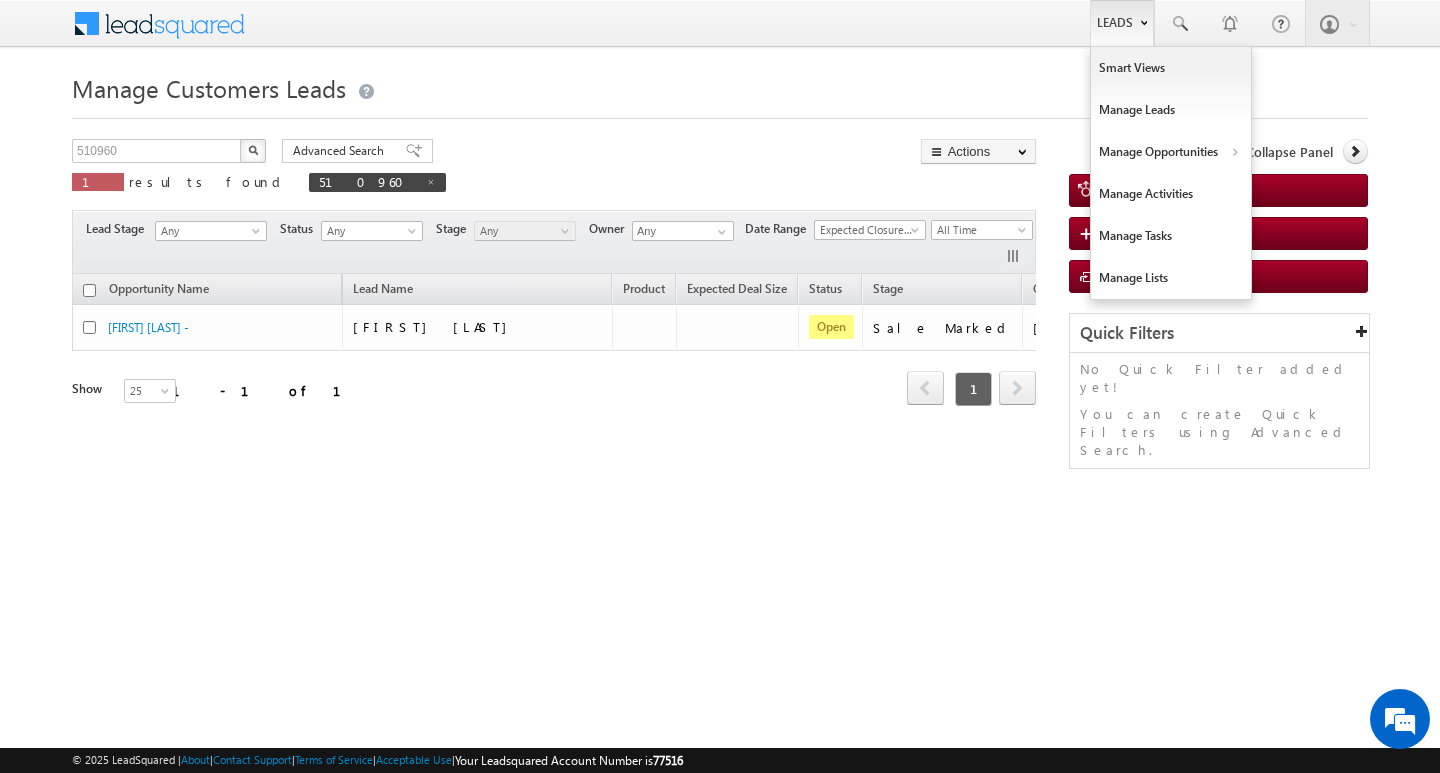 scroll, scrollTop: 0, scrollLeft: 0, axis: both 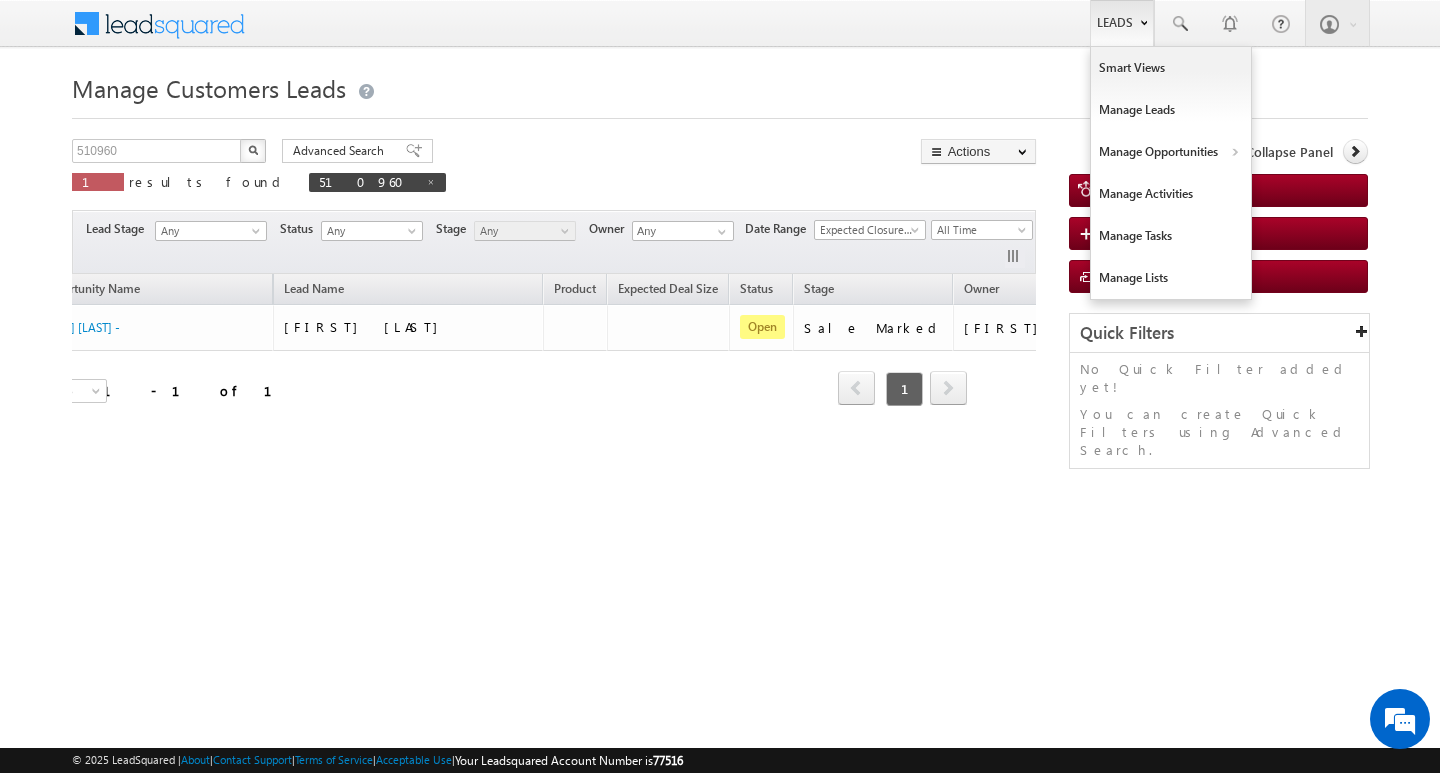 click on "Leads" at bounding box center [1122, 23] 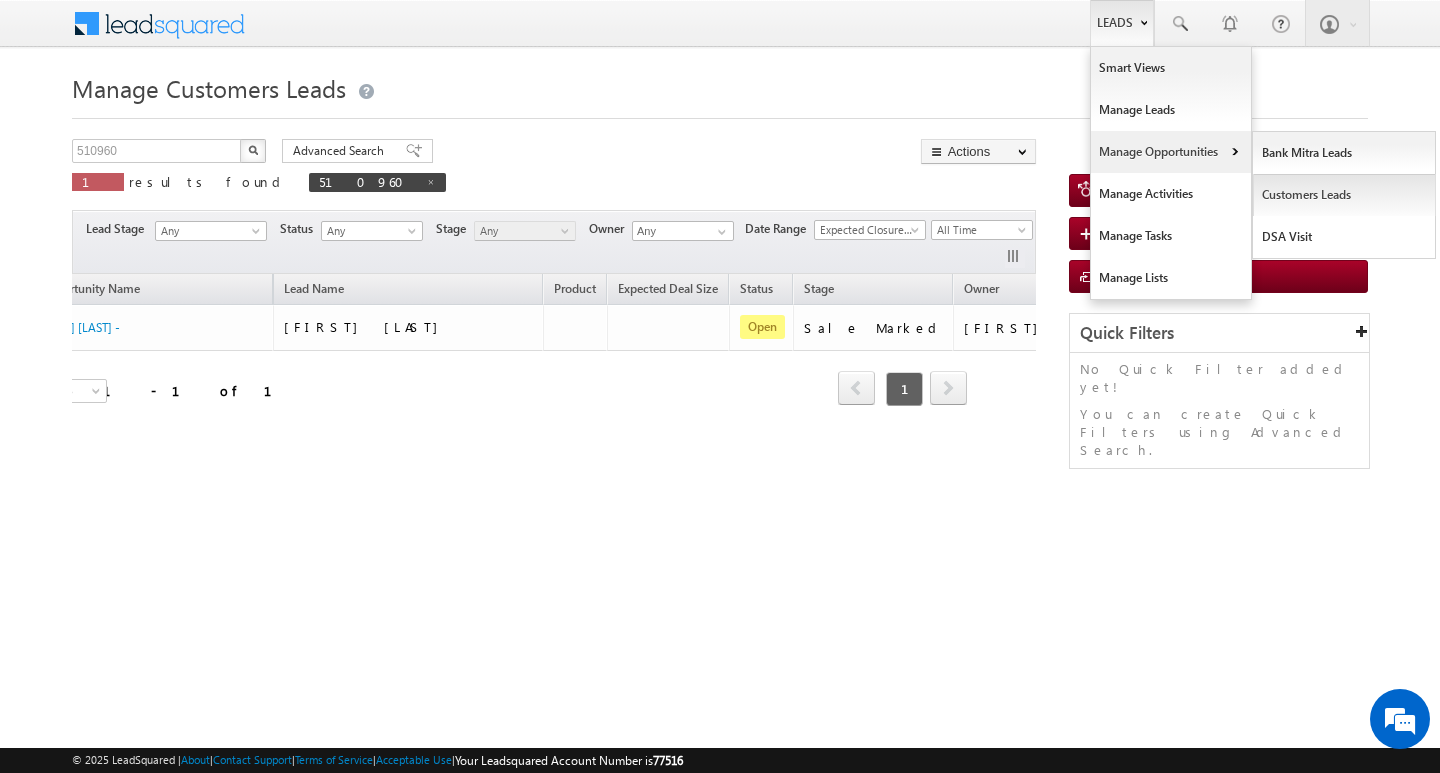 click on "Customers Leads" at bounding box center [1344, 195] 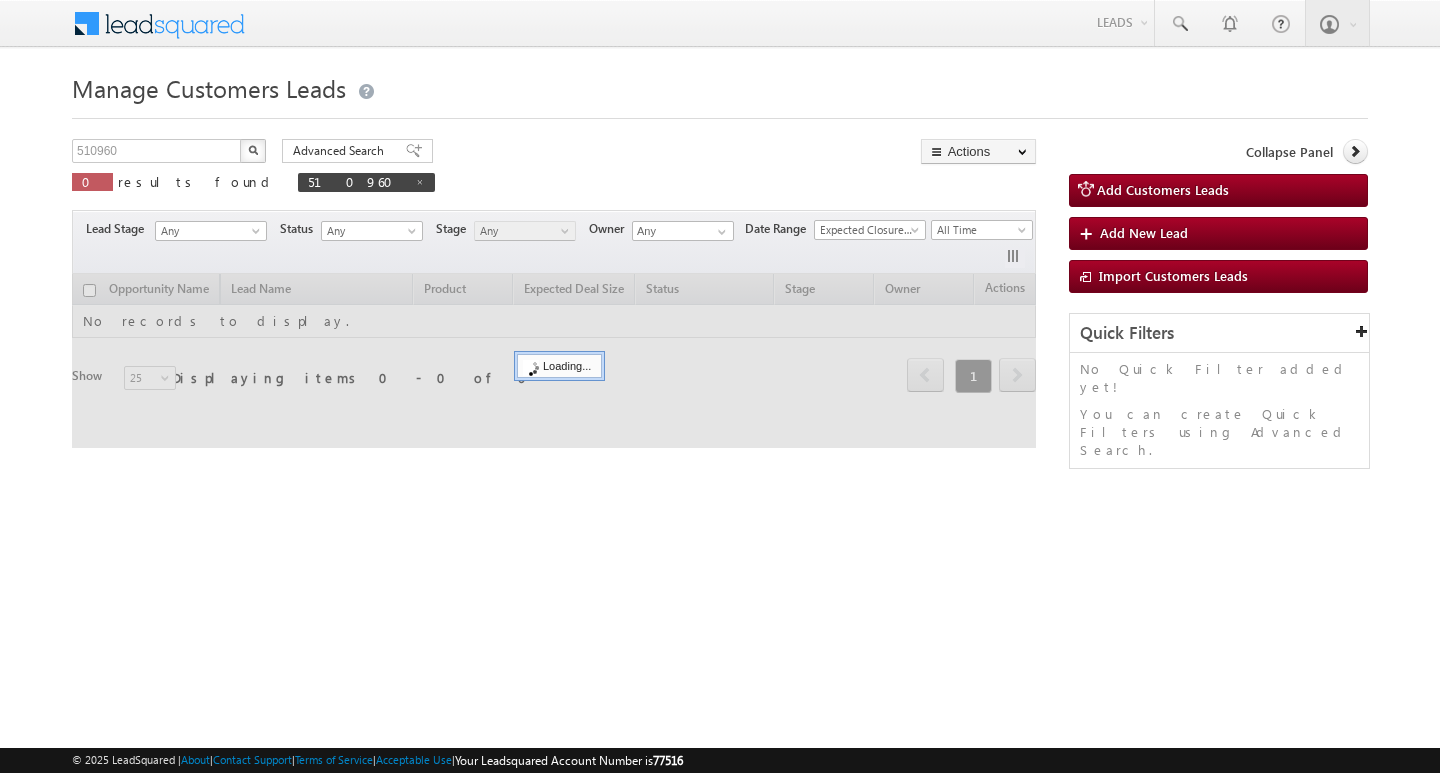 scroll, scrollTop: 0, scrollLeft: 0, axis: both 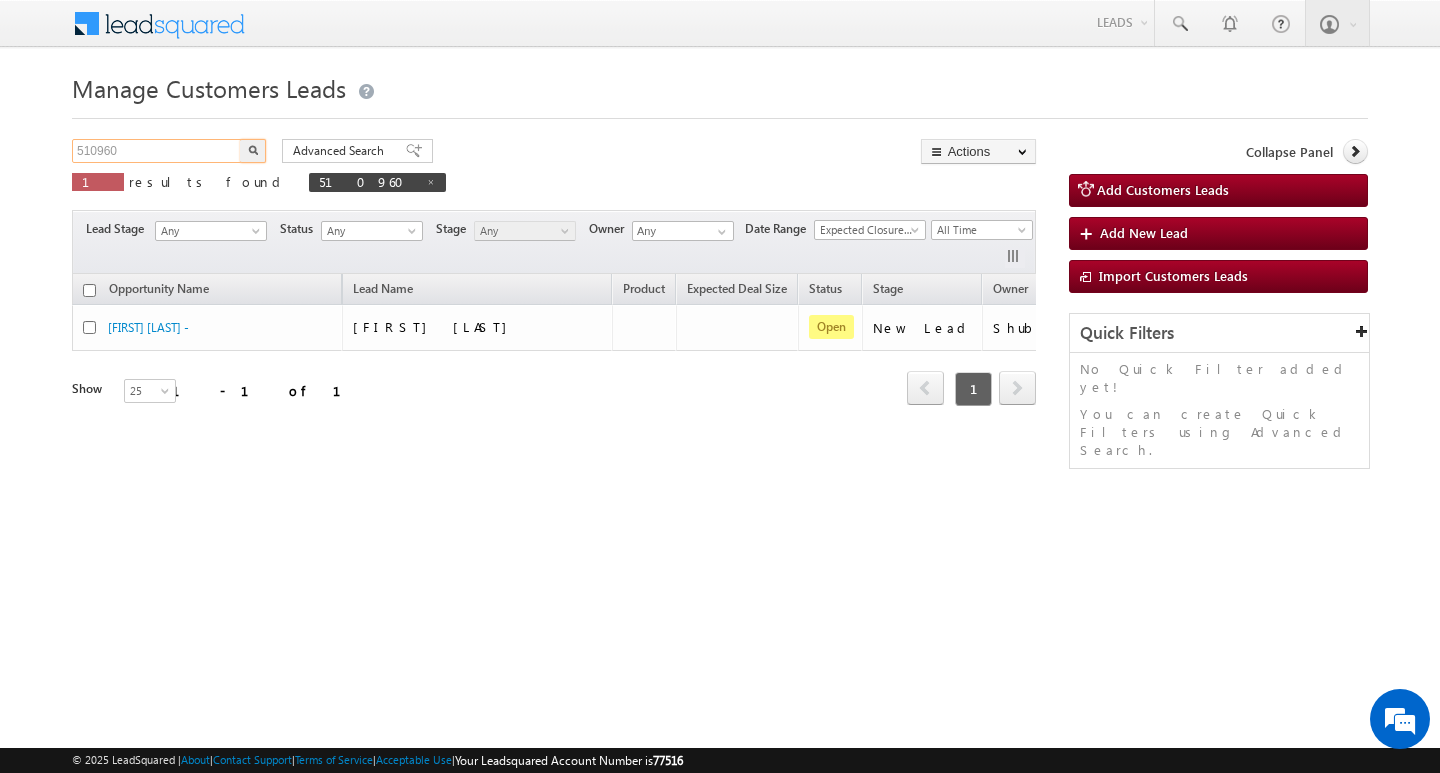 click on "510960" at bounding box center [157, 151] 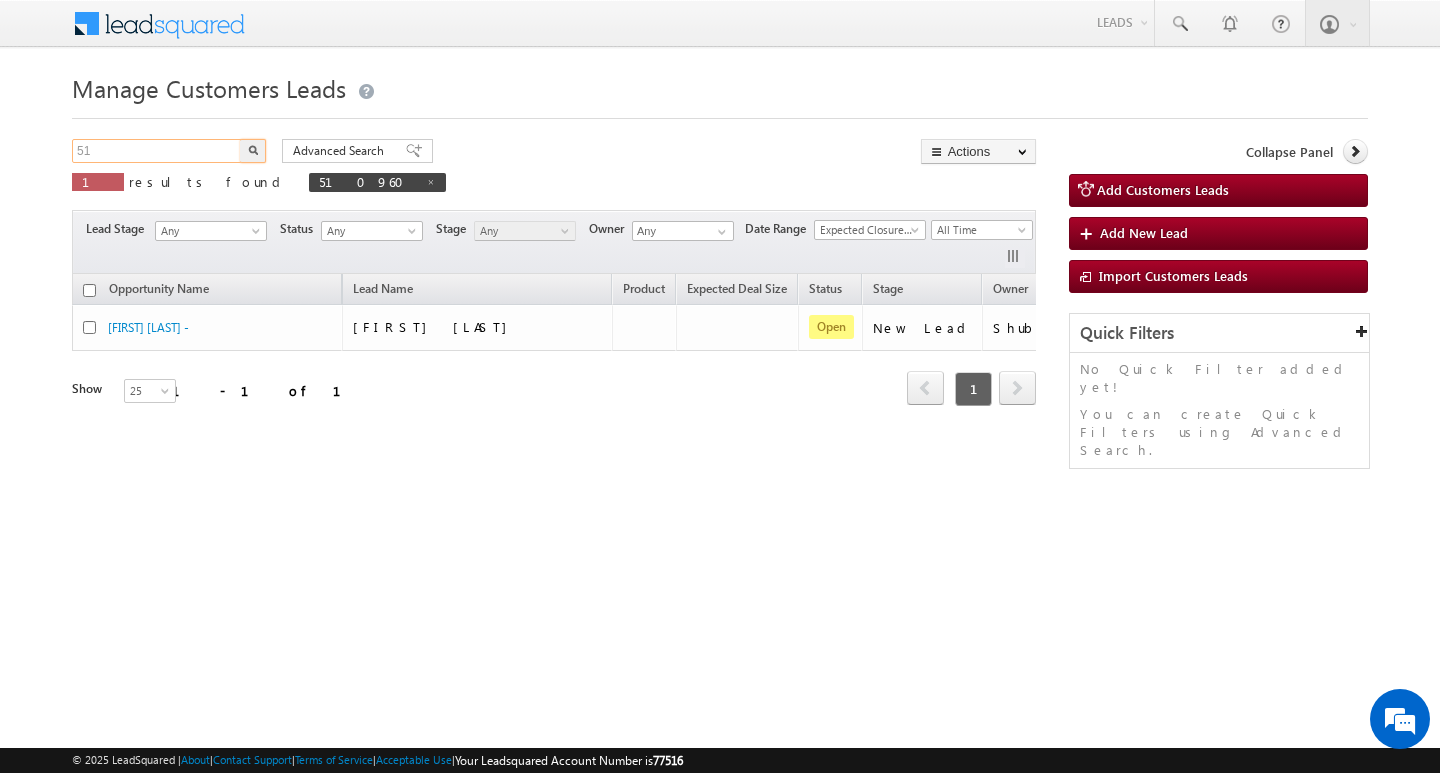 type on "5" 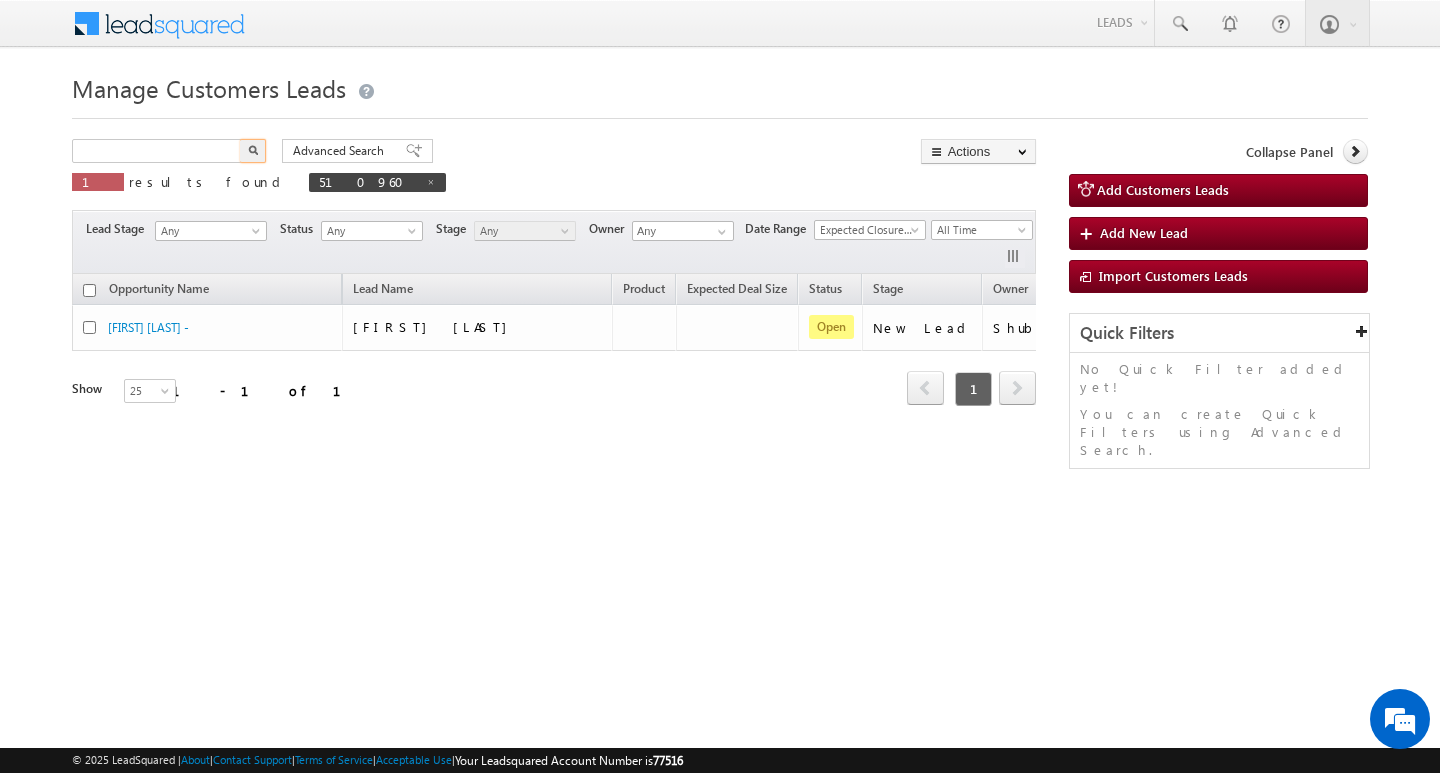 type on "Search Customers Leads" 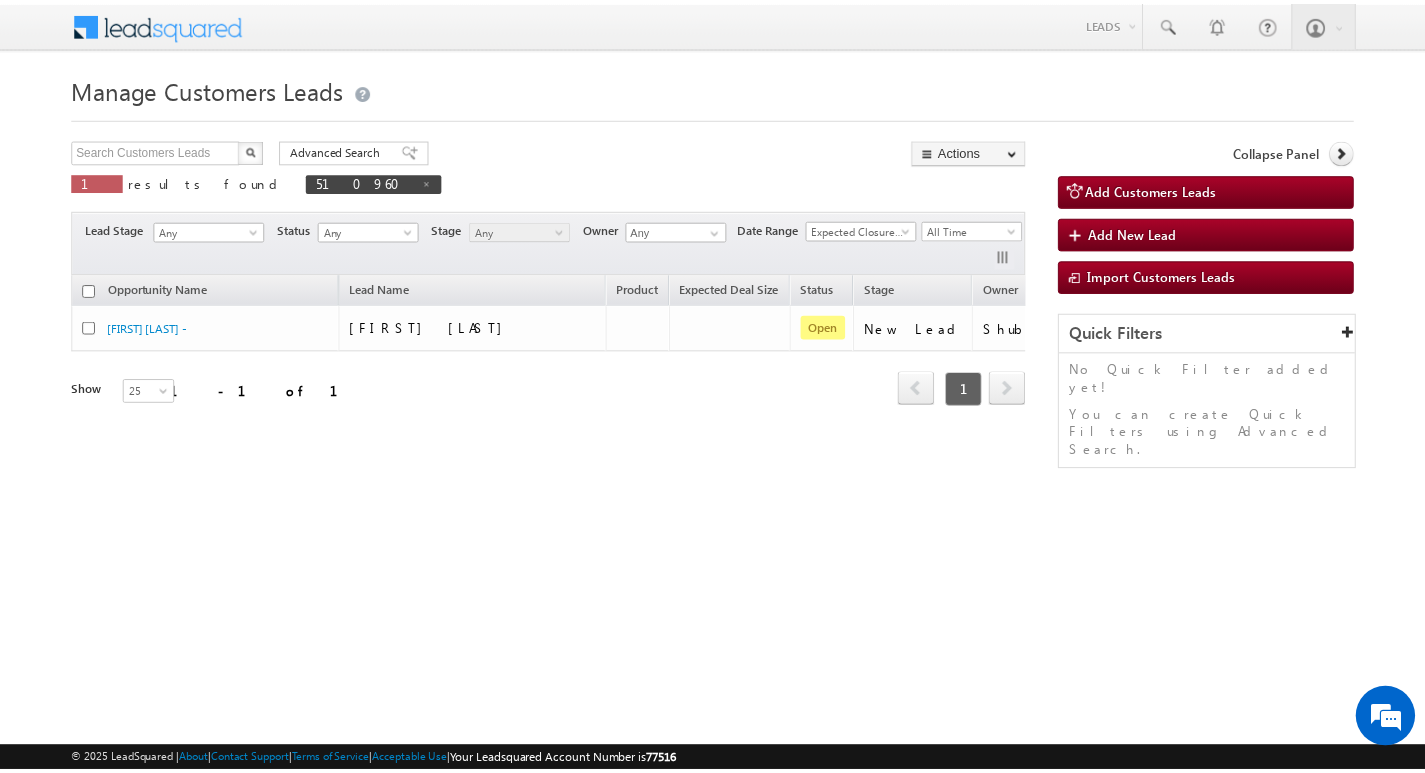 scroll, scrollTop: 0, scrollLeft: 0, axis: both 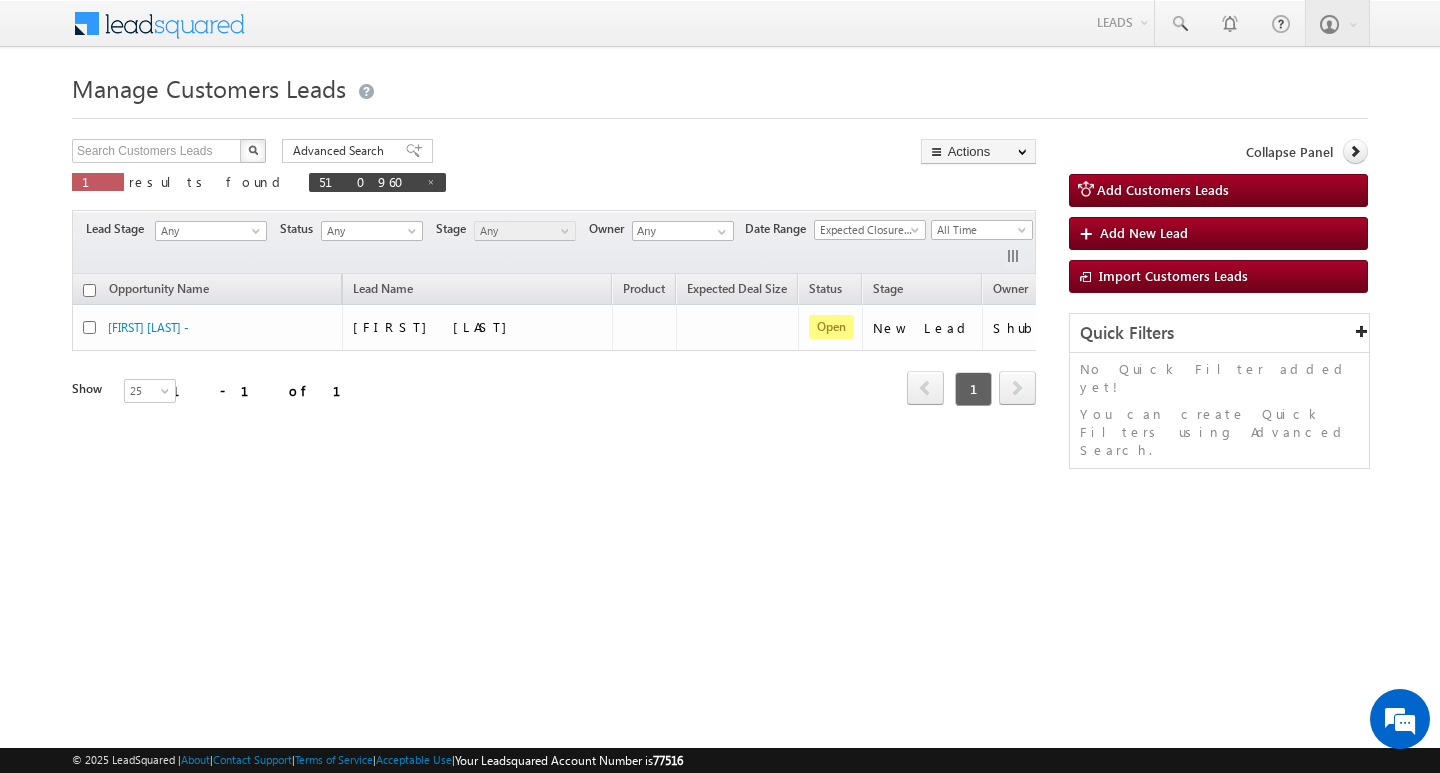 type on "Search Customers Leads" 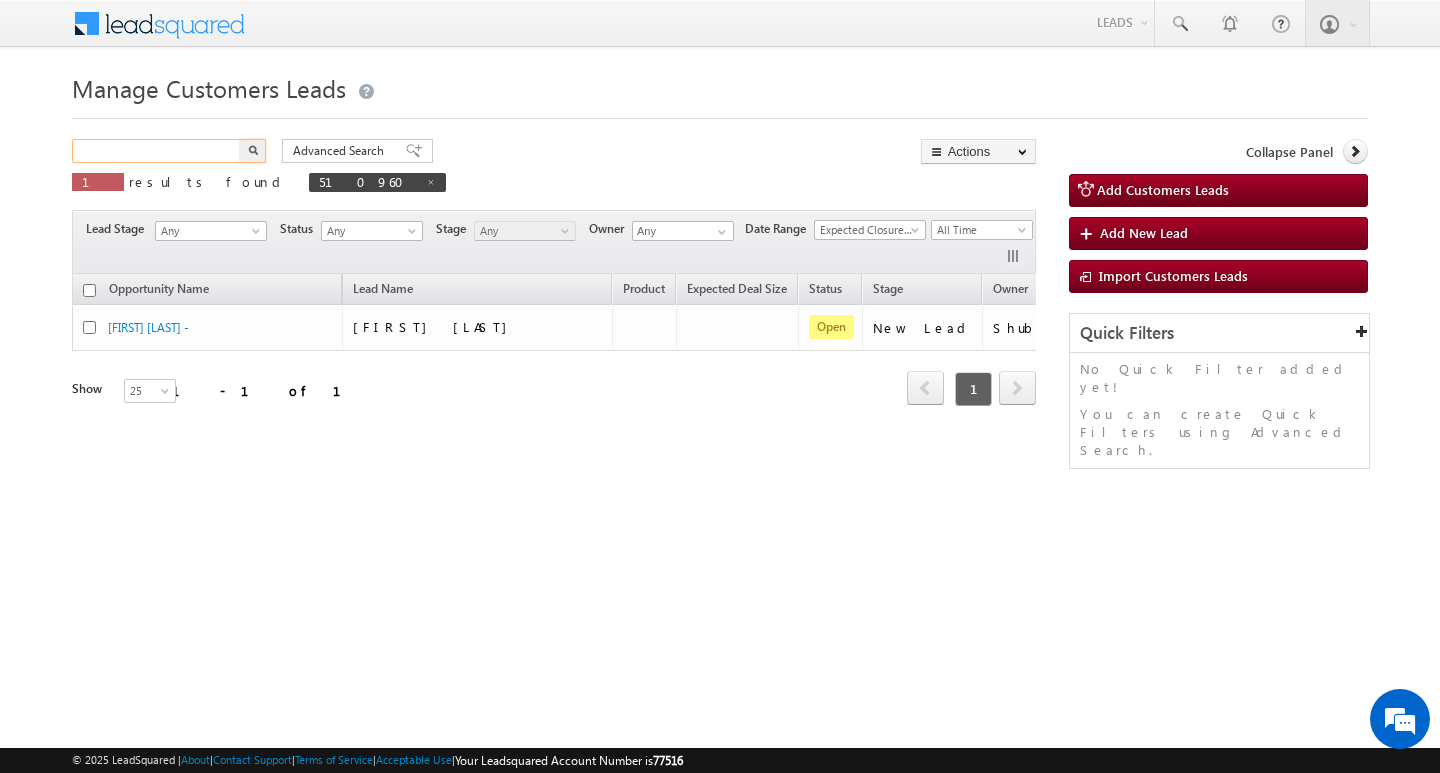 click at bounding box center [157, 151] 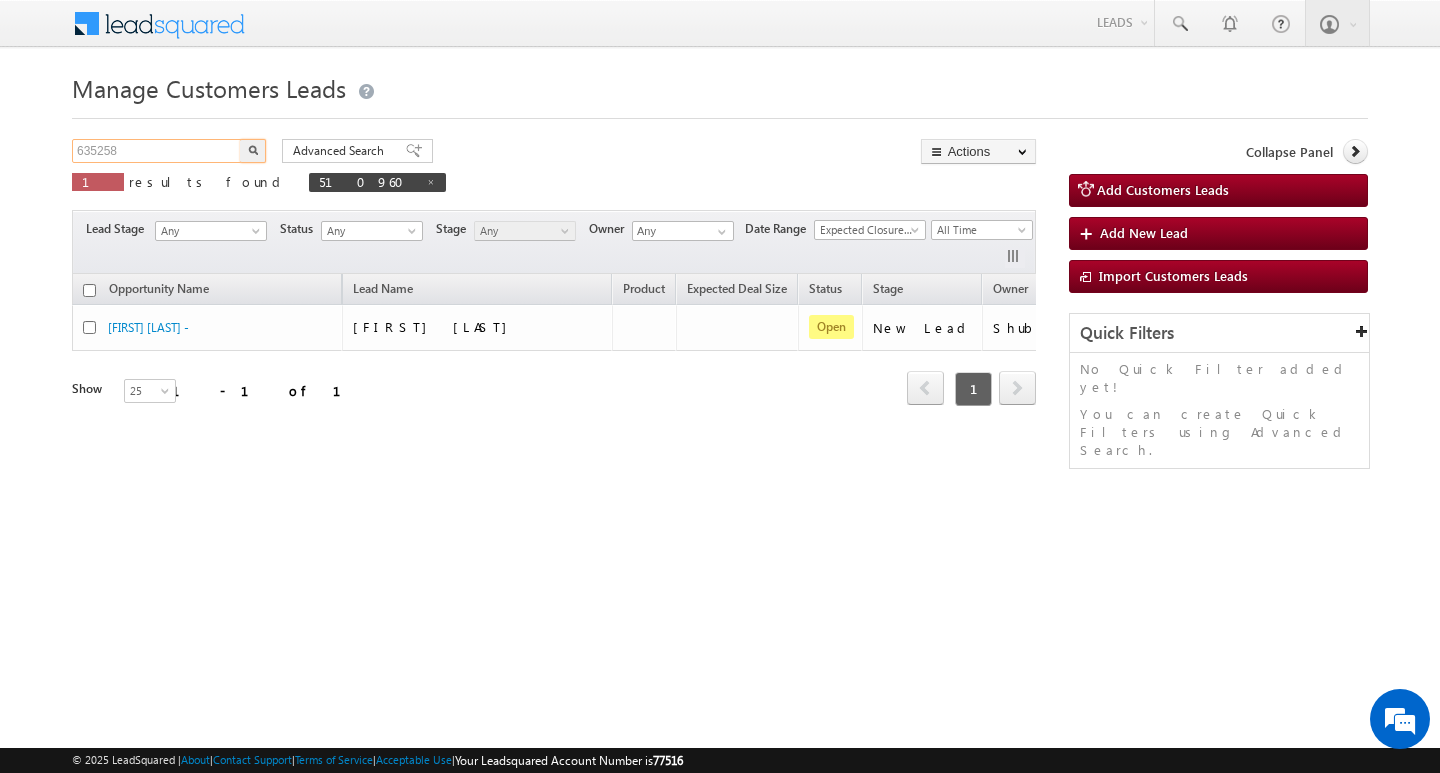 type on "635258" 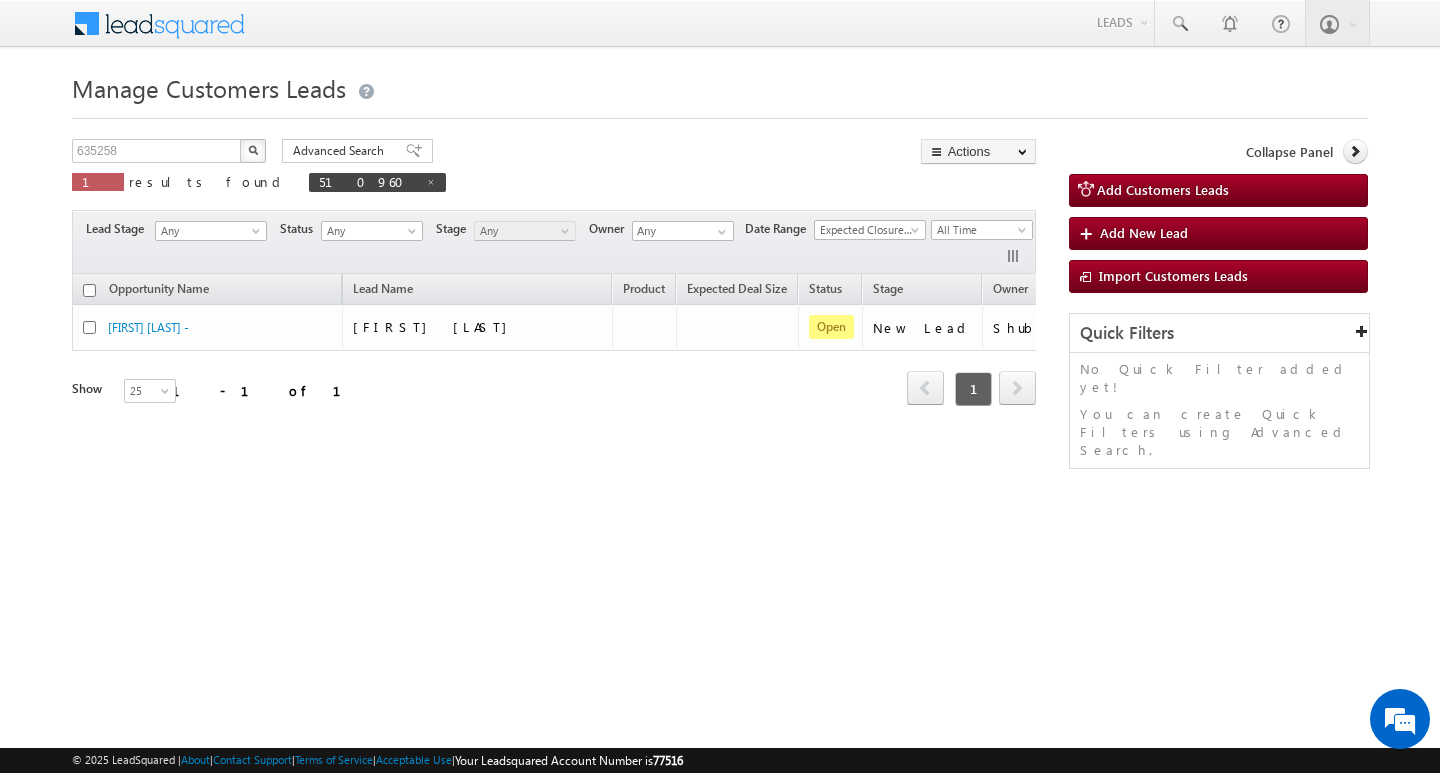 click at bounding box center (253, 151) 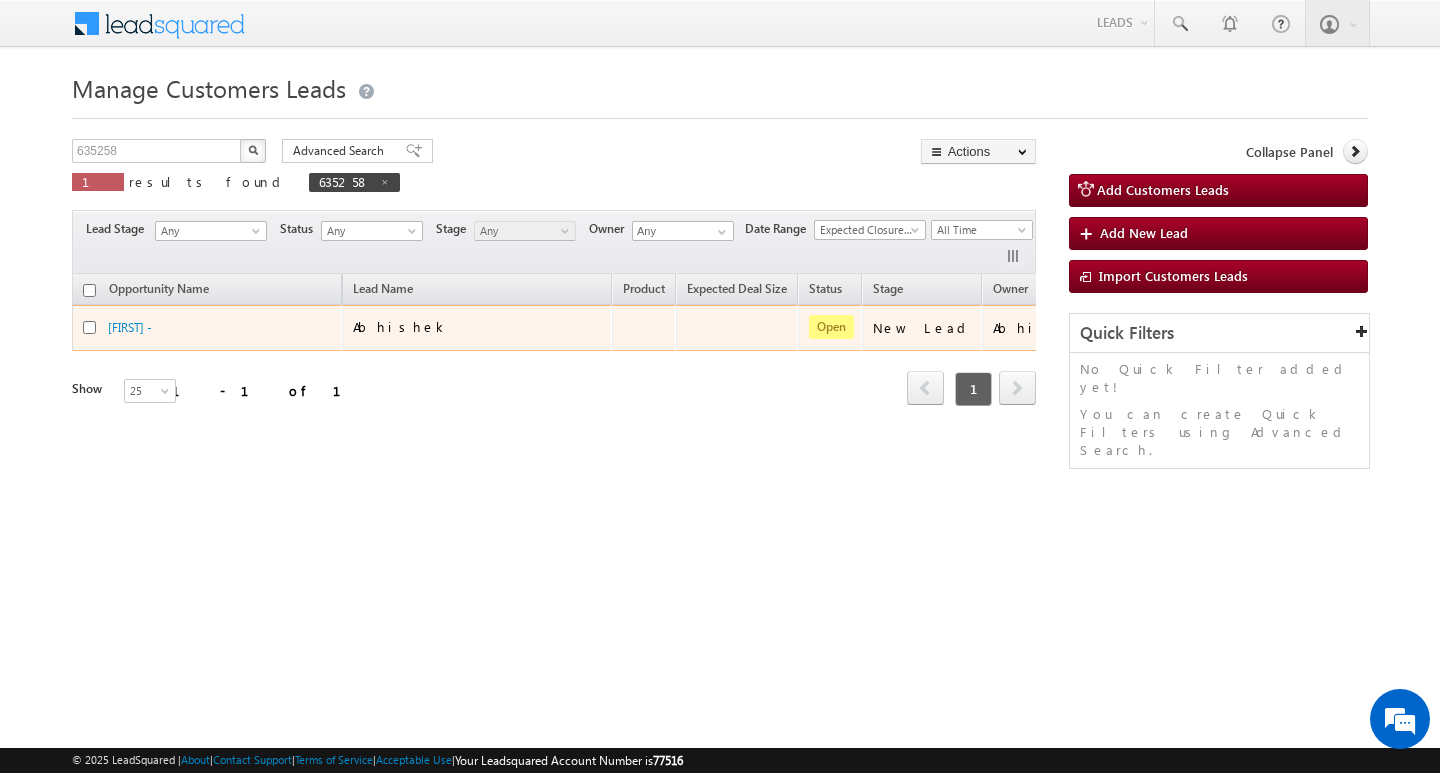 click on "[FIRST] -" at bounding box center (208, 332) 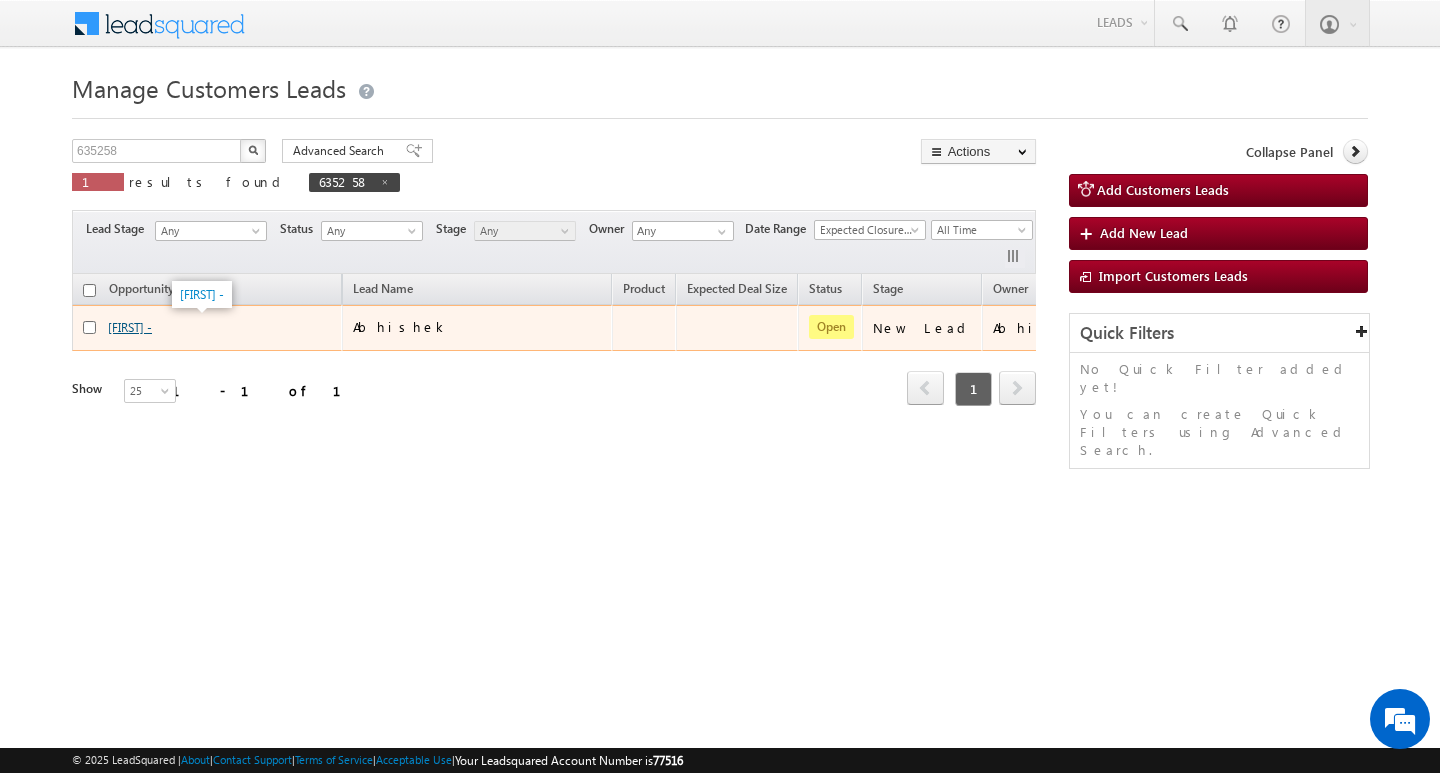 click on "[FIRST] -" at bounding box center (130, 327) 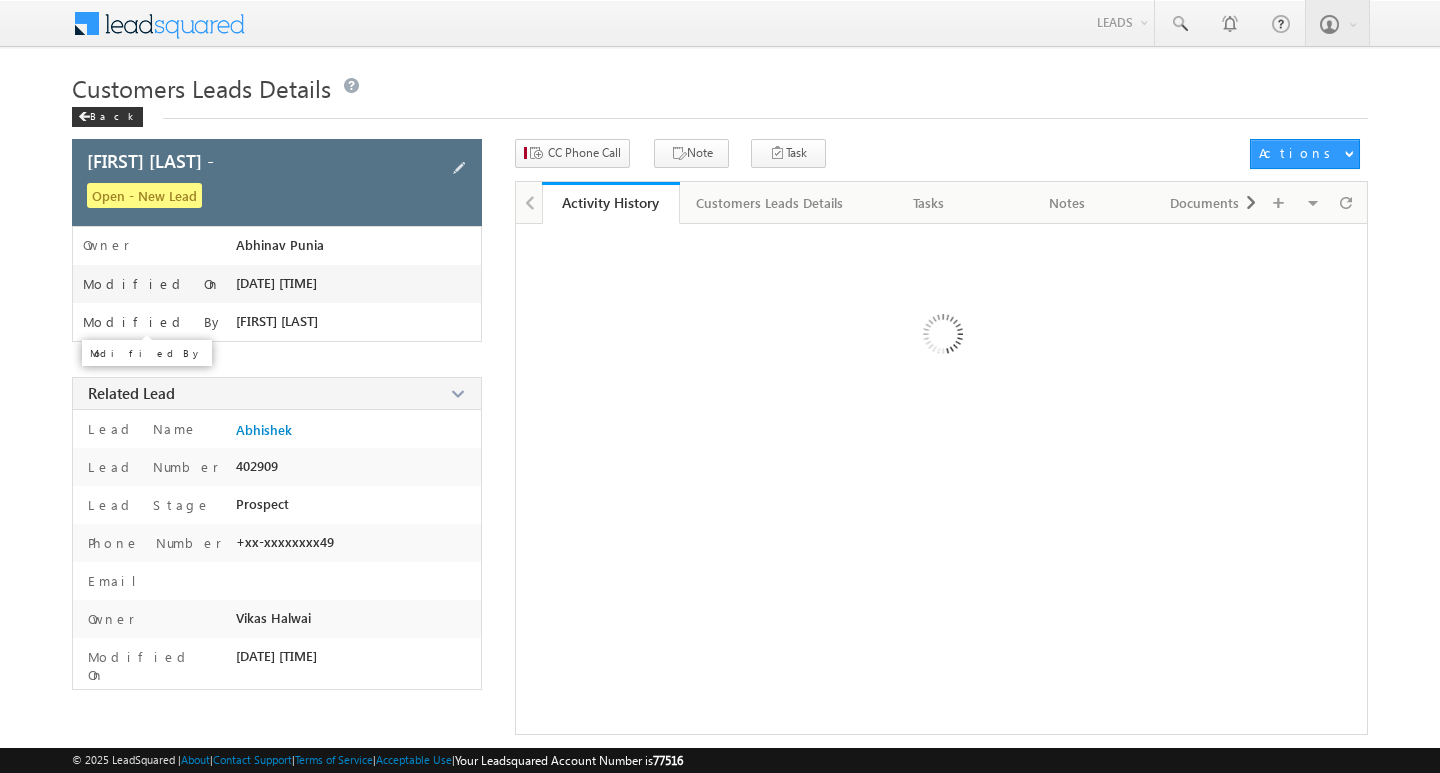 scroll, scrollTop: 0, scrollLeft: 0, axis: both 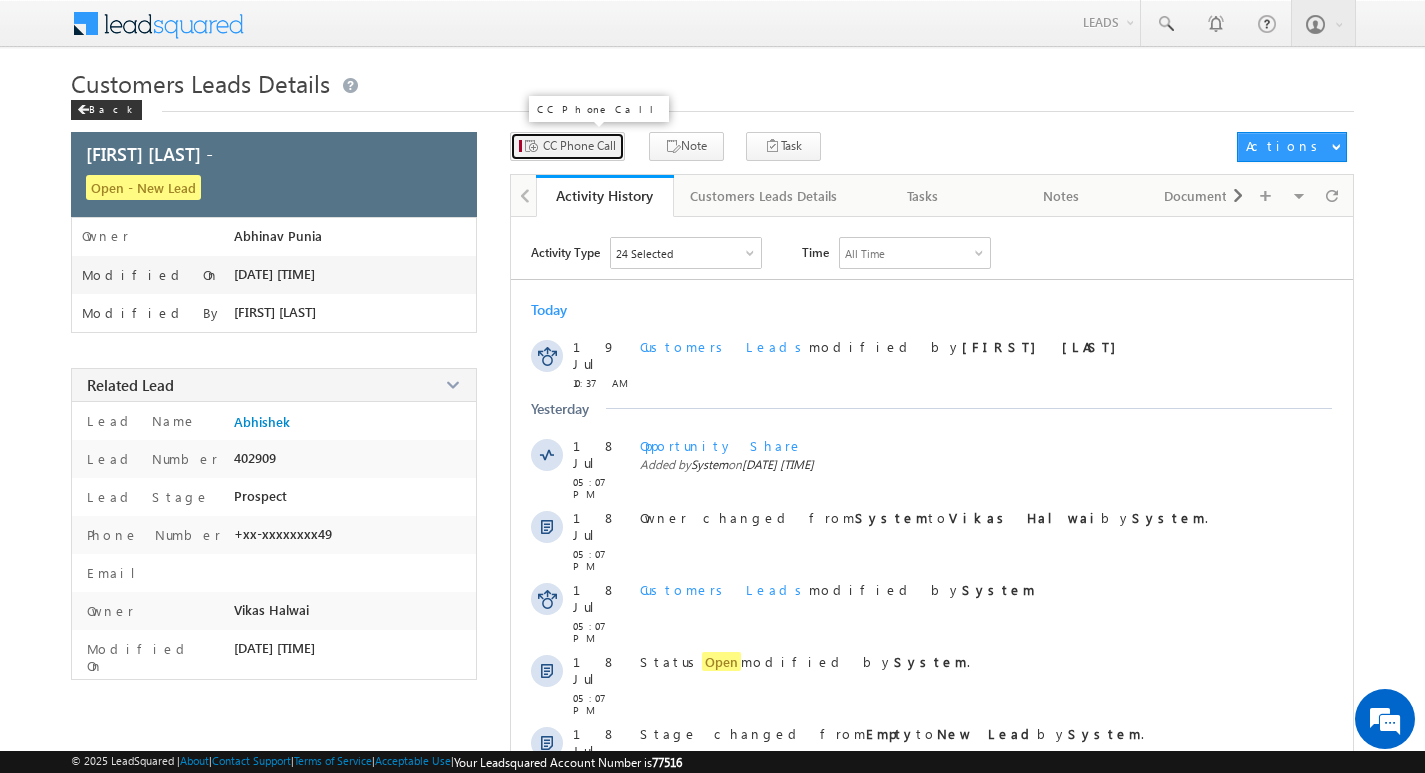 click on "CC Phone Call" at bounding box center (579, 146) 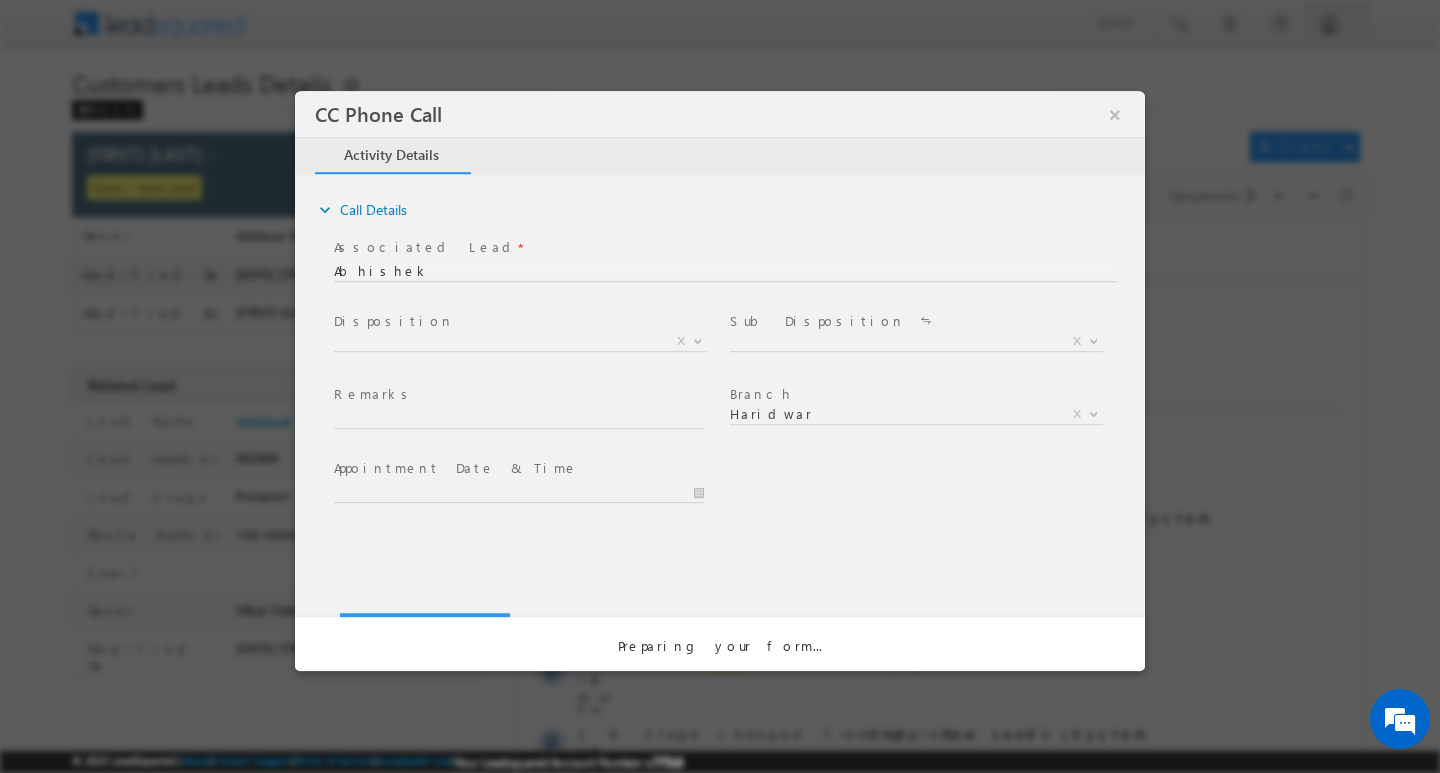 scroll, scrollTop: 0, scrollLeft: 0, axis: both 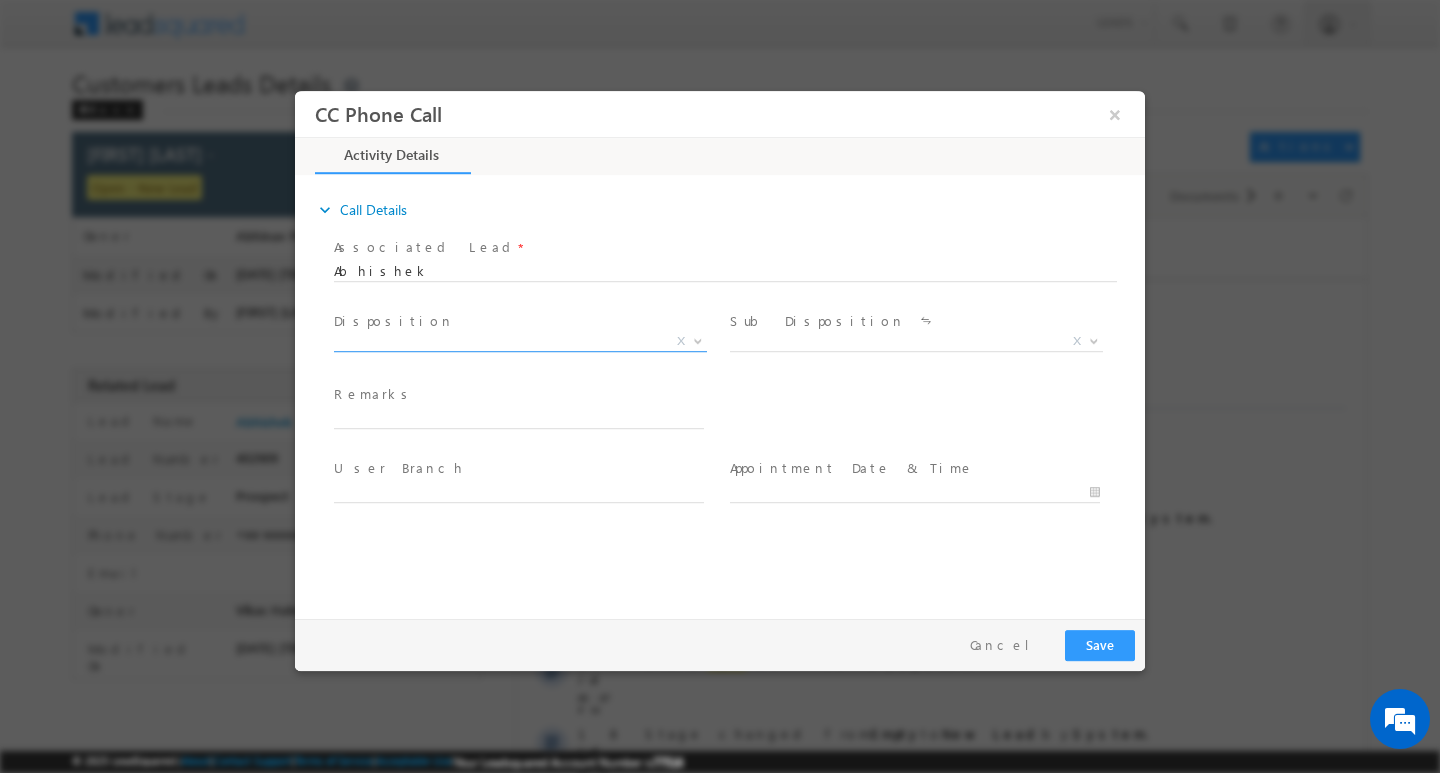 click at bounding box center [696, 340] 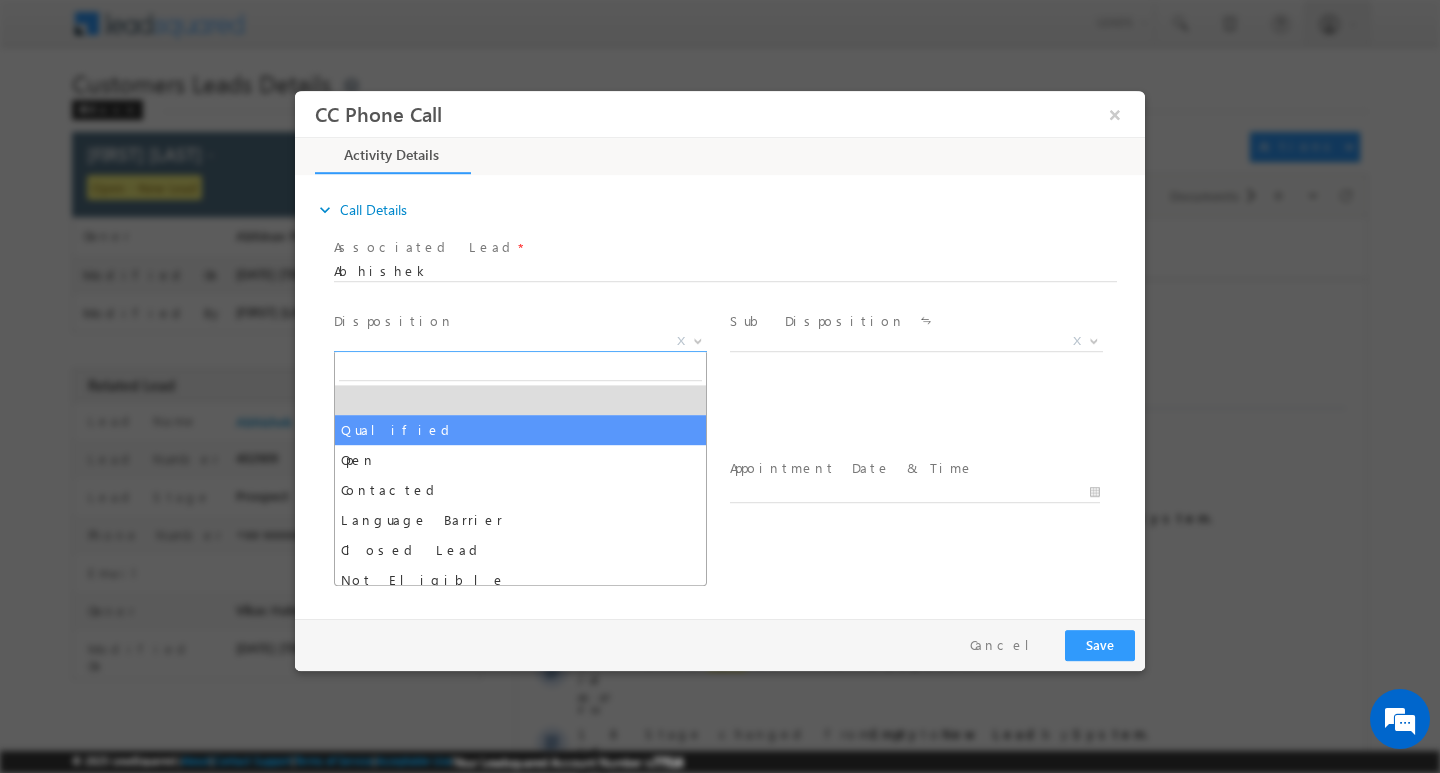 select on "Qualified" 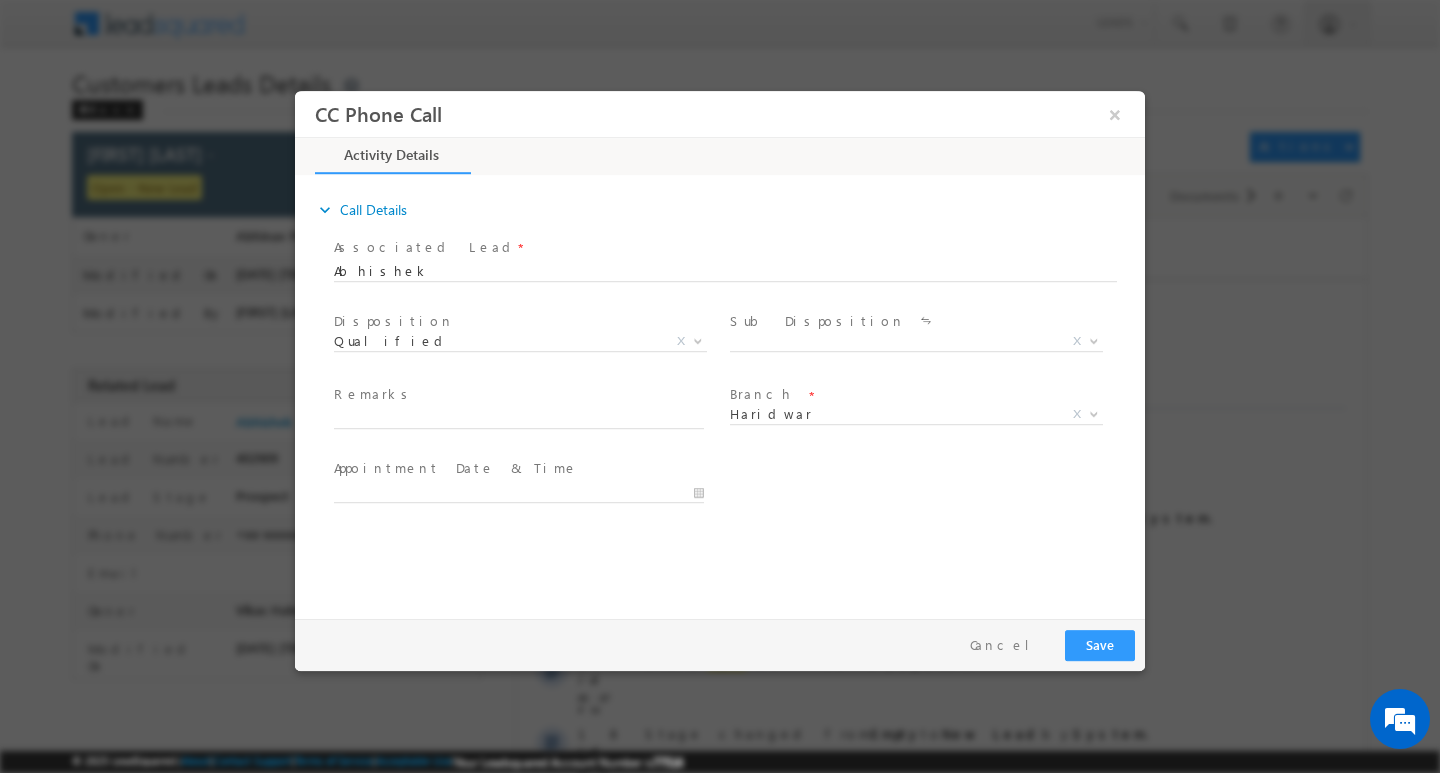 click on "Sub Disposition
*
Sale Marked X" at bounding box center (924, 333) 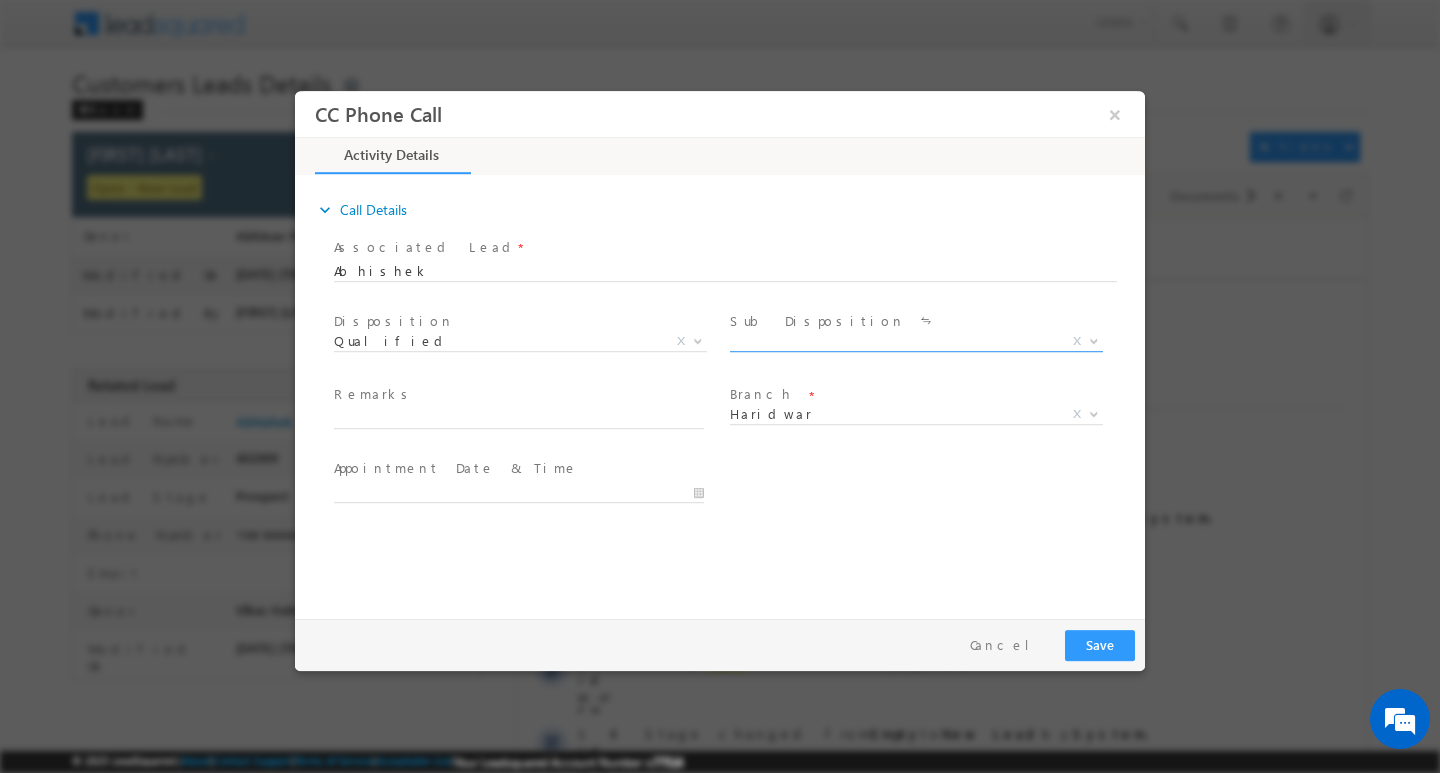 click at bounding box center (1094, 339) 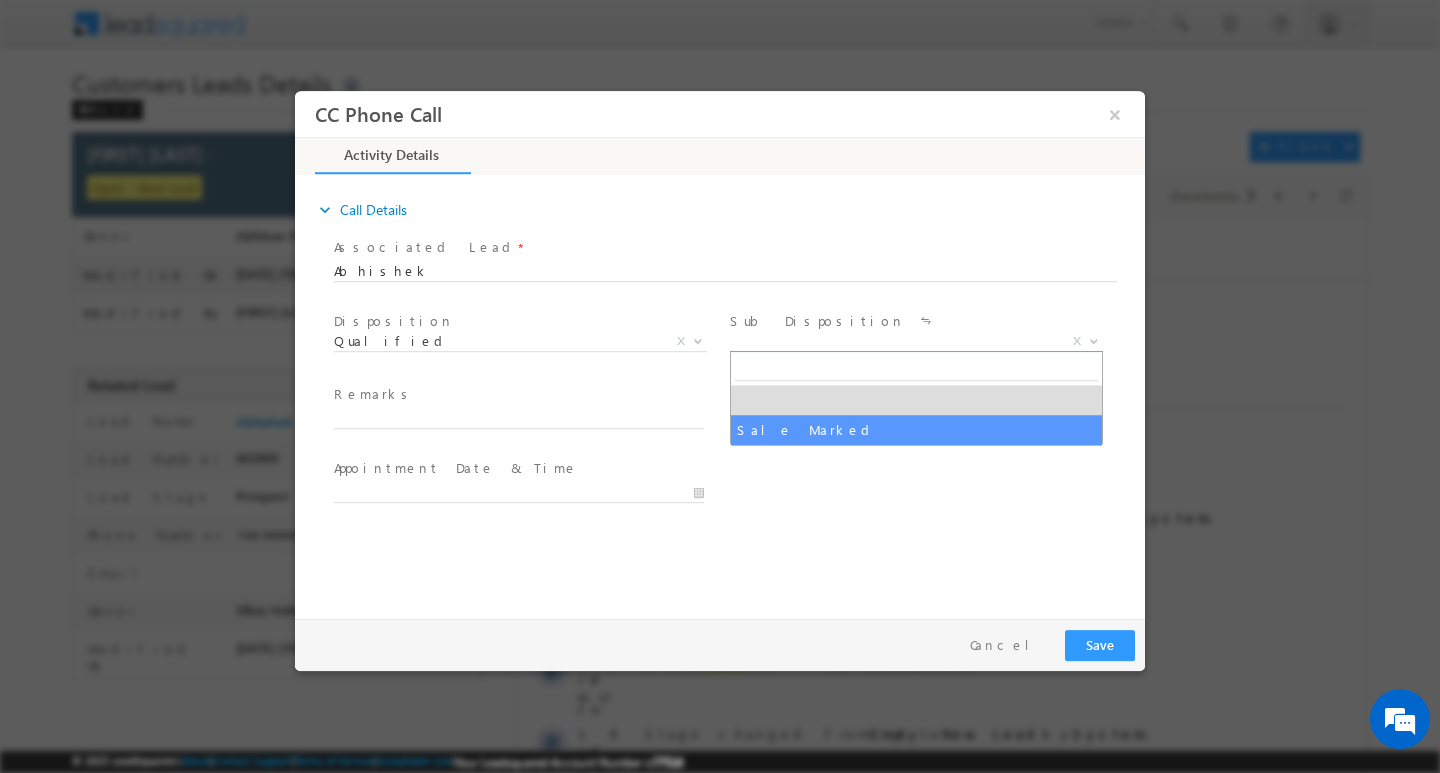 select on "Sale Marked" 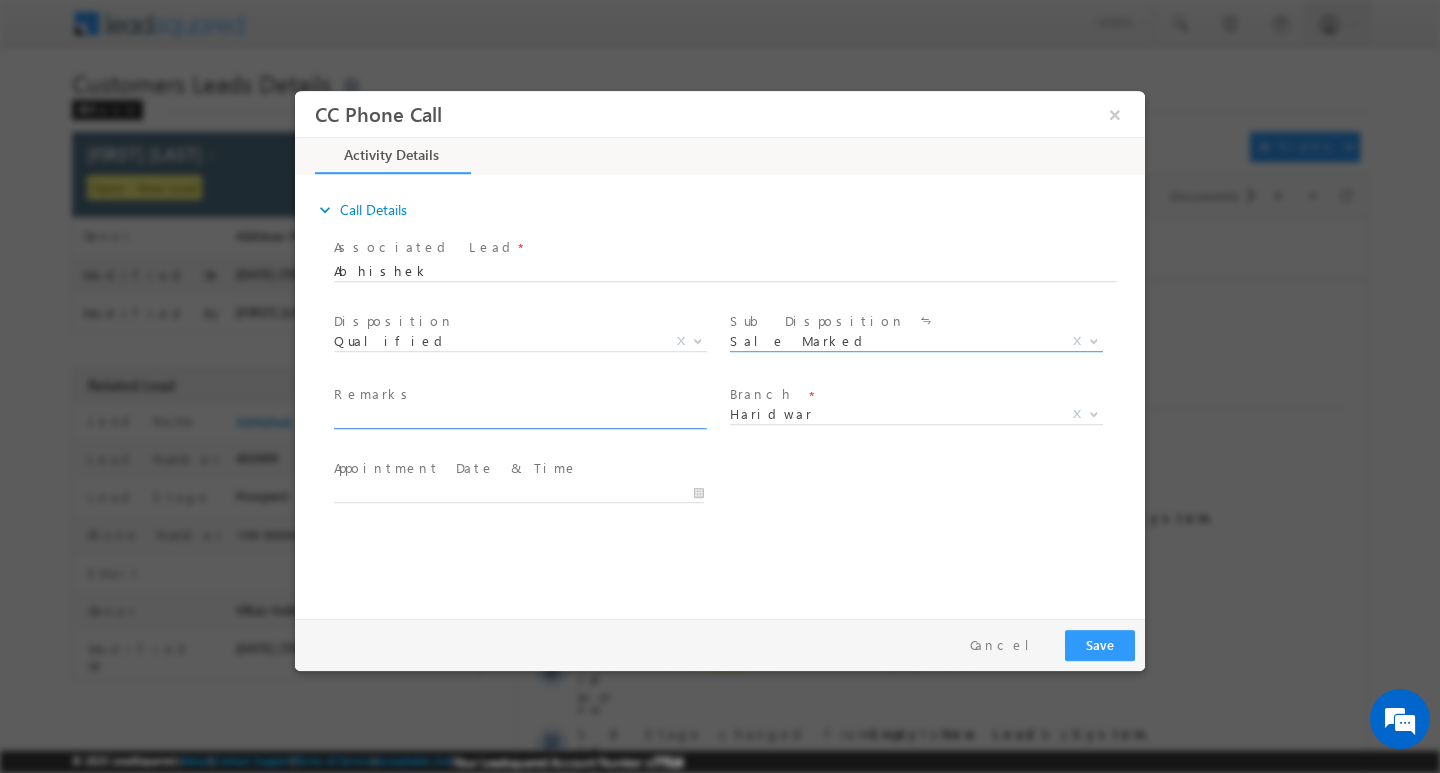 click at bounding box center (519, 418) 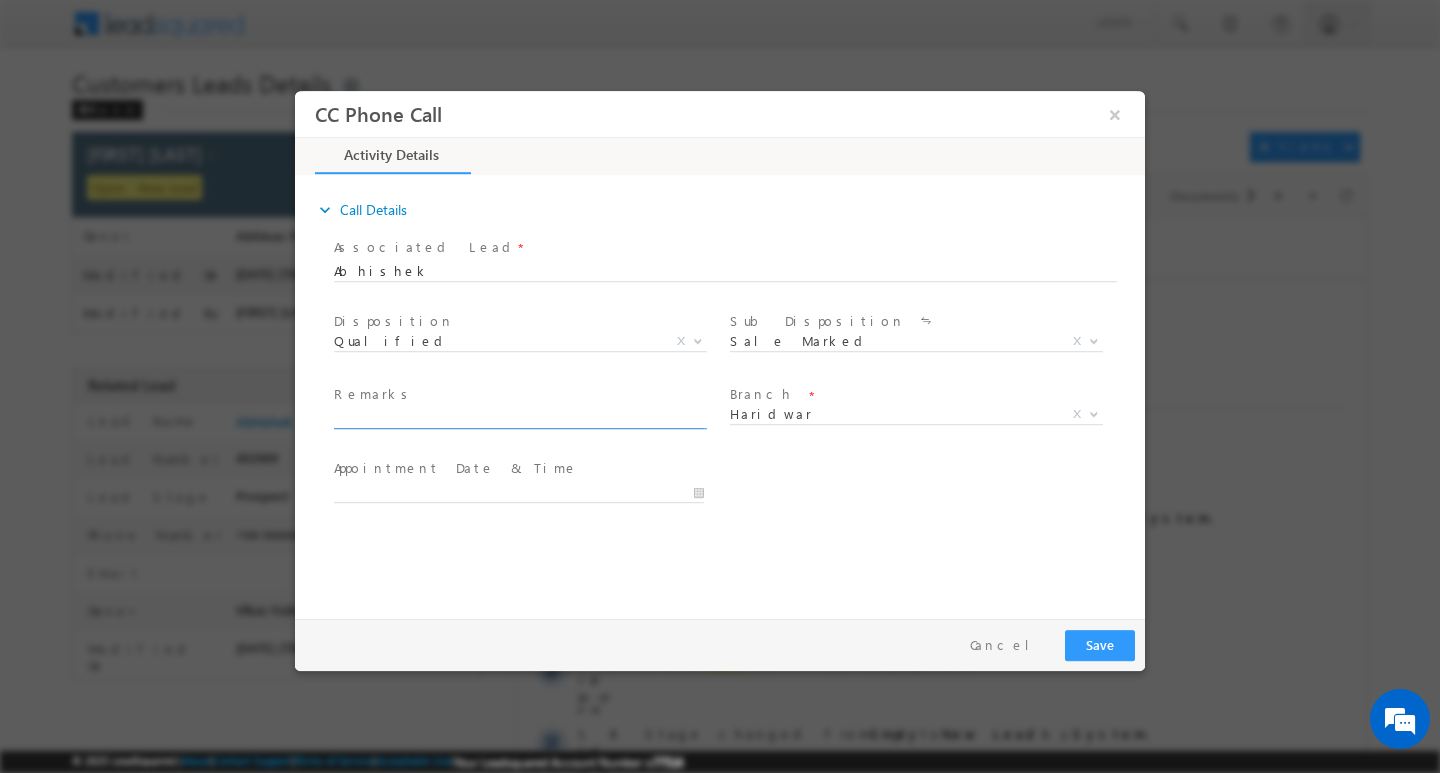 click at bounding box center [519, 418] 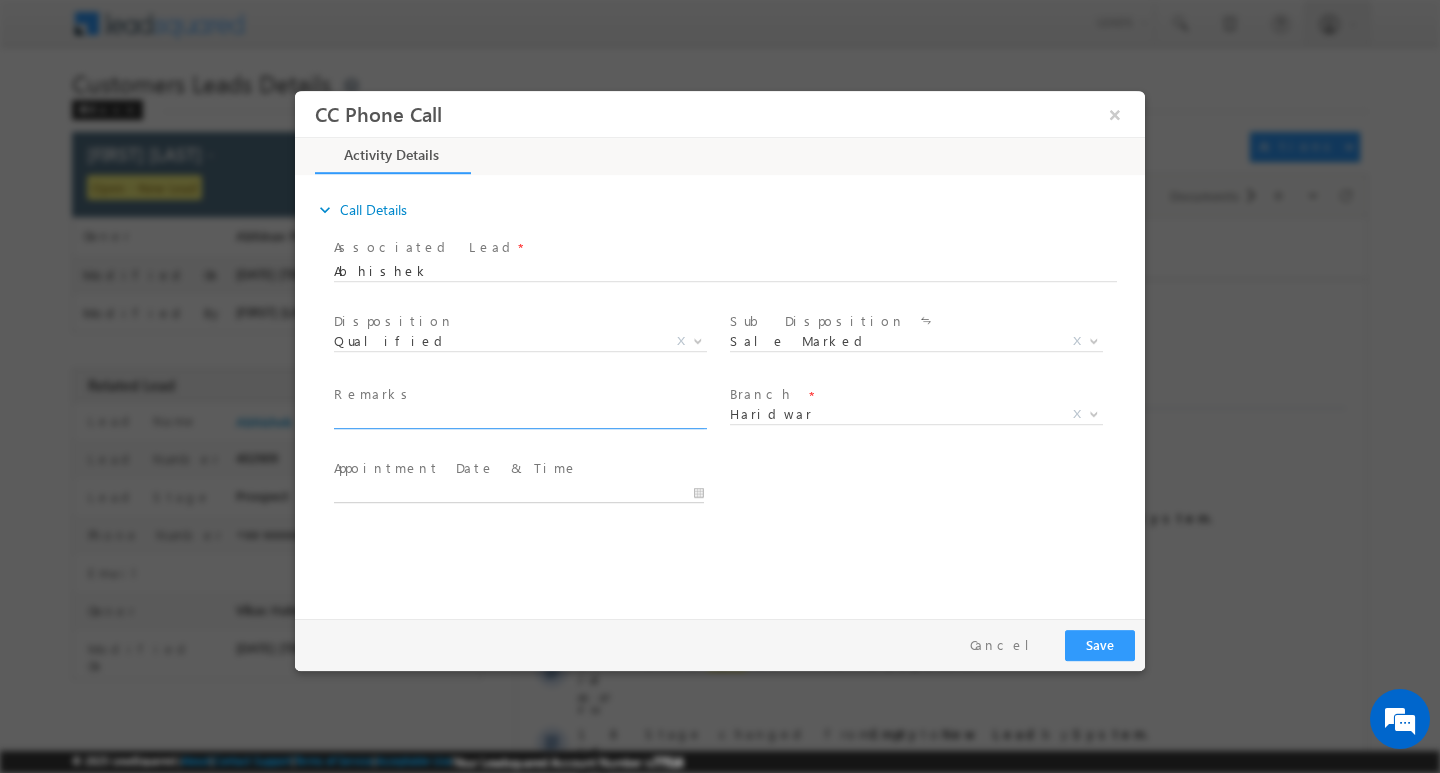 type on "07/19/2025 10:57 AM" 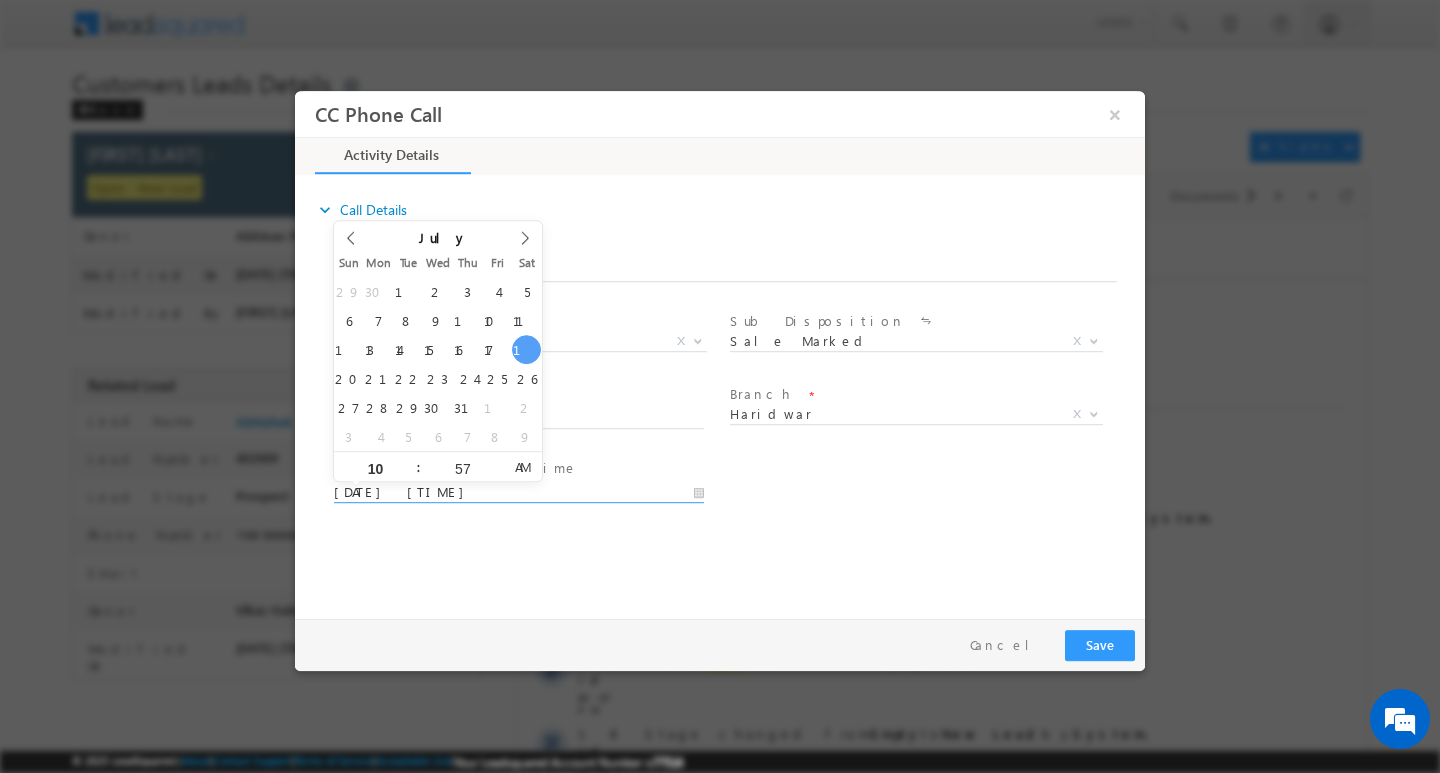 click on "07/19/2025 10:57 AM" at bounding box center [519, 492] 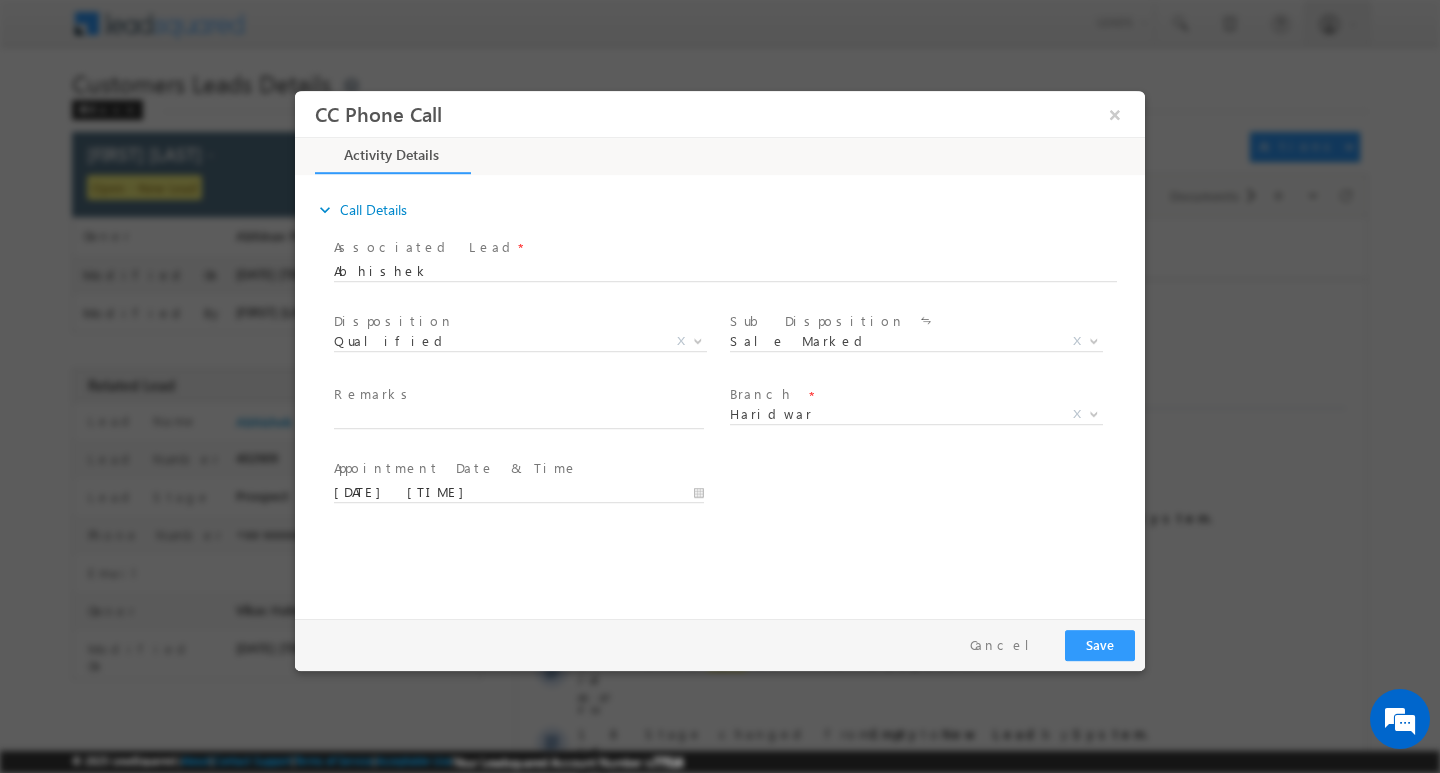 click on "Remarks
*" at bounding box center (518, 395) 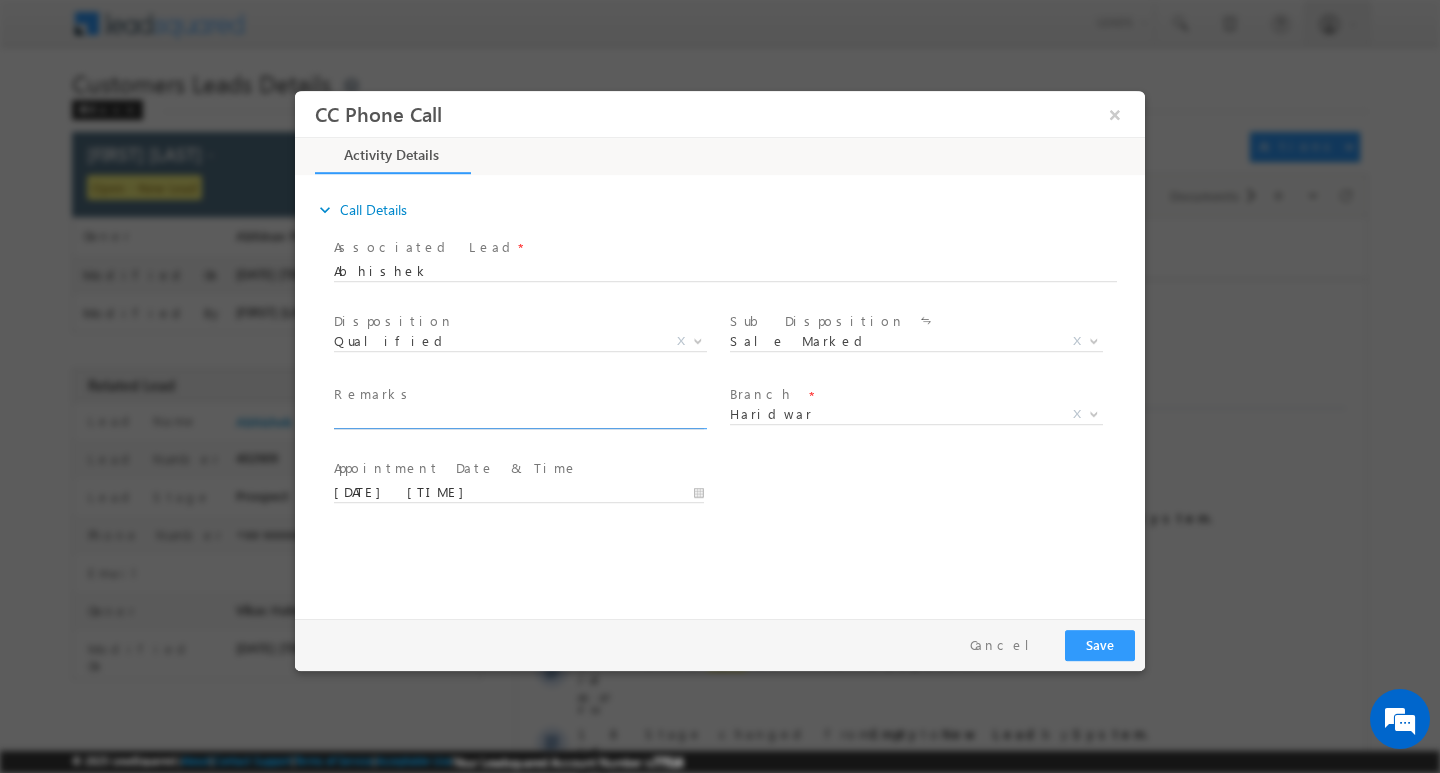 click at bounding box center (519, 418) 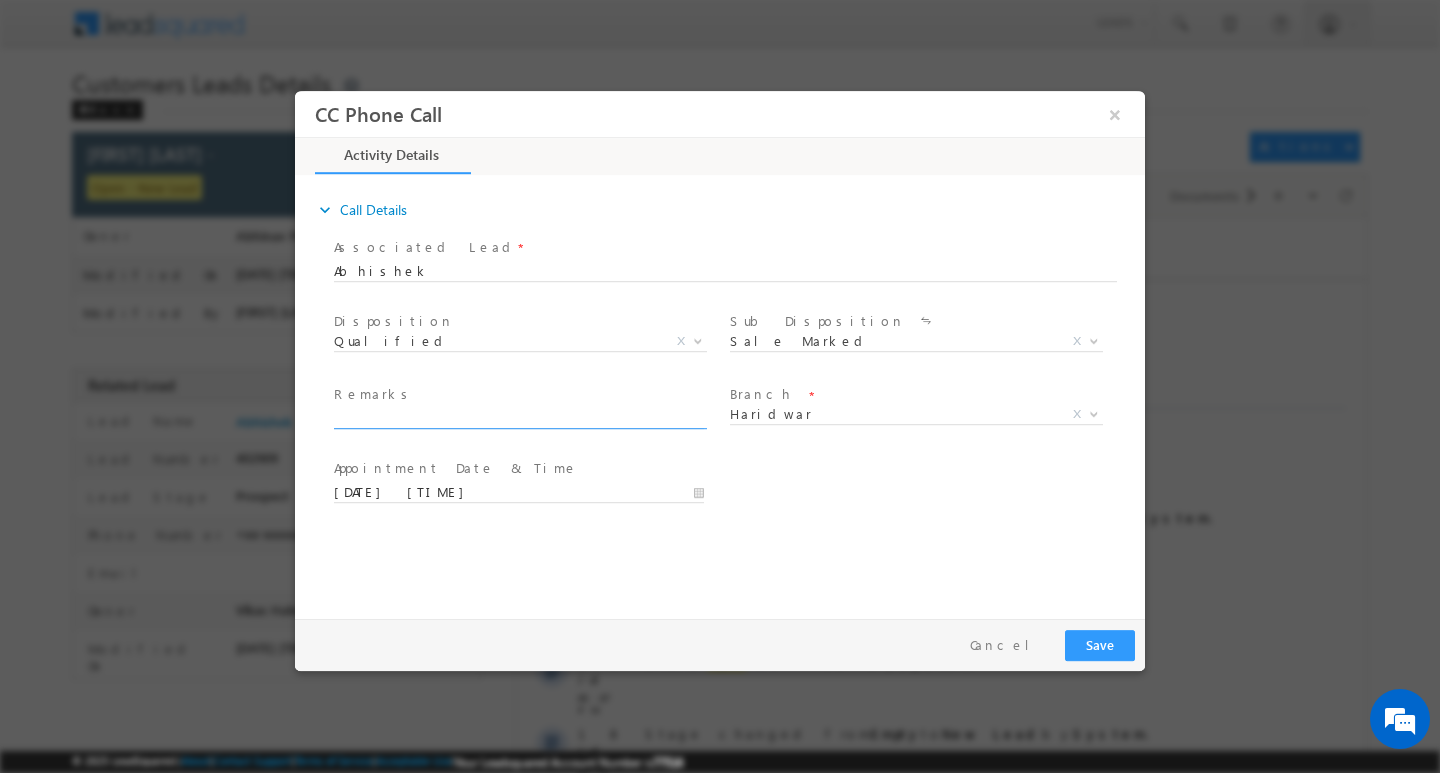click on "Remarks
*" at bounding box center [518, 395] 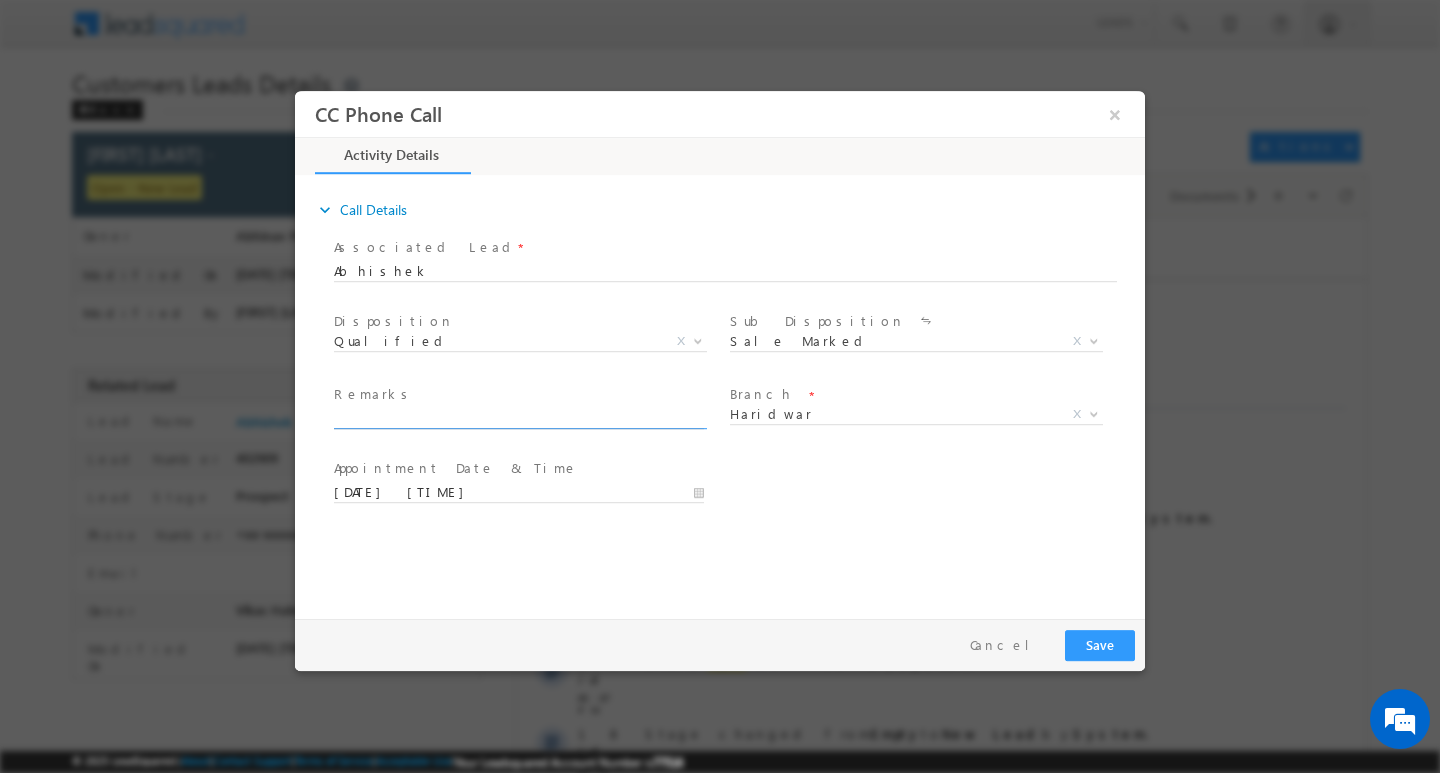 click at bounding box center [519, 418] 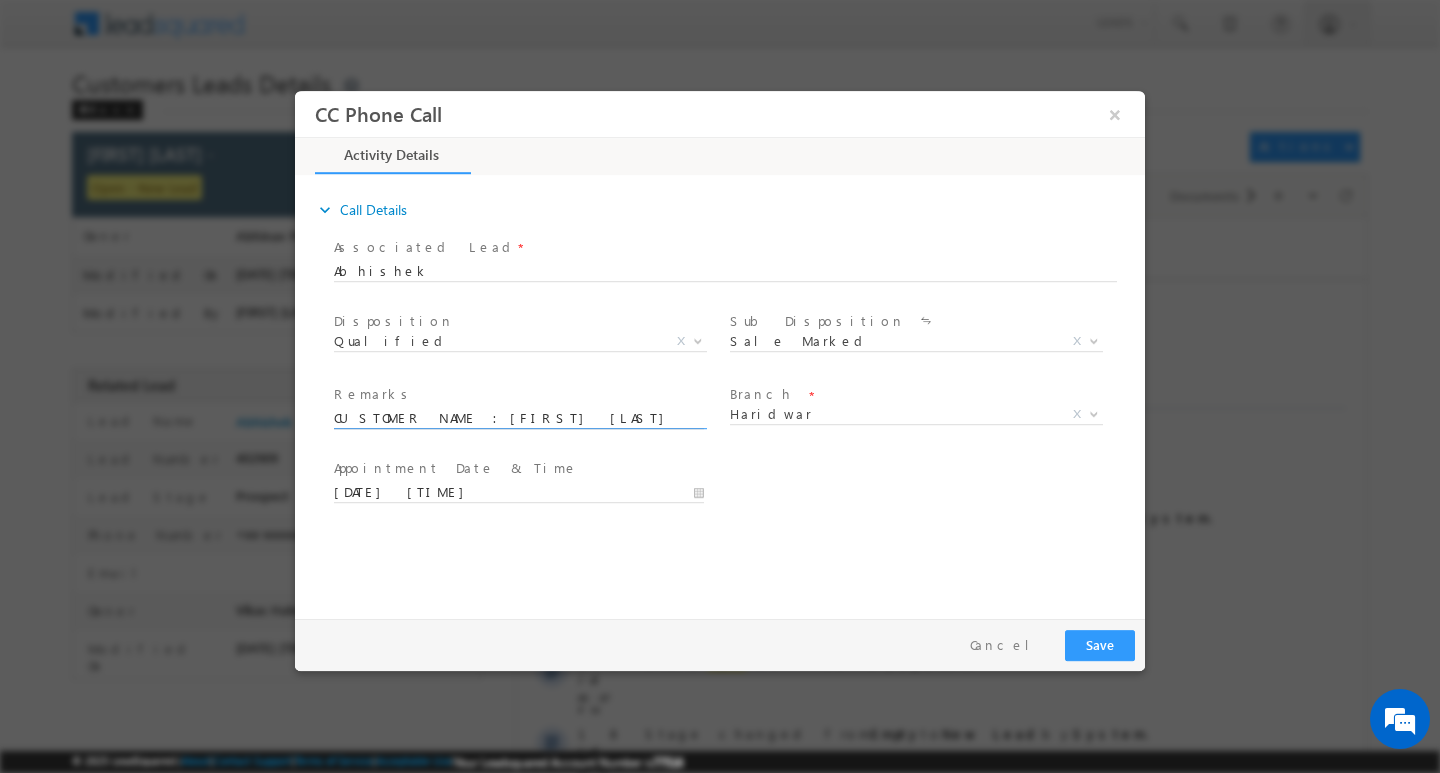 scroll, scrollTop: 0, scrollLeft: 955, axis: horizontal 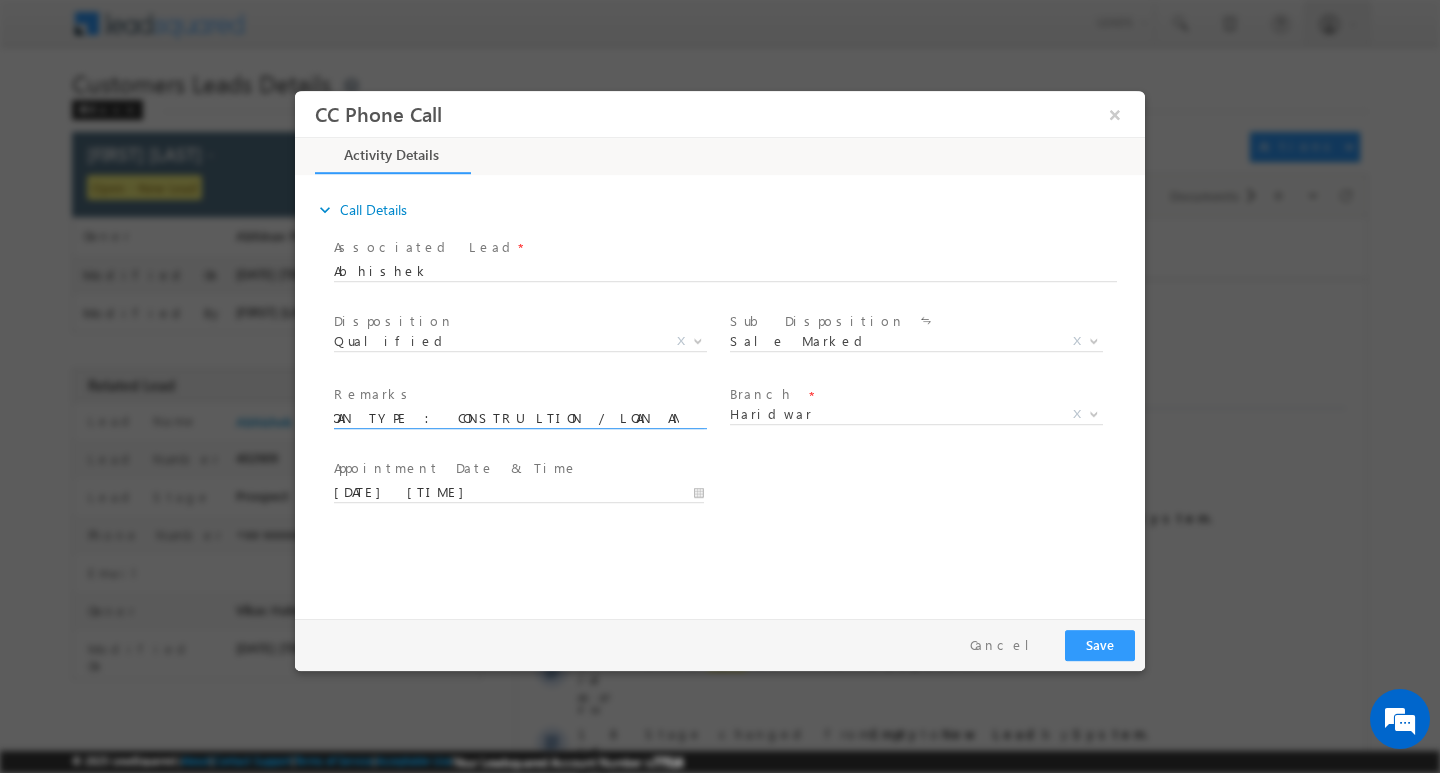 type on "CUSTOMER NAME :Abhishek/ : 22Y :  SELF EMPLOYED / WORK EXPERIECE 1.5Y / LOAN TYPE : CONSTRULTION / LOAN AMOUNT : 5L / AAD LAKASHARA  NEAREST  abitkar park/ PINCODE / 247663/PHONE NO : 8449012649/ ID :" 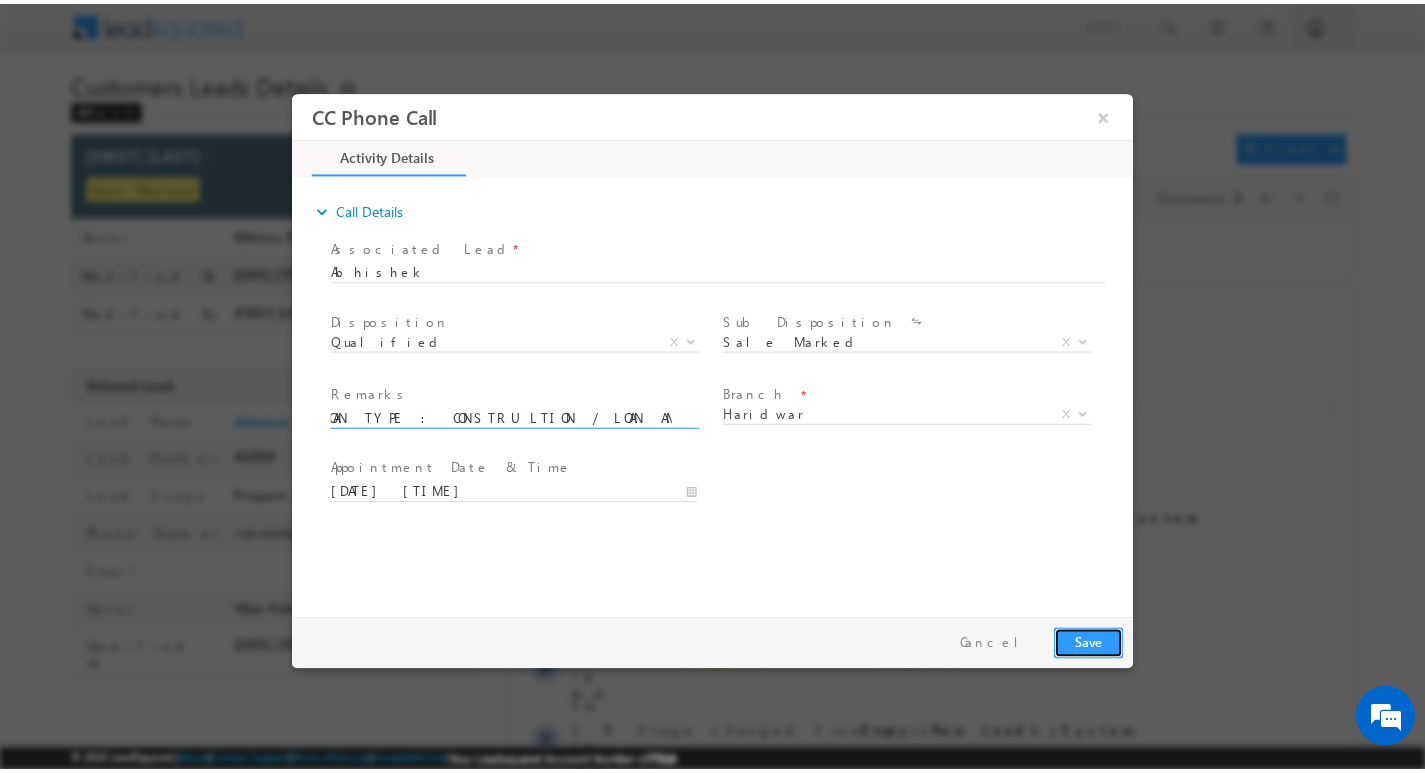 scroll, scrollTop: 0, scrollLeft: 0, axis: both 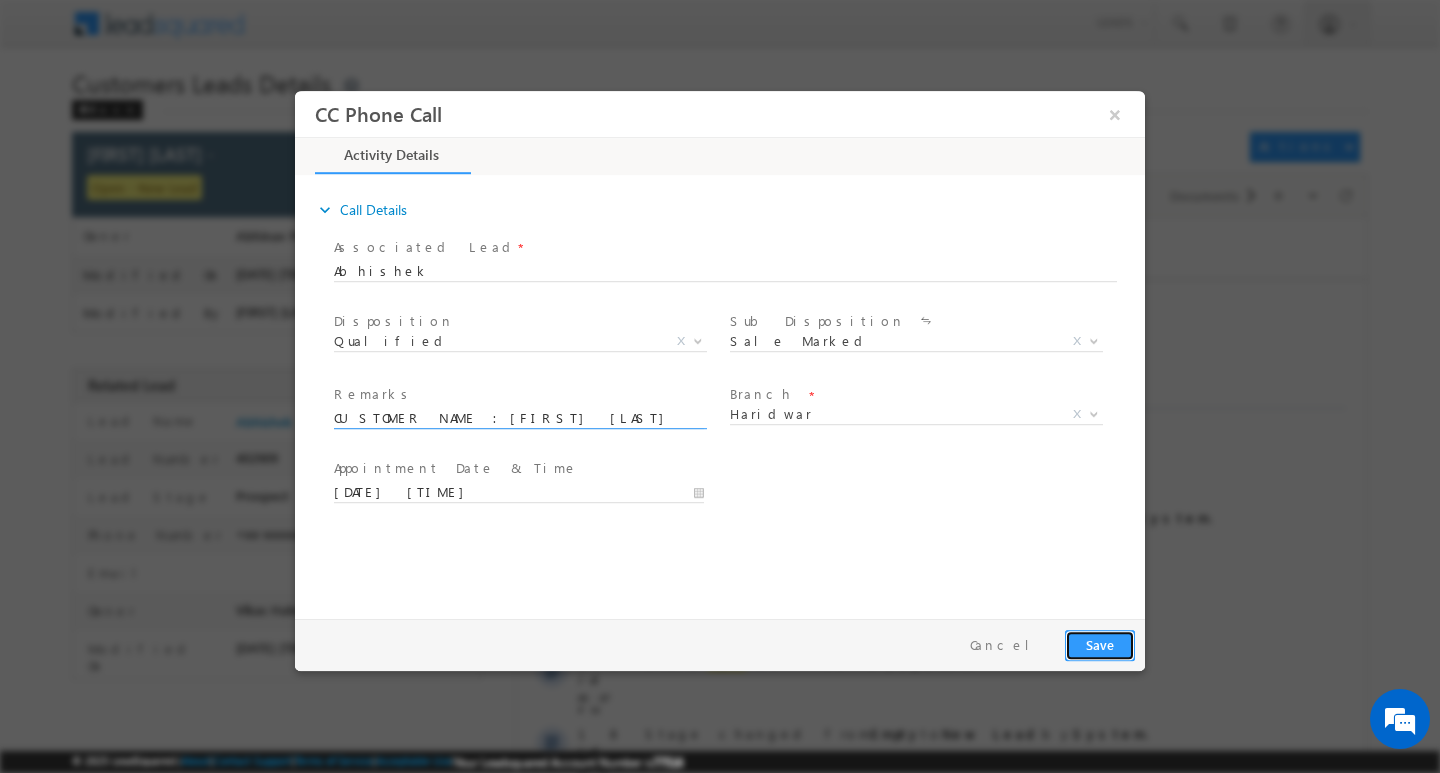 click on "Save" at bounding box center [1100, 644] 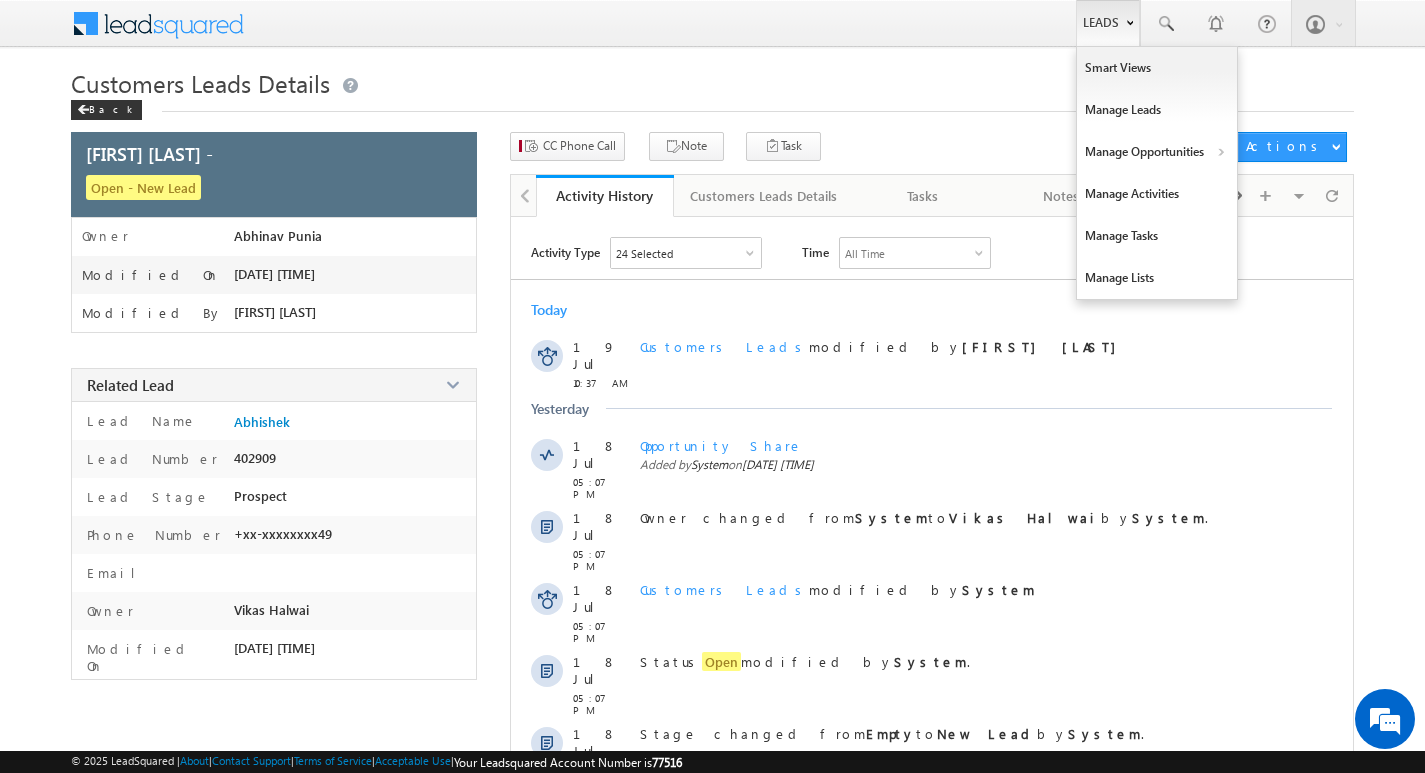 click on "Leads" at bounding box center [1108, 23] 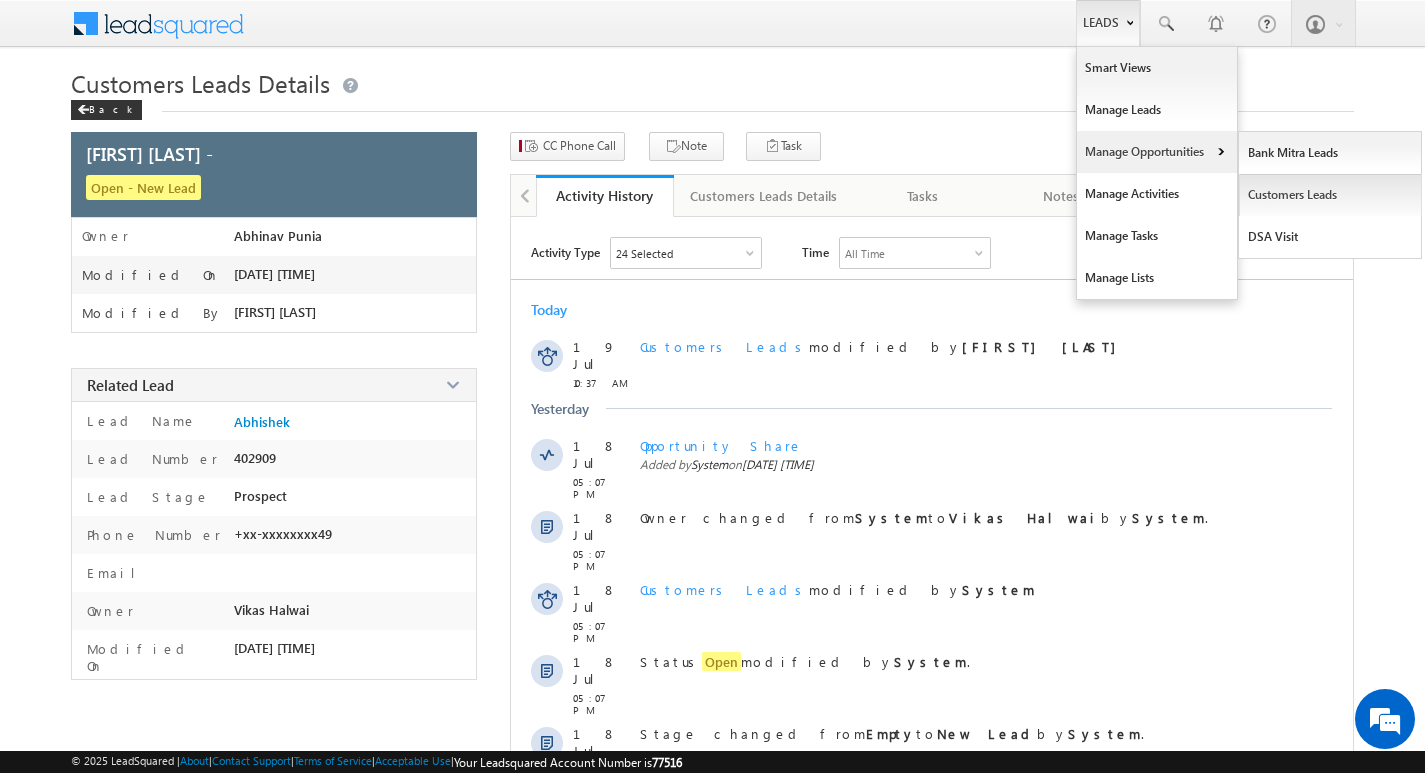 click on "Customers Leads" at bounding box center [1330, 195] 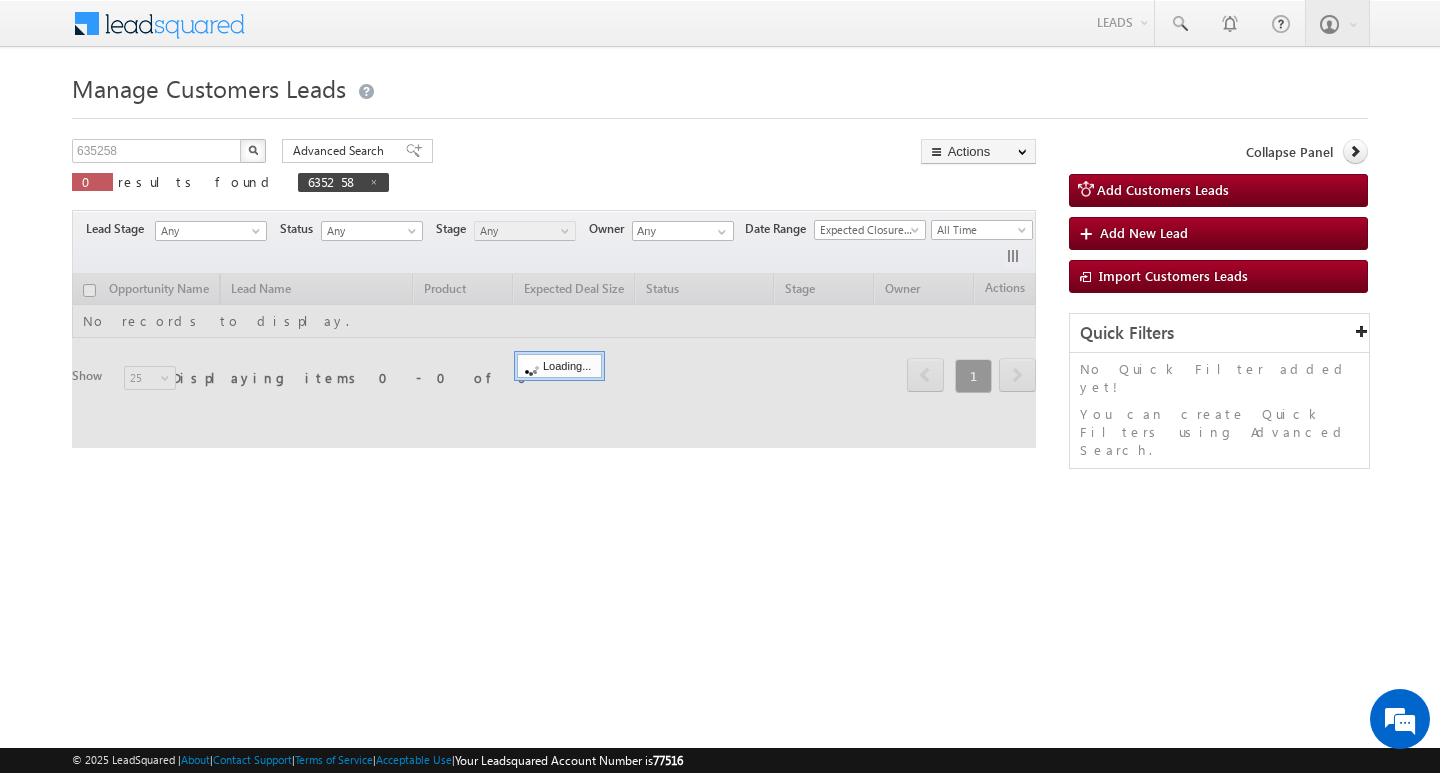scroll, scrollTop: 0, scrollLeft: 0, axis: both 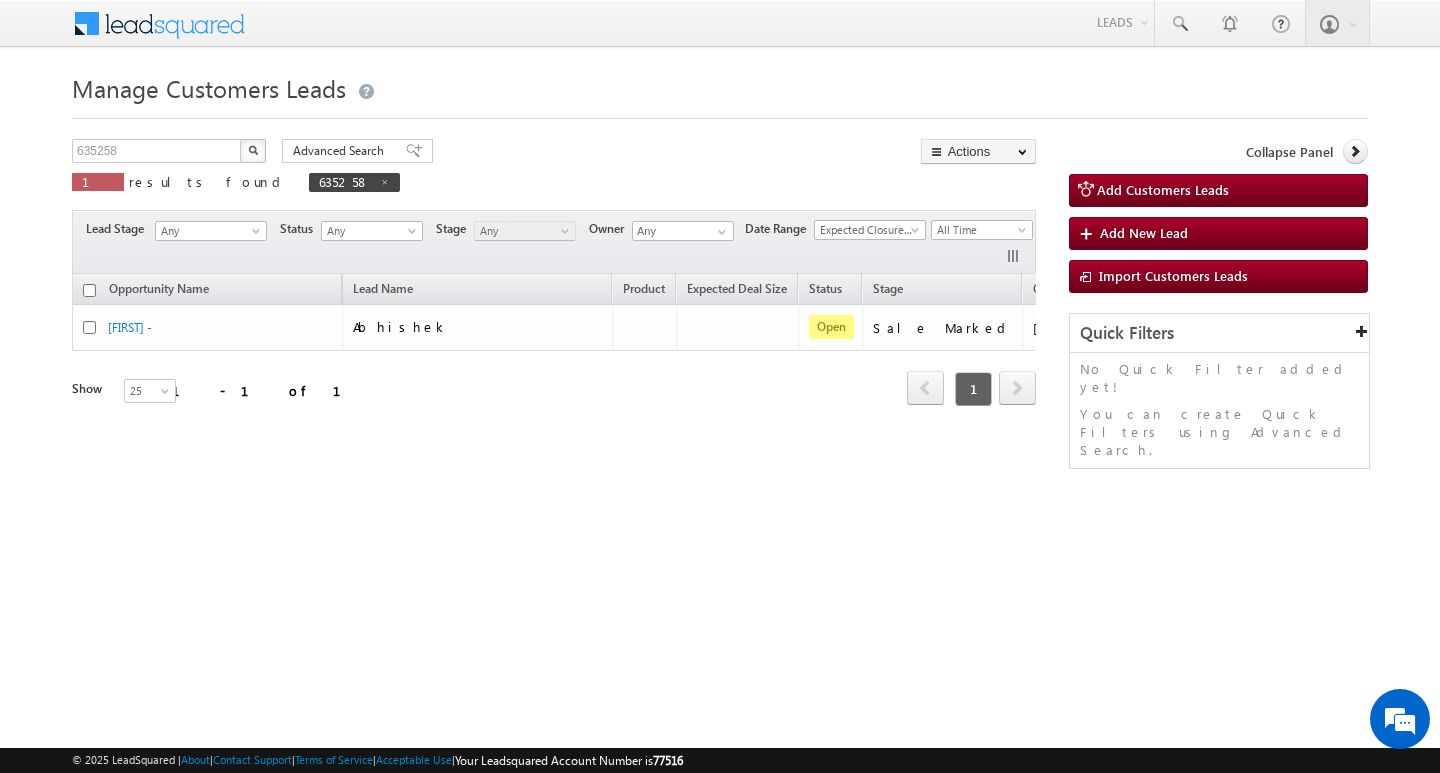 drag, startPoint x: 77, startPoint y: 427, endPoint x: 79, endPoint y: 446, distance: 19.104973 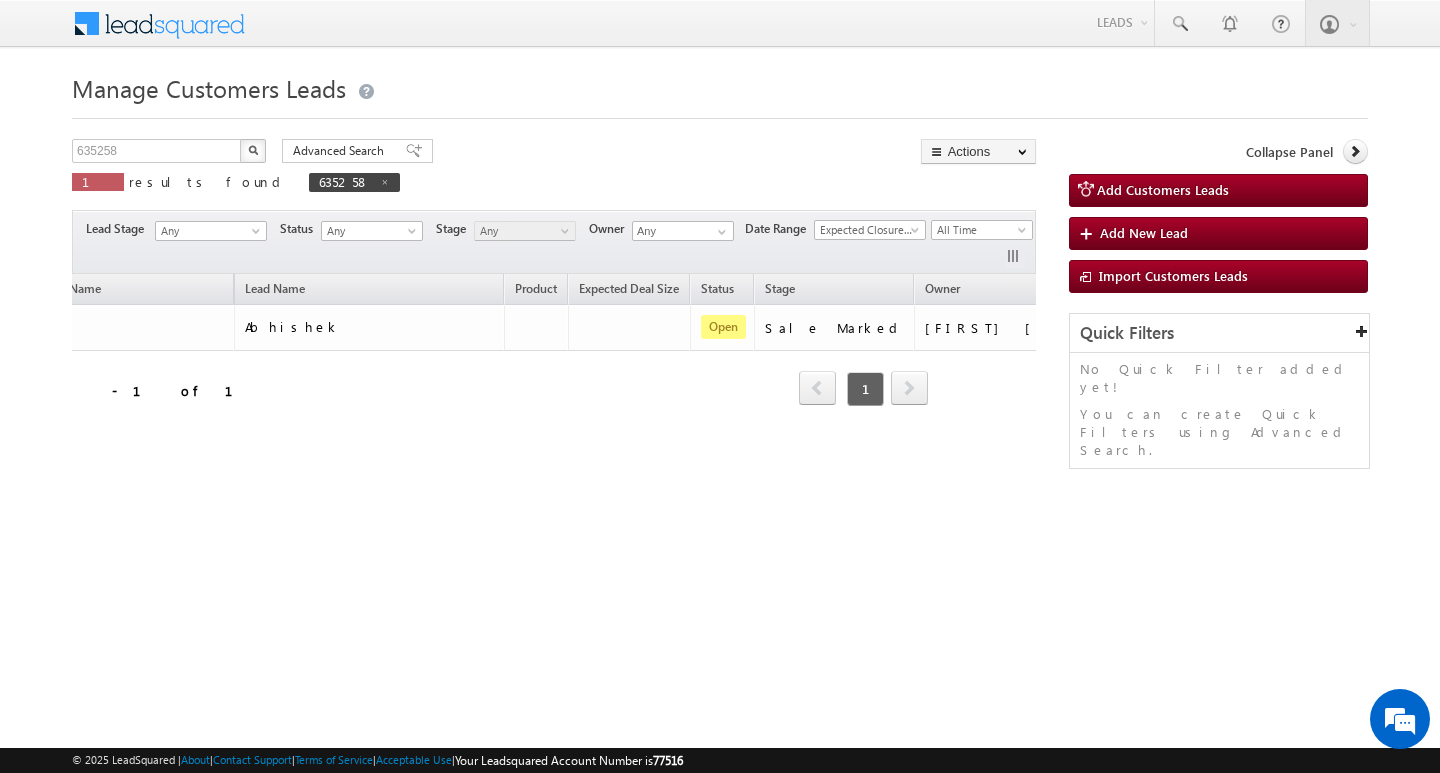 scroll, scrollTop: 0, scrollLeft: 138, axis: horizontal 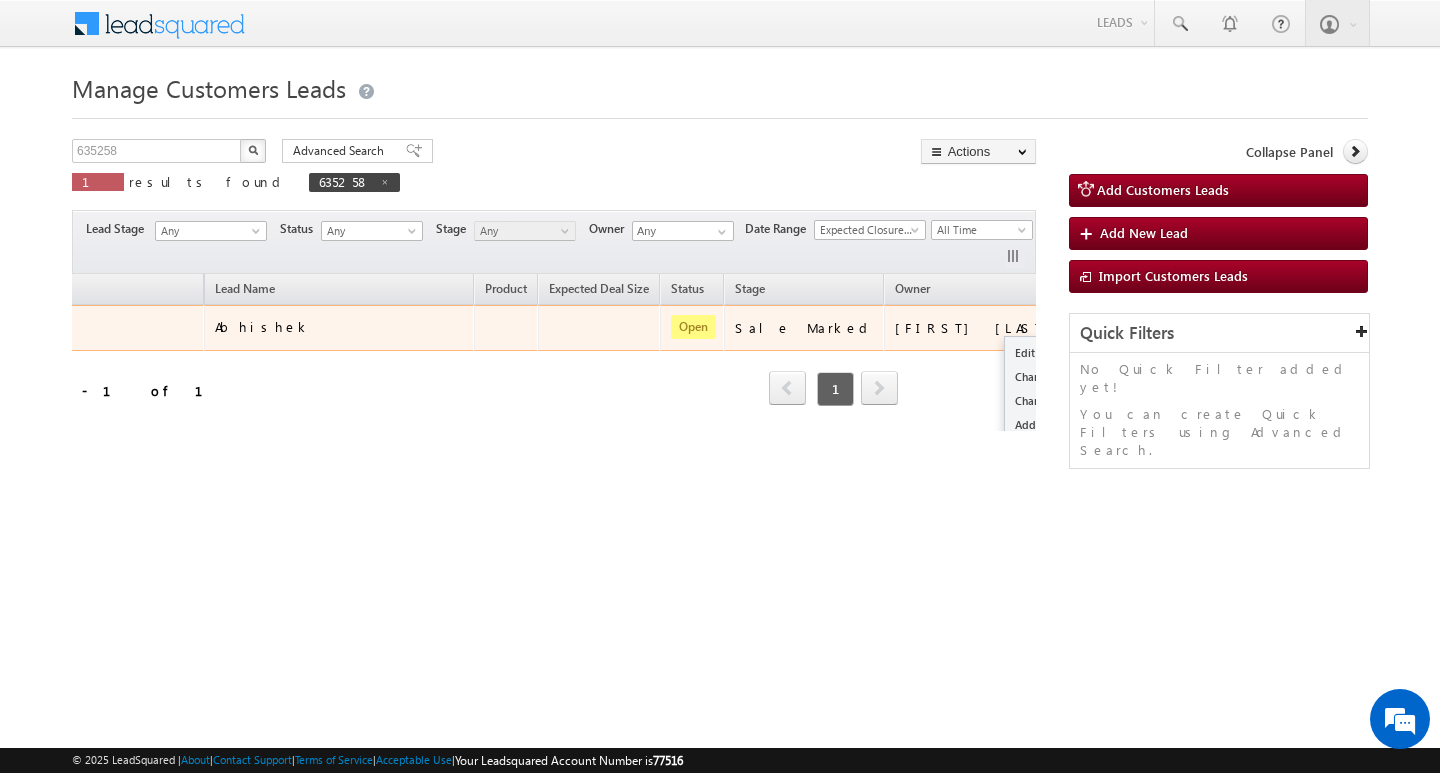 click at bounding box center [1095, 327] 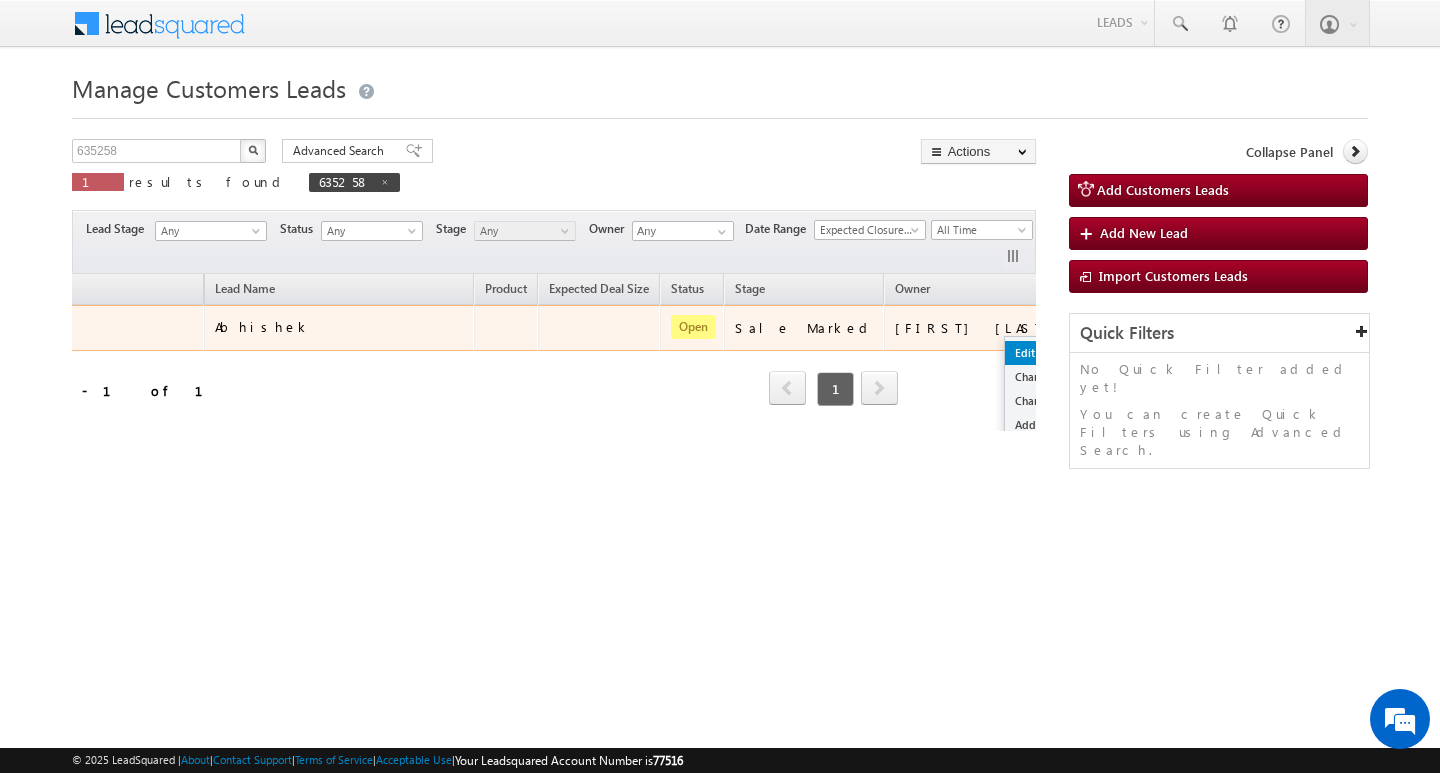 click on "Edit" at bounding box center (1055, 353) 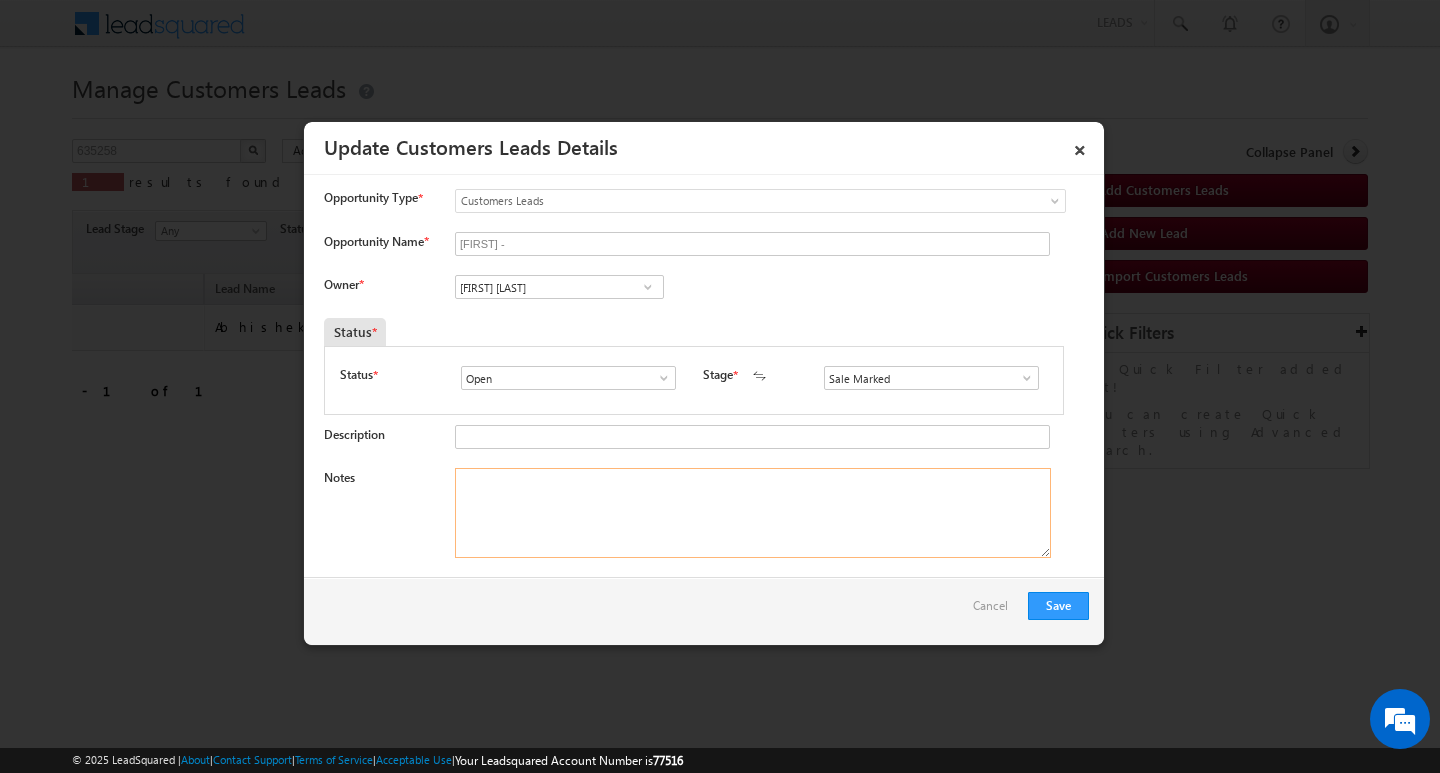 click on "Notes" at bounding box center (753, 513) 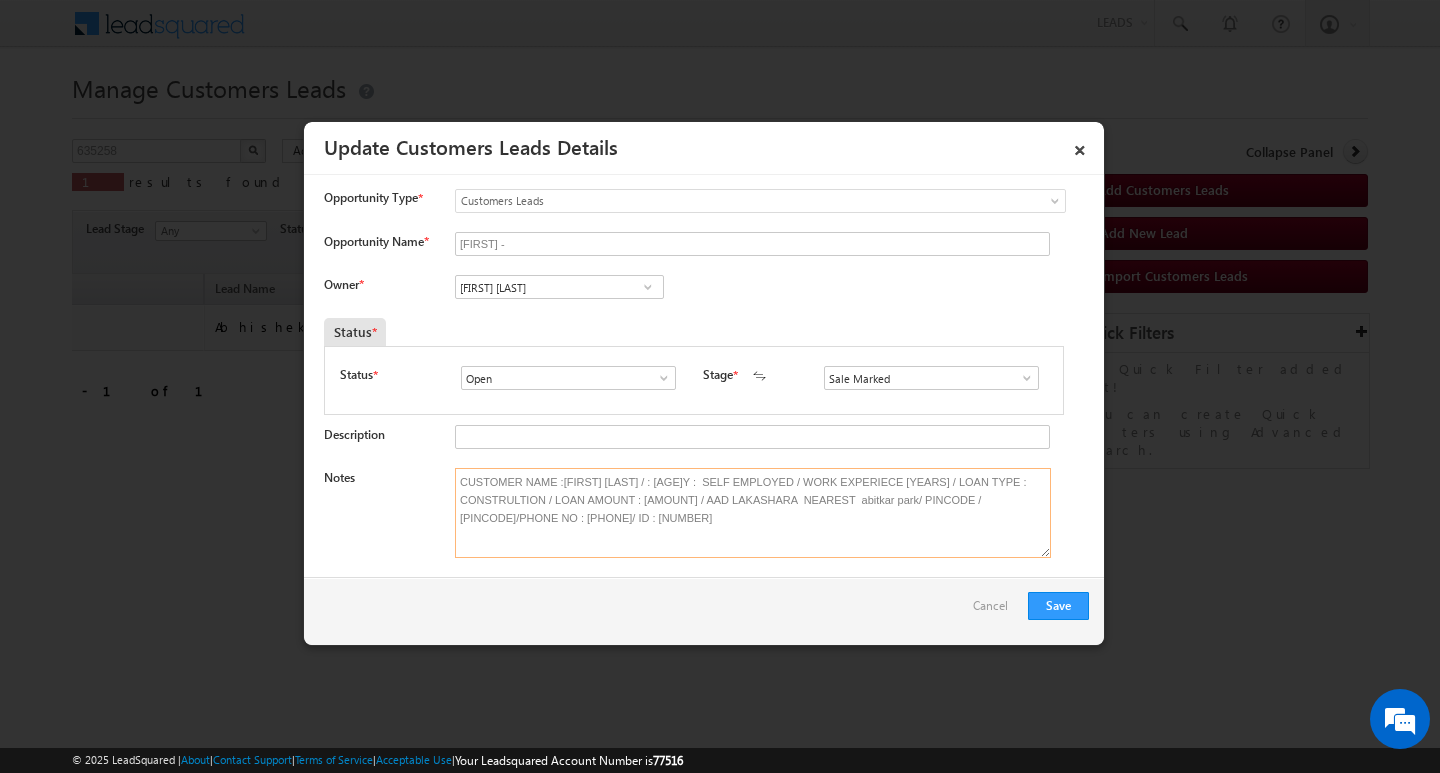type on "CUSTOMER NAME :Abhishek/ : 22Y :  SELF EMPLOYED / WORK EXPERIECE 1.5Y / LOAN TYPE : CONSTRULTION / LOAN AMOUNT : 5L / AAD LAKASHARA  NEAREST  abitkar park/ PINCODE / 247663/PHONE NO : 8449012649/ ID : 635258" 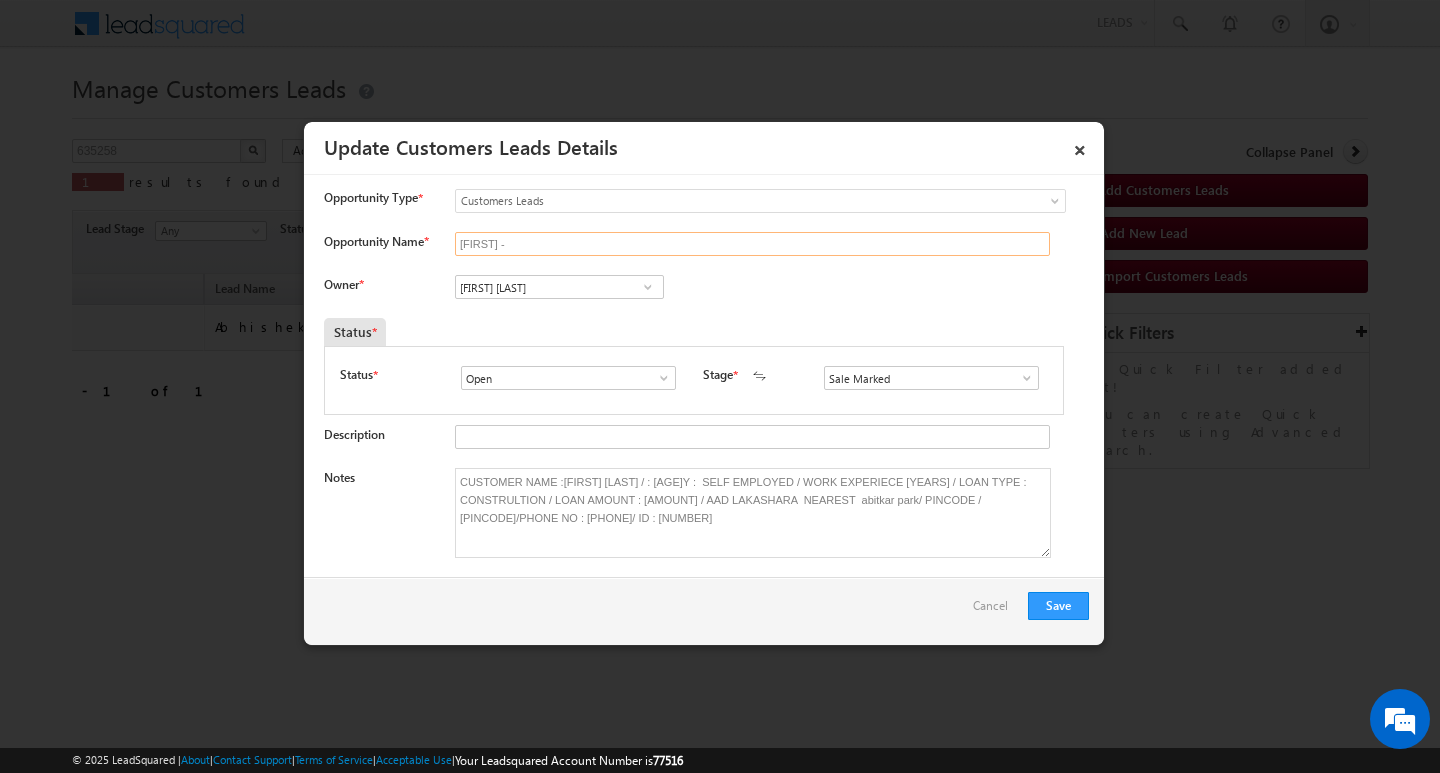 click on "Abhishek  -" at bounding box center (752, 244) 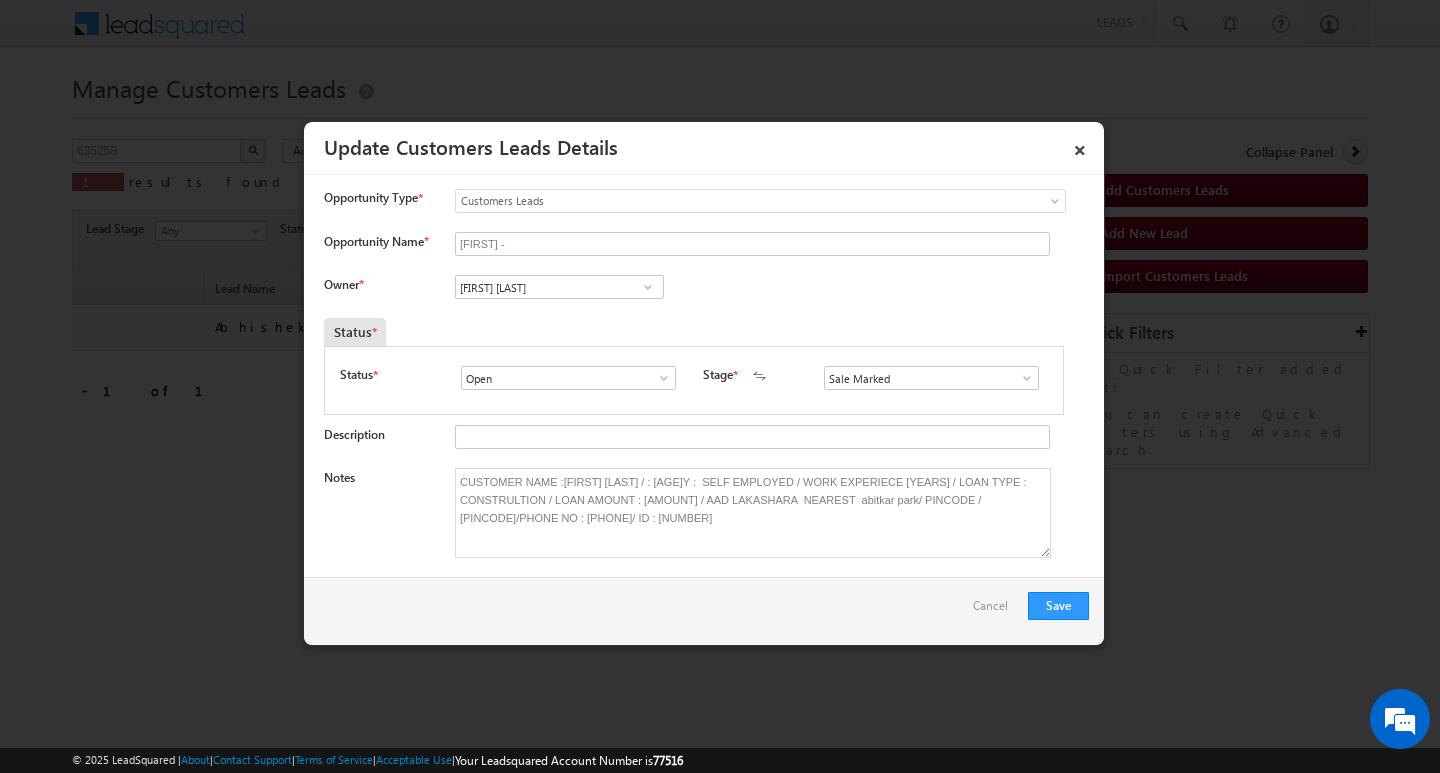 click at bounding box center (648, 287) 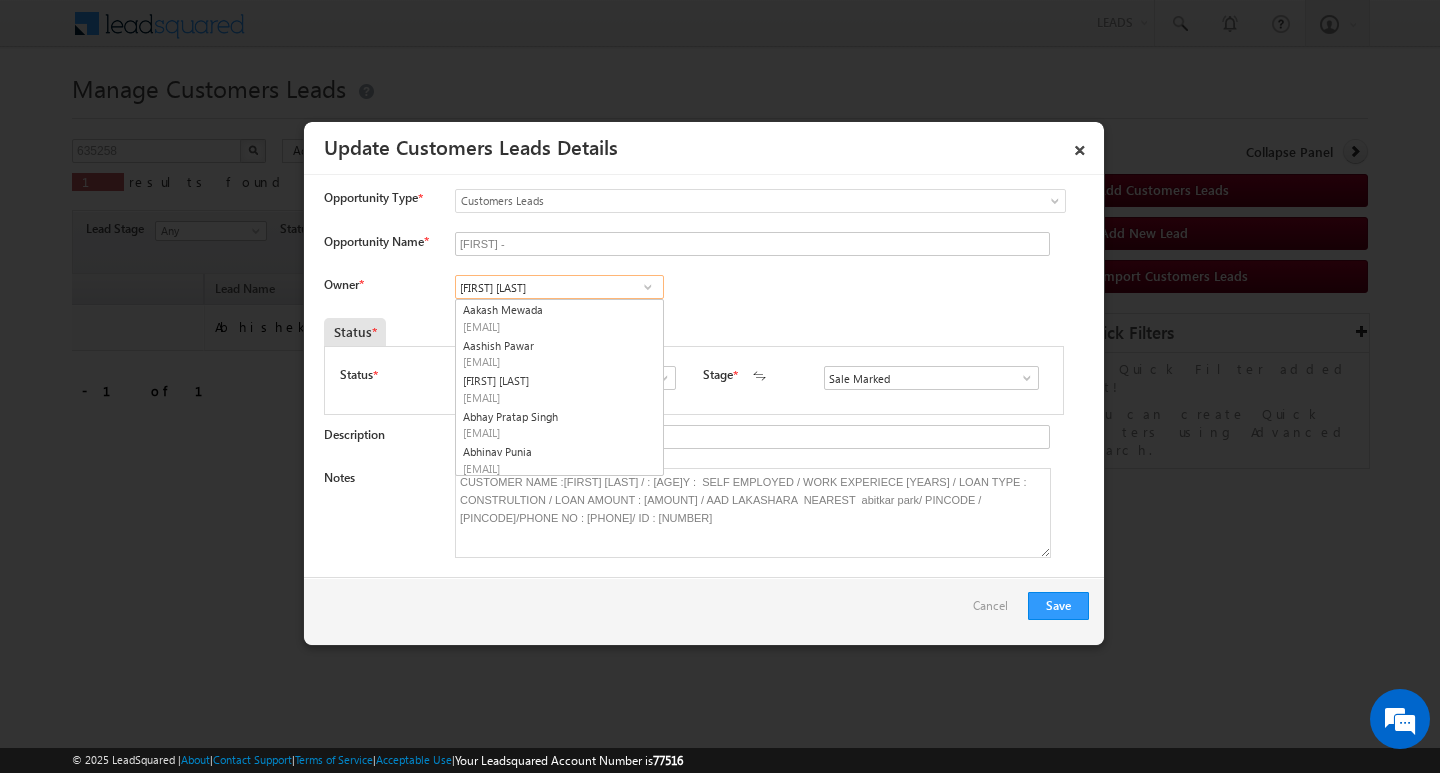 click on "Deeksha Chaudhary" at bounding box center [559, 287] 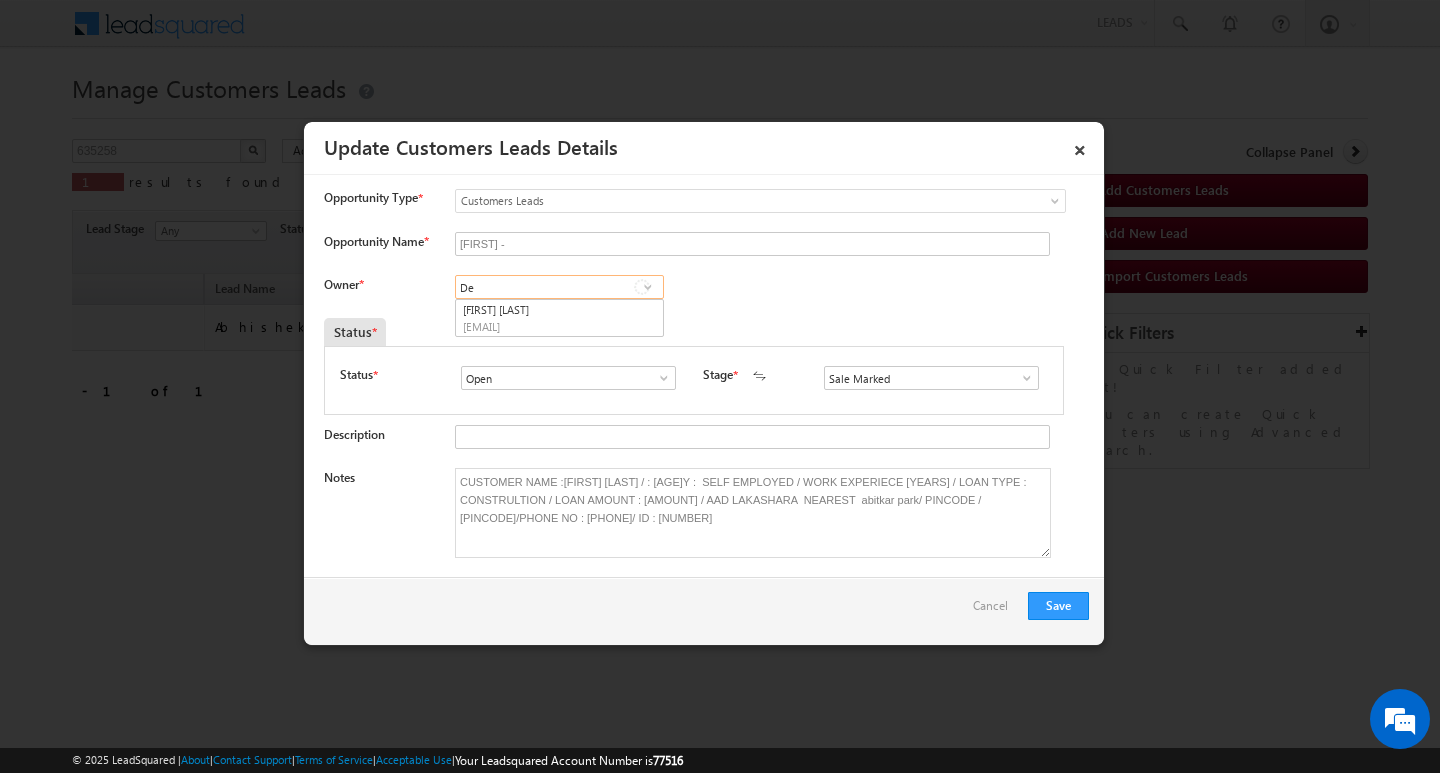 type on "D" 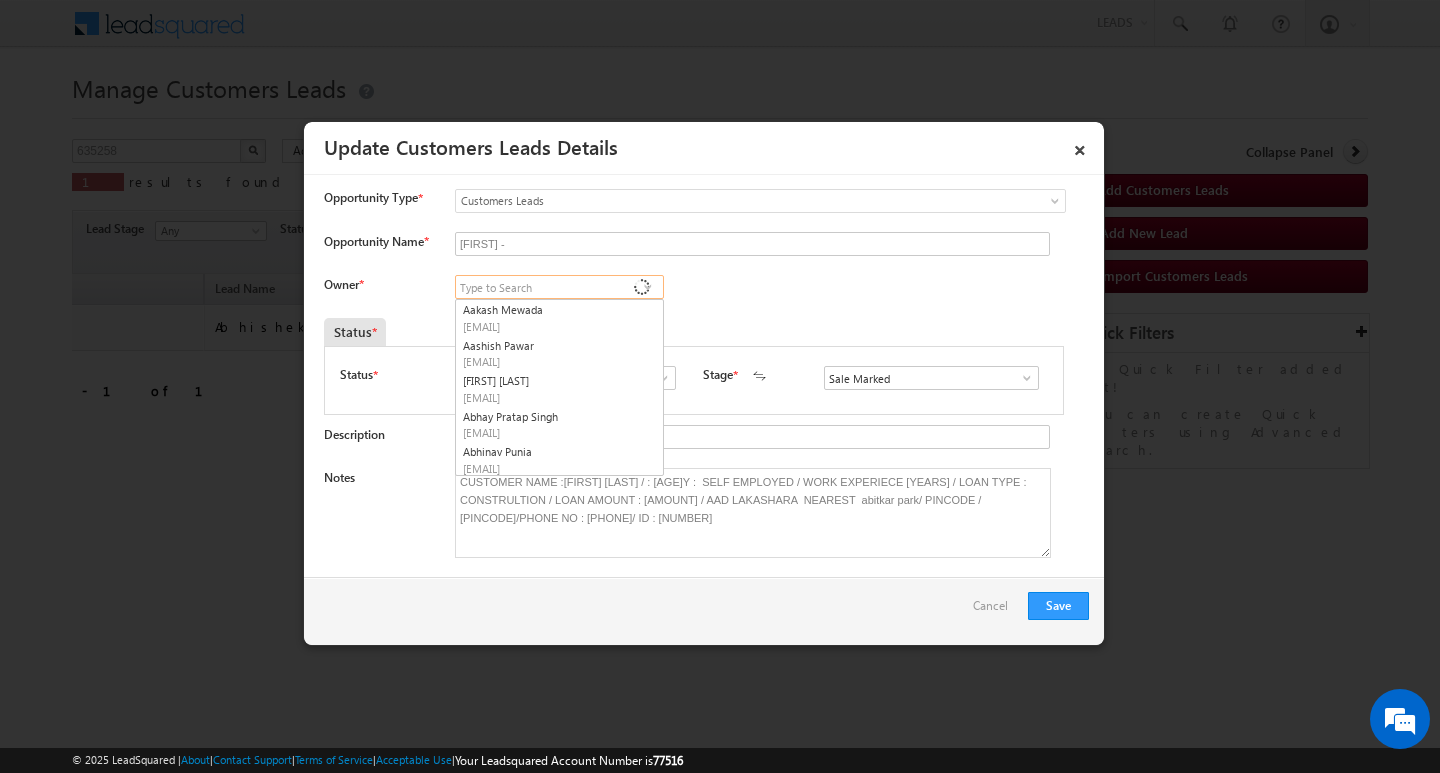 paste on "abhinav.punia@sgrlimited.in" 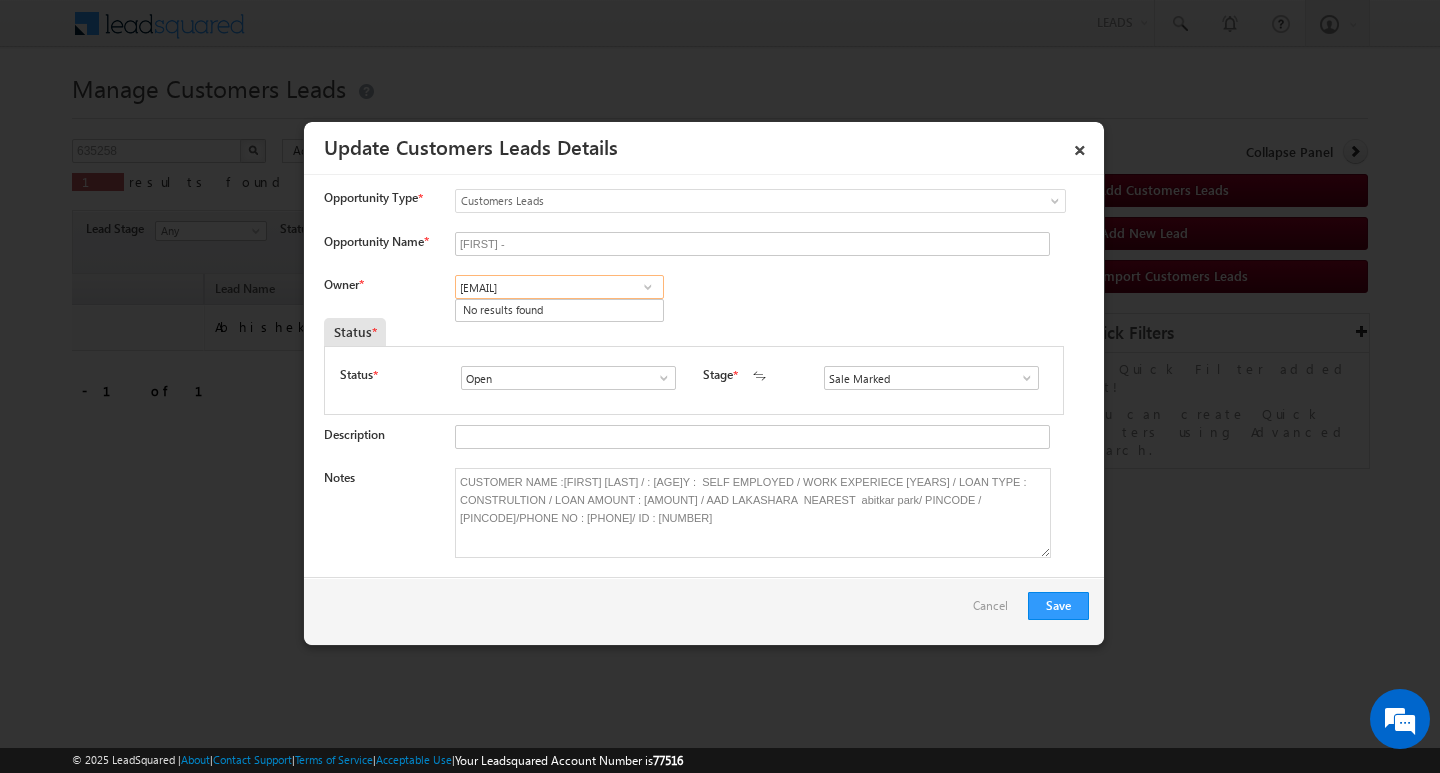 type on "abhinav.punia@sgrlimited.in" 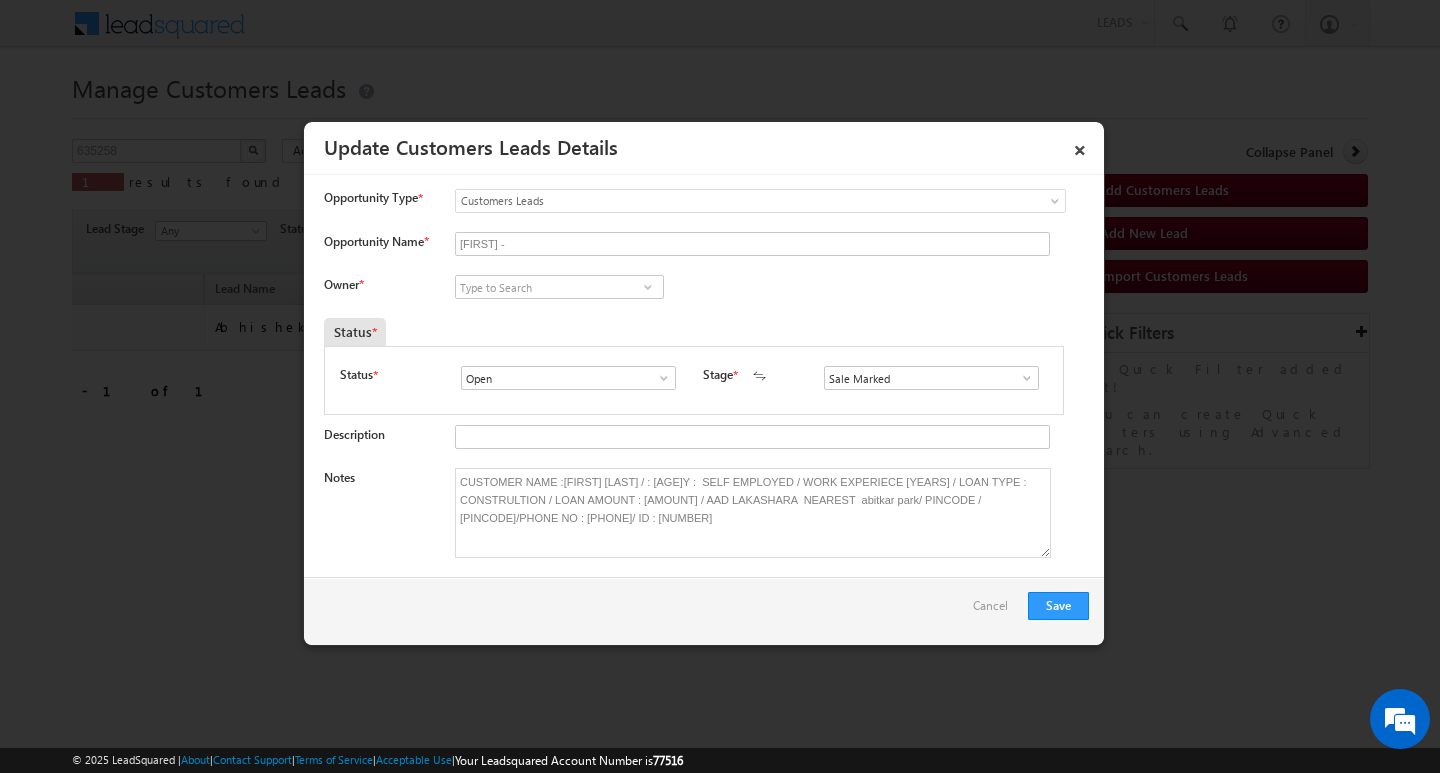 click on "Owner *
No results found No results found" at bounding box center (706, 291) 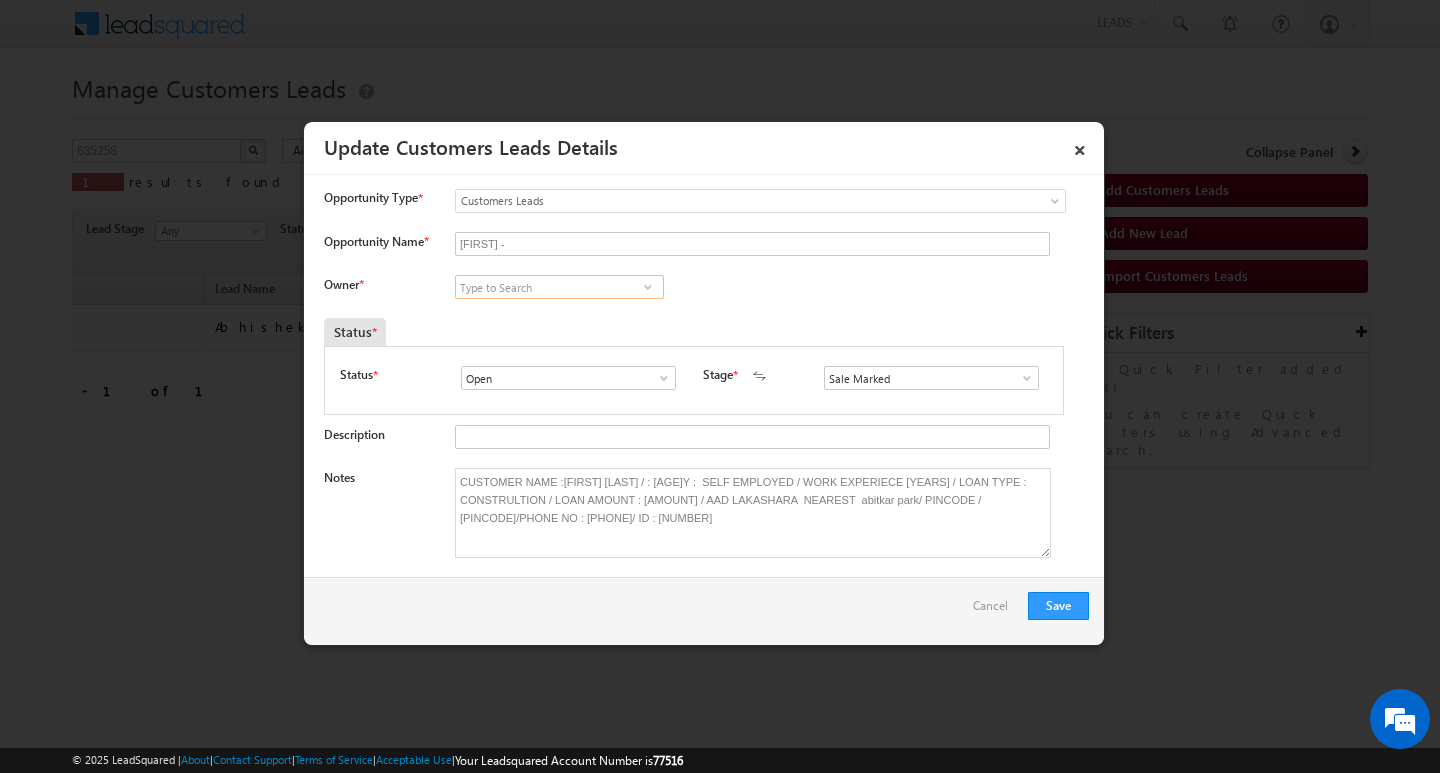 click at bounding box center (559, 287) 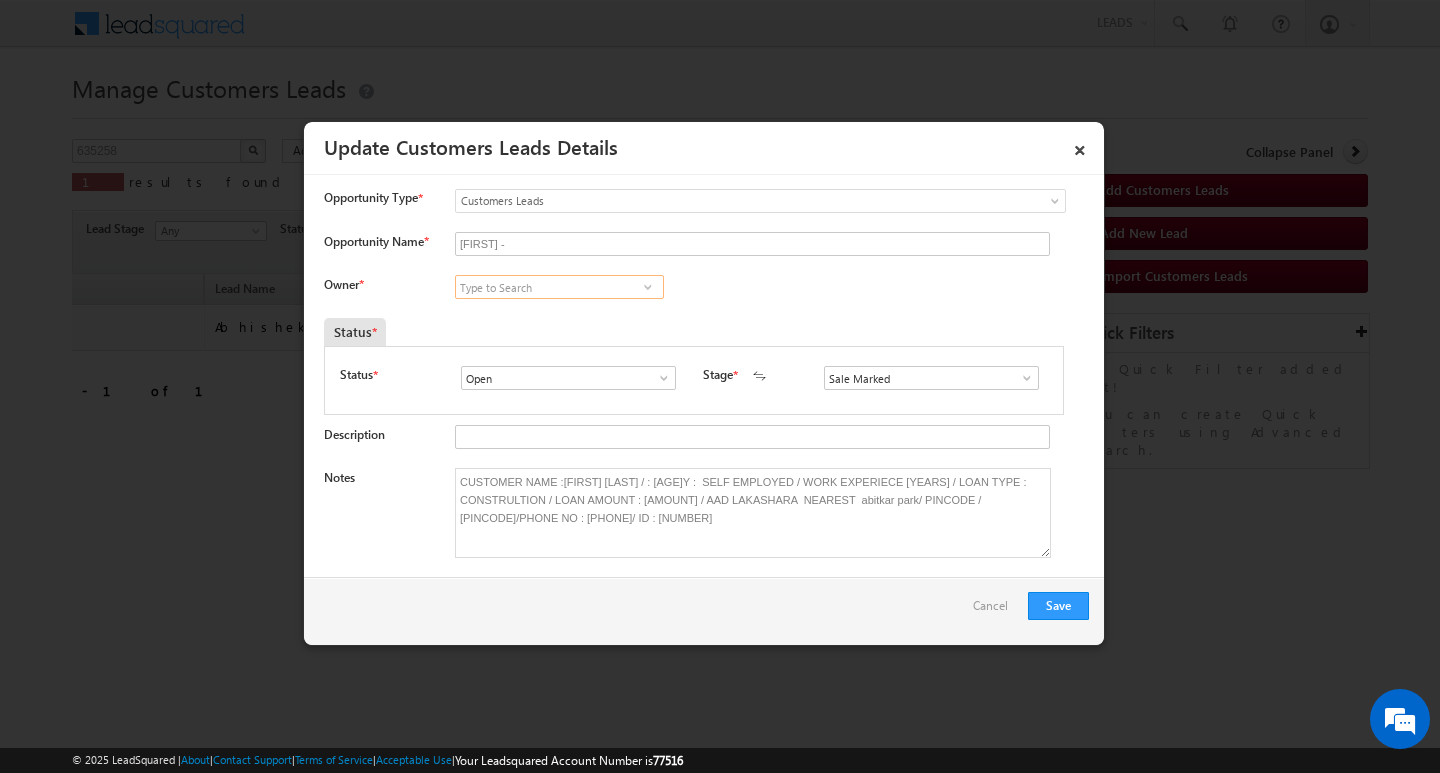 paste on "abhinav.punia@sgrlimited.in" 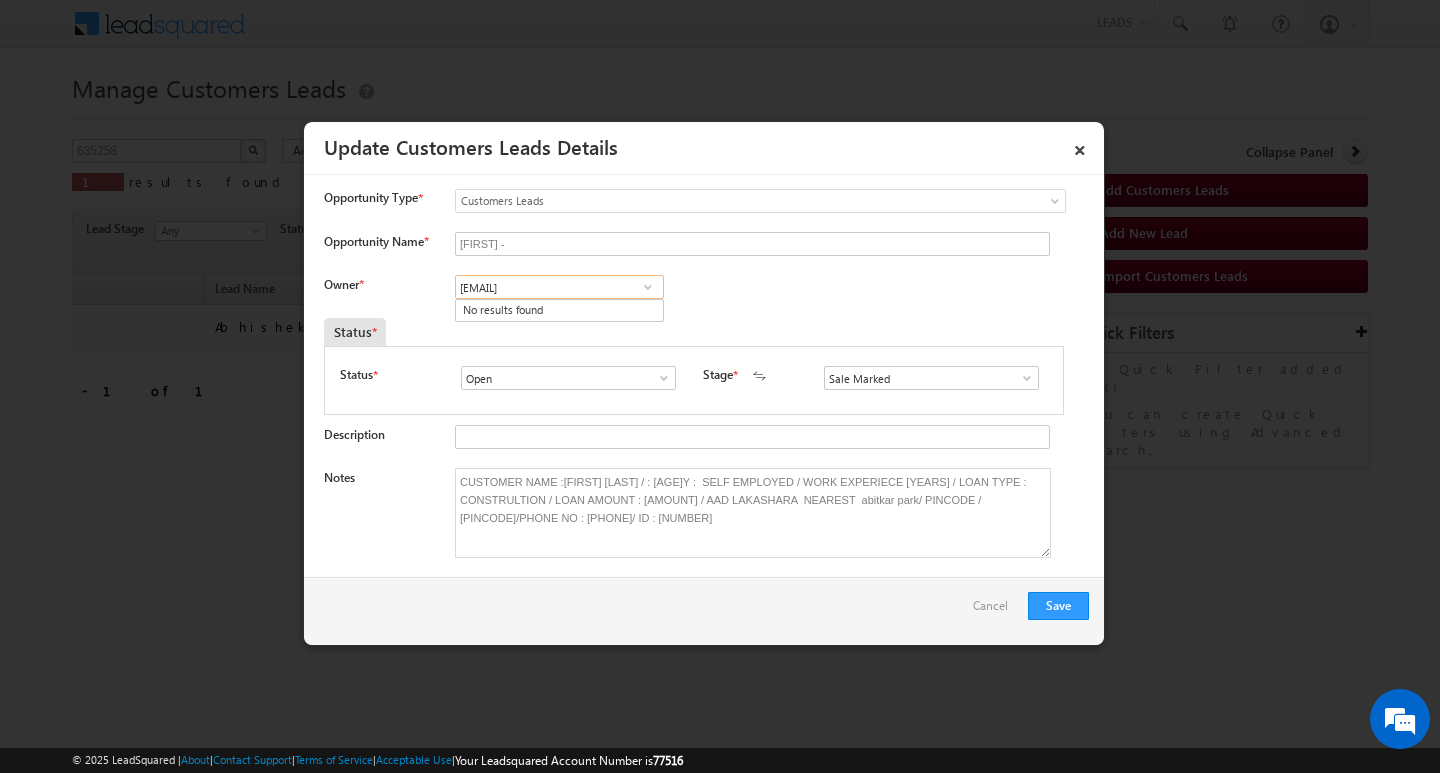 type on "abhinav.punia@sgrlimited.in" 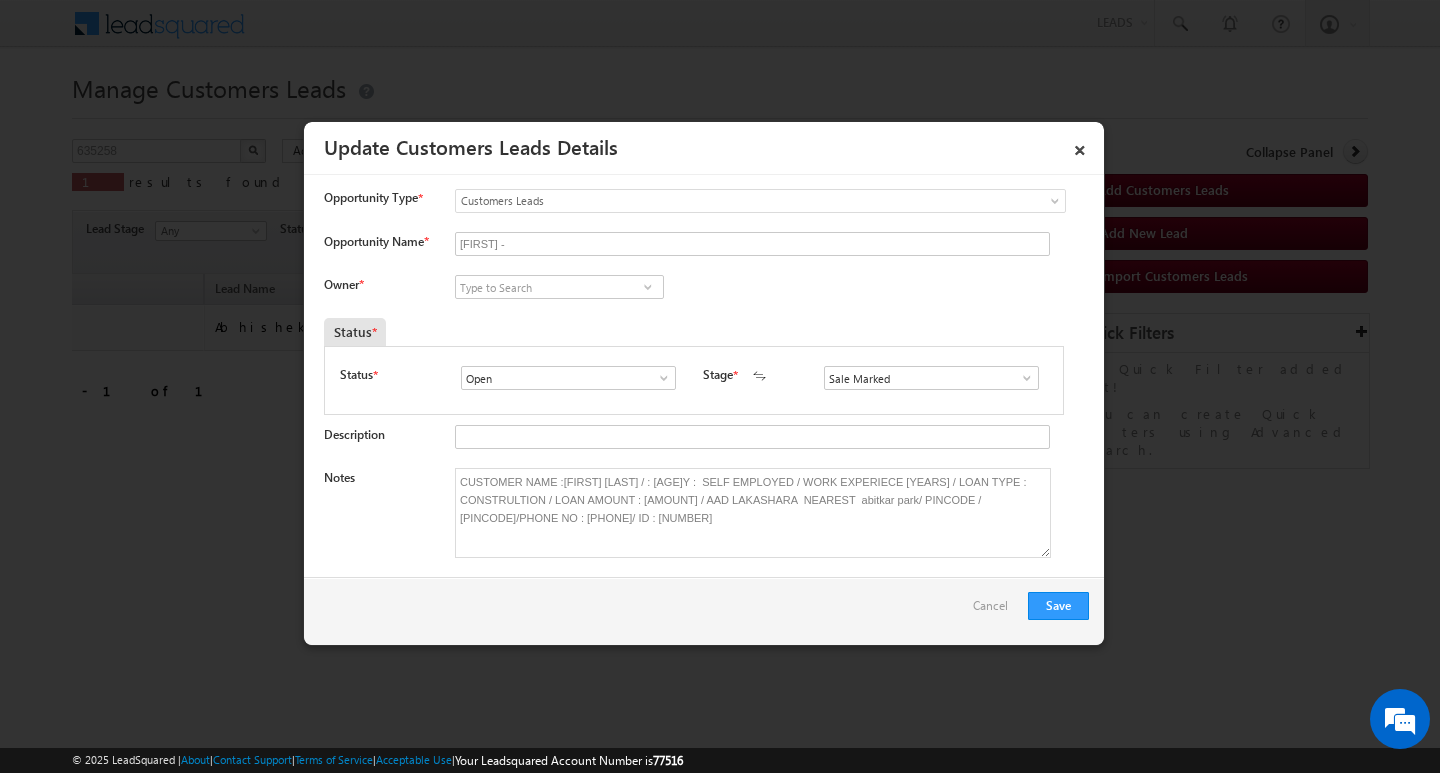 click on "Save
Cancel" at bounding box center [704, 611] 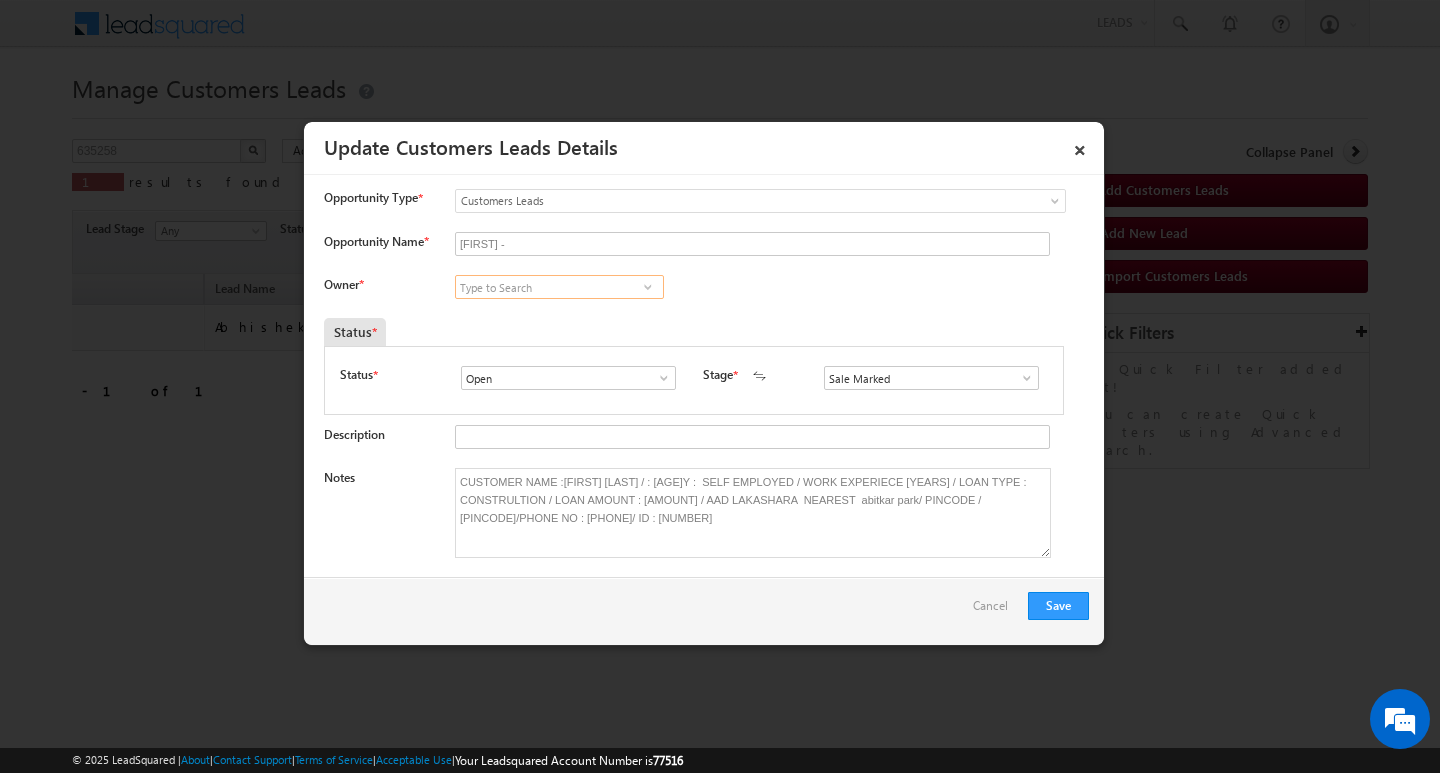 click at bounding box center [559, 287] 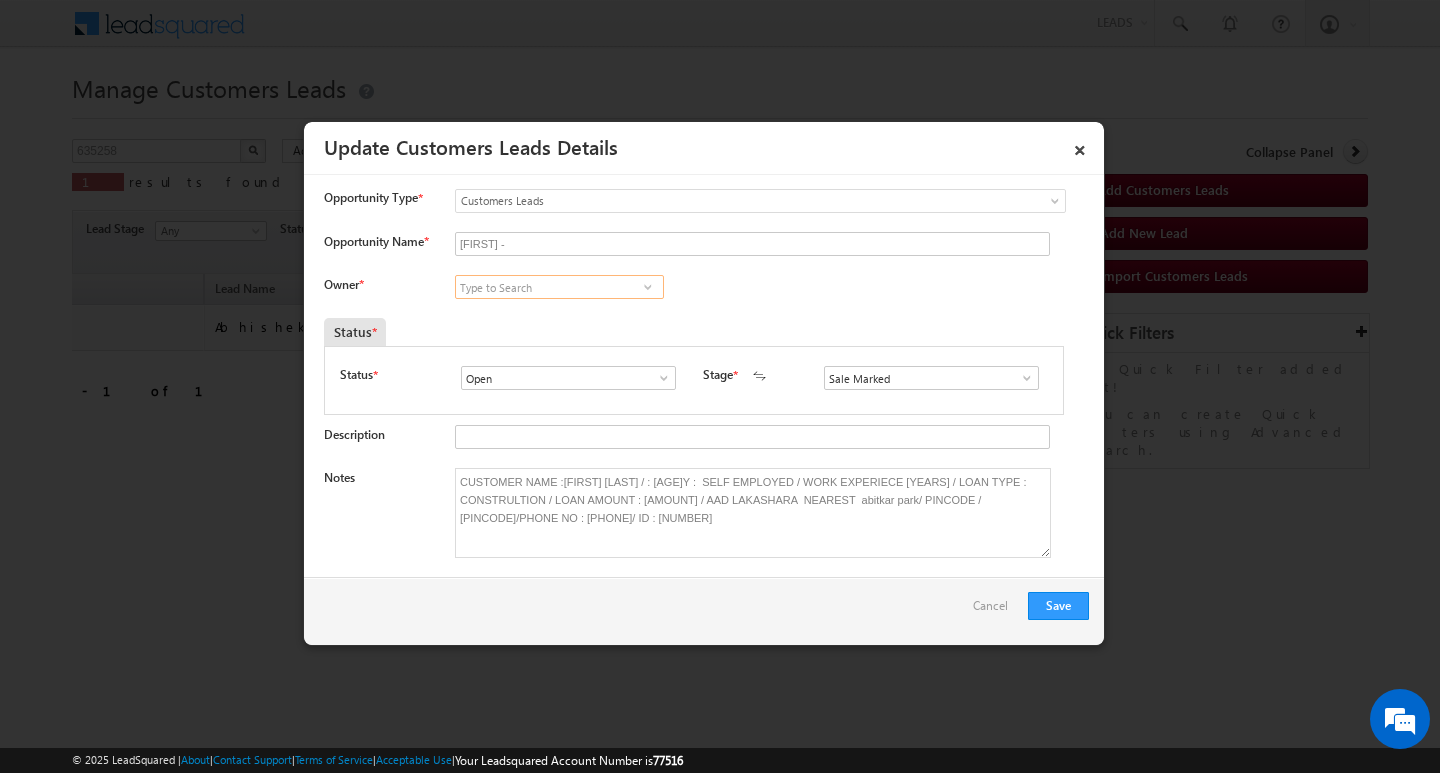 click at bounding box center [559, 287] 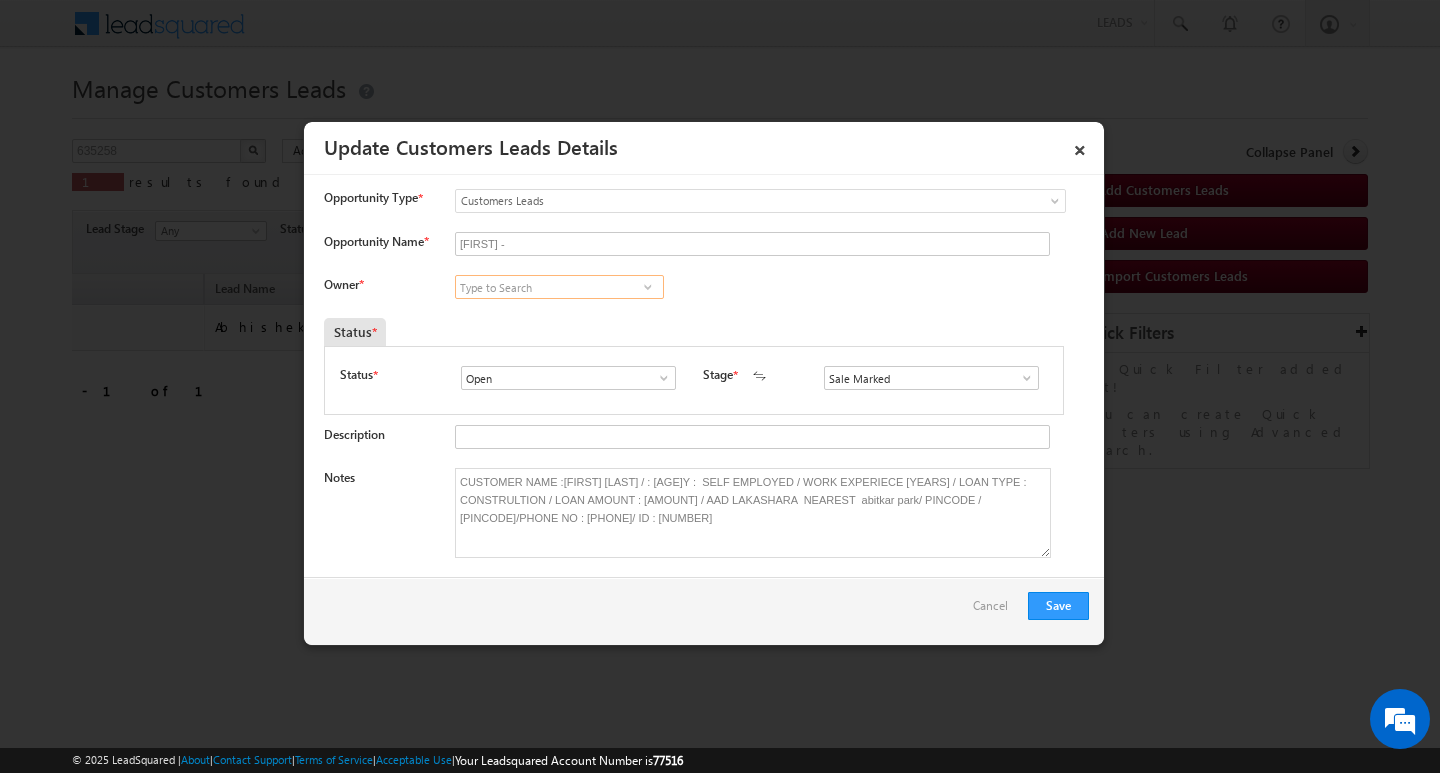 paste on "abhinav.punia@sgrlimited.in" 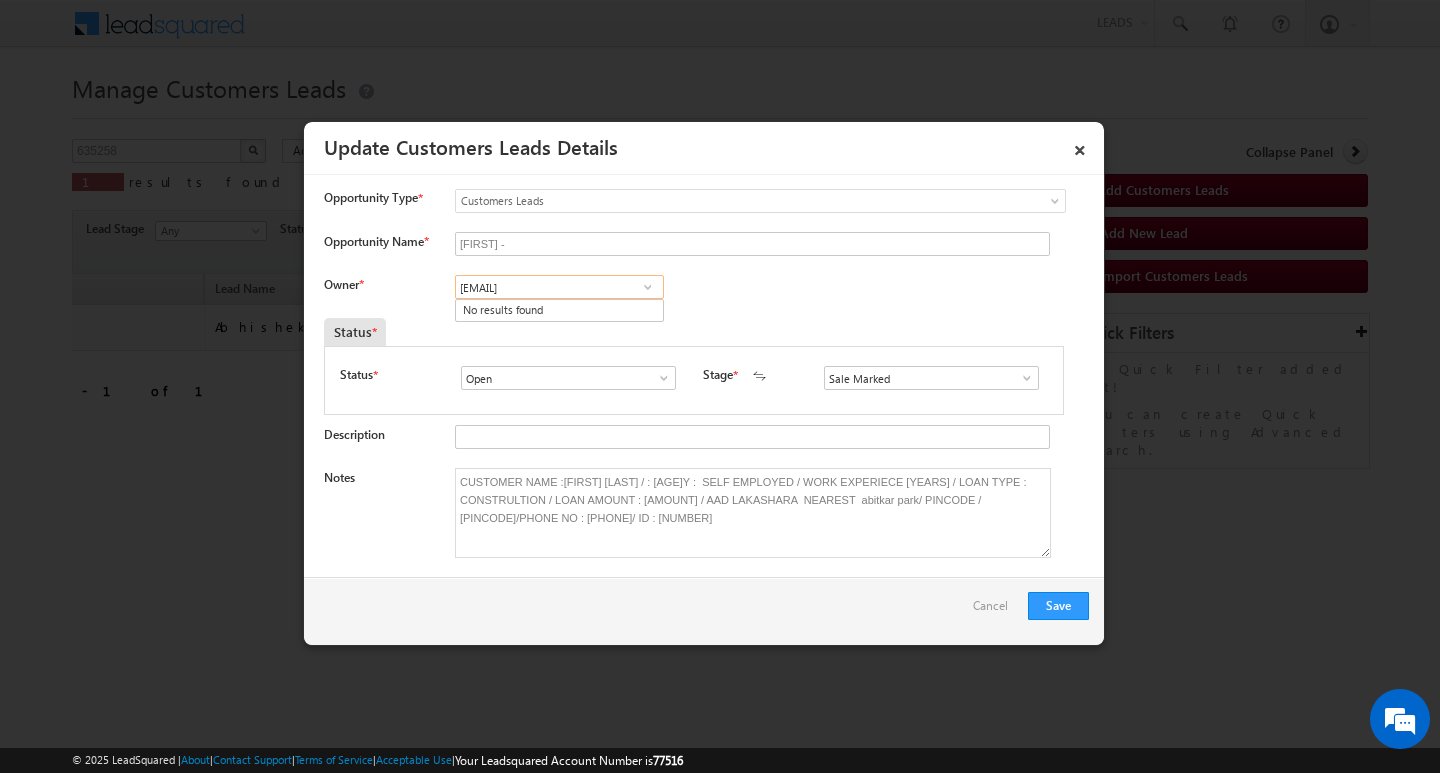 type on "abhinav.punia@sgrlimited.in" 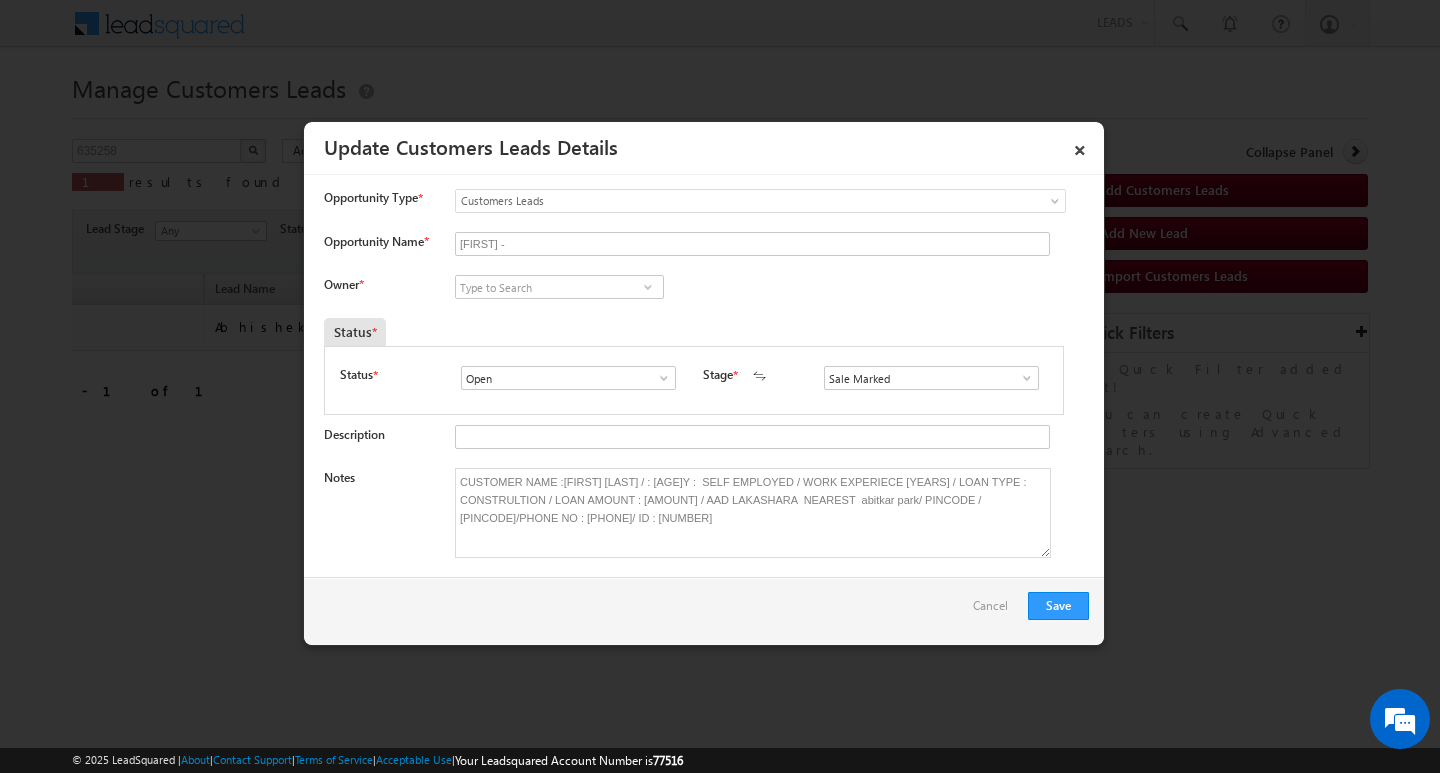 click at bounding box center (648, 287) 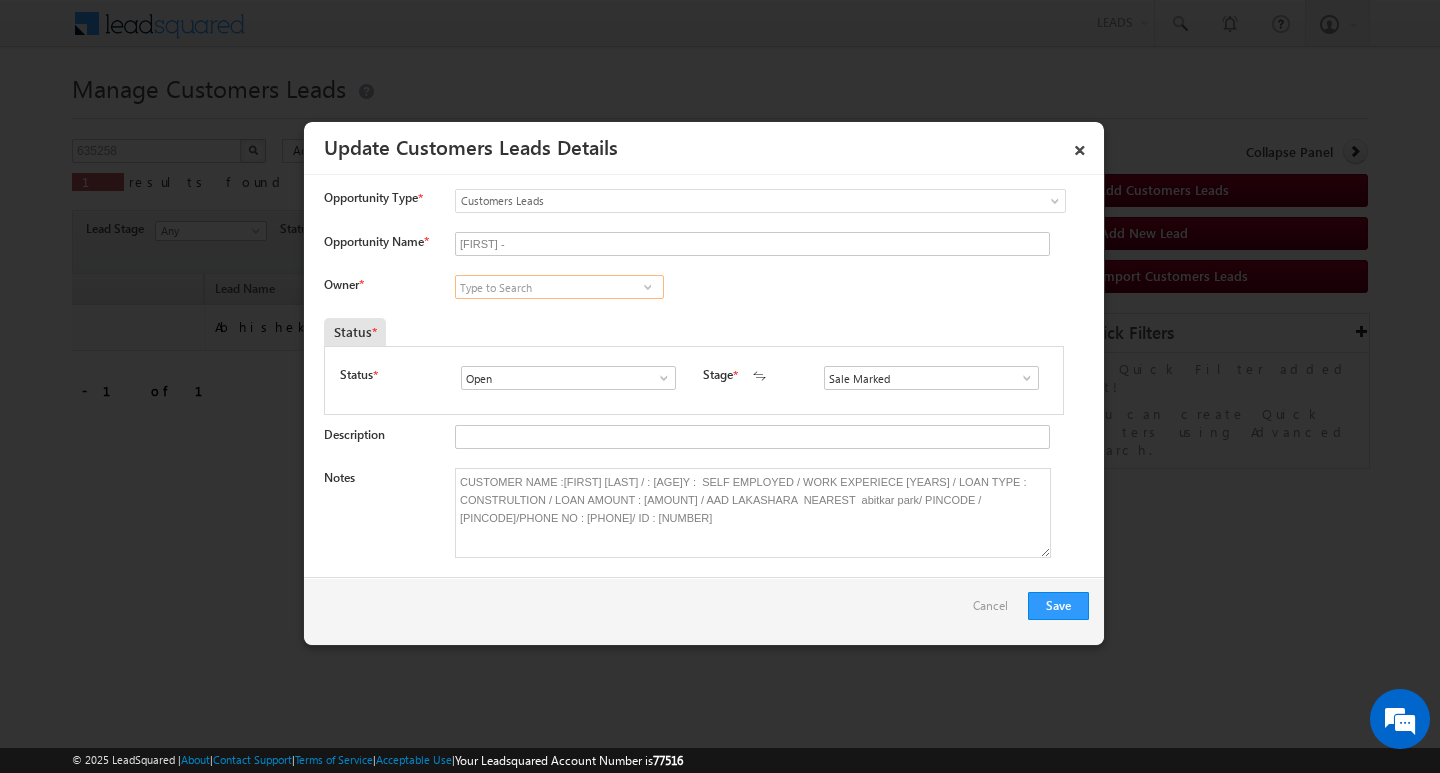 click at bounding box center (559, 287) 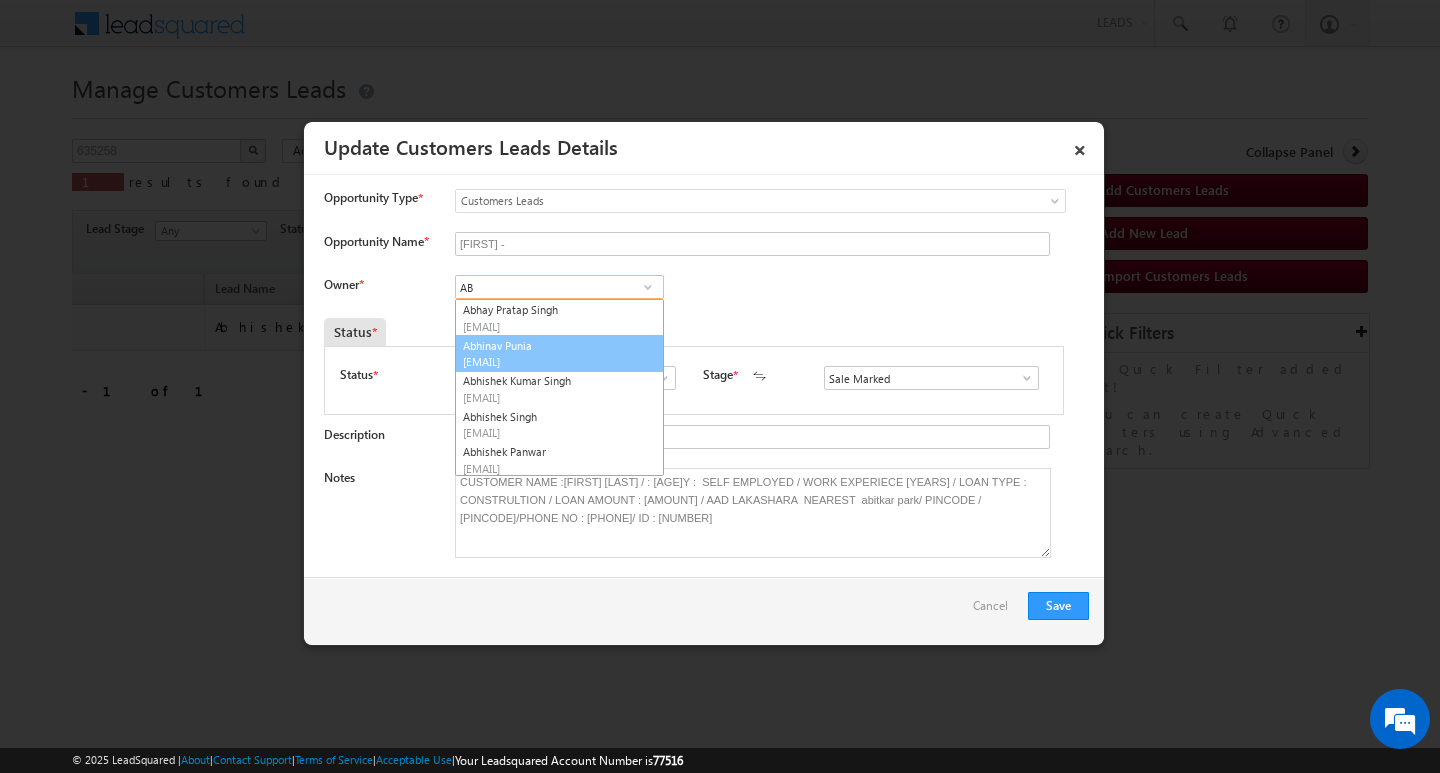 click on "[EMAIL]" at bounding box center [553, 361] 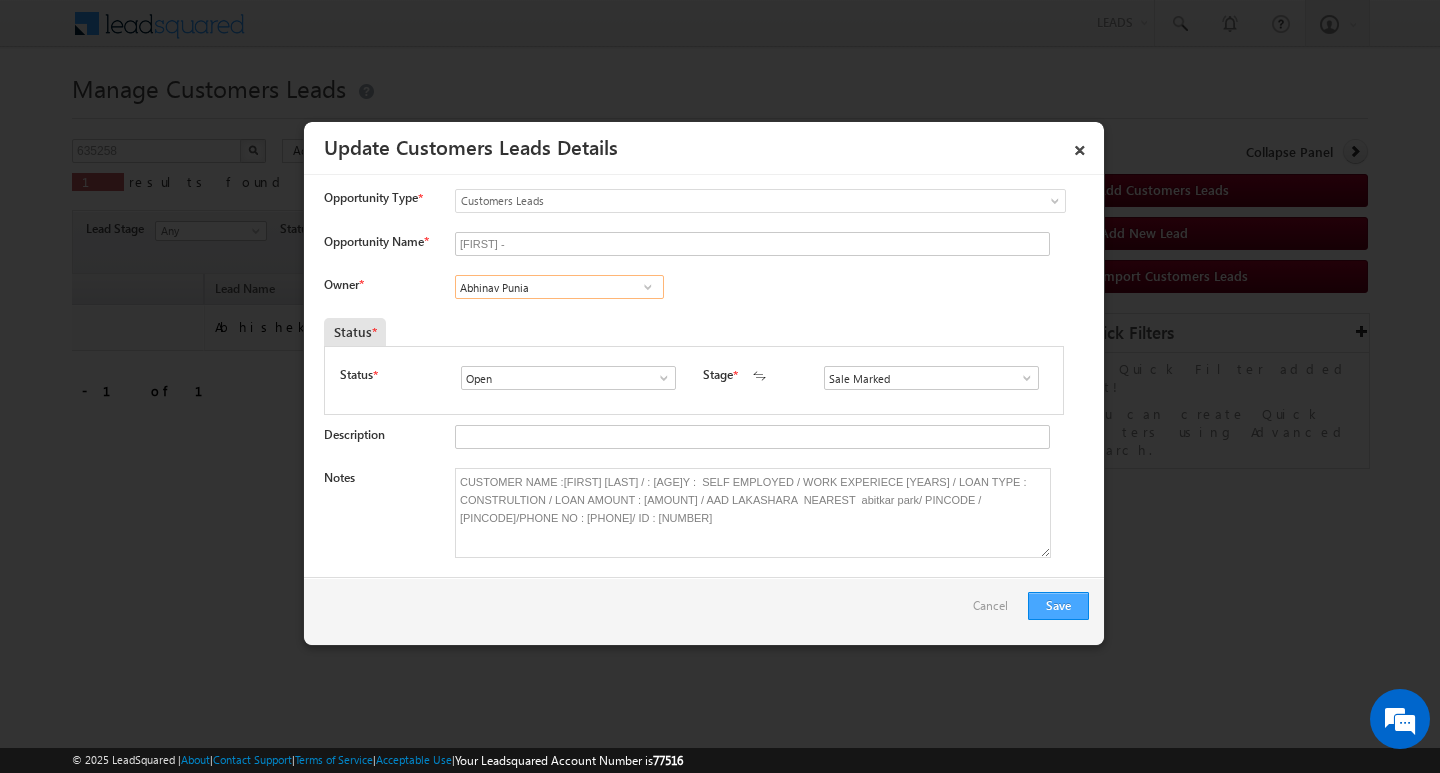 type on "Abhinav Punia" 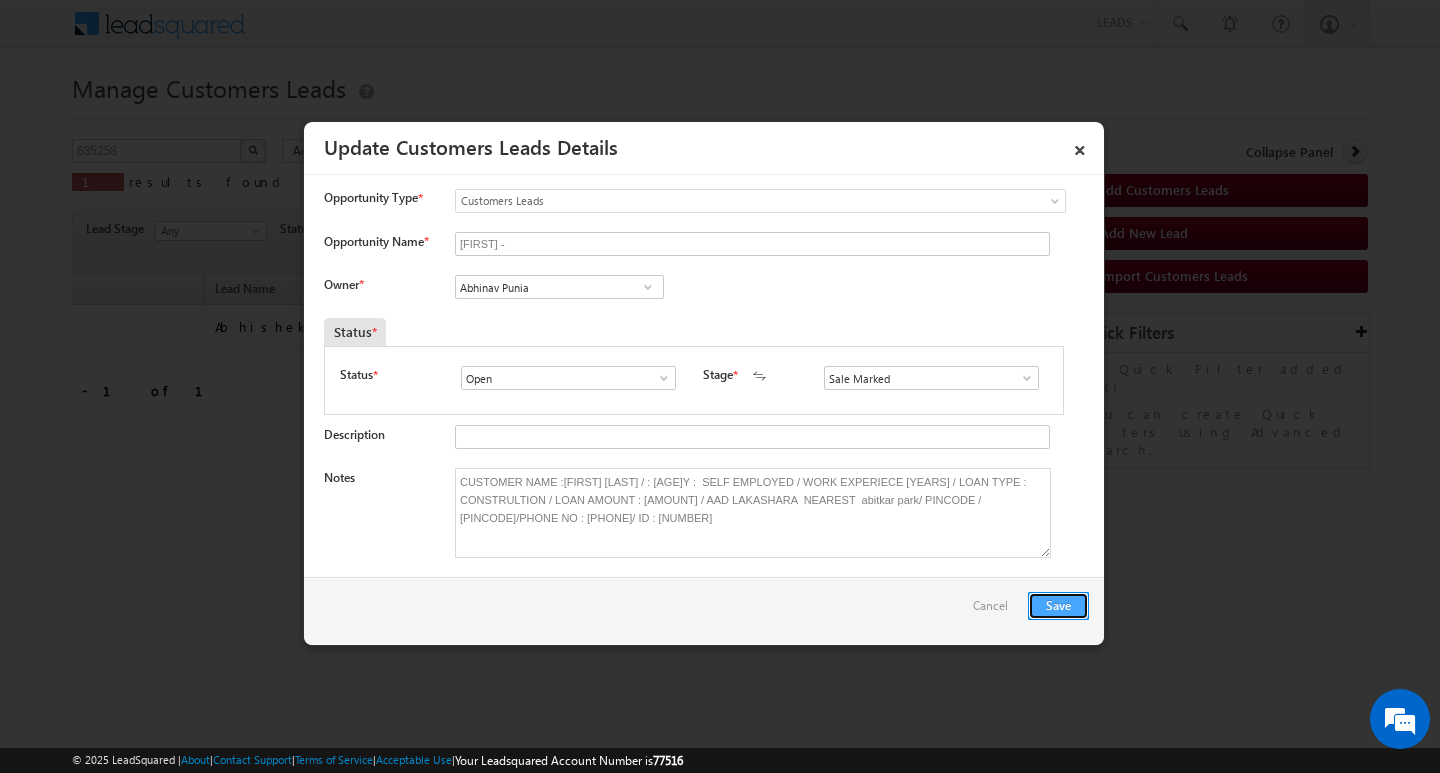 click on "Save" at bounding box center [1058, 606] 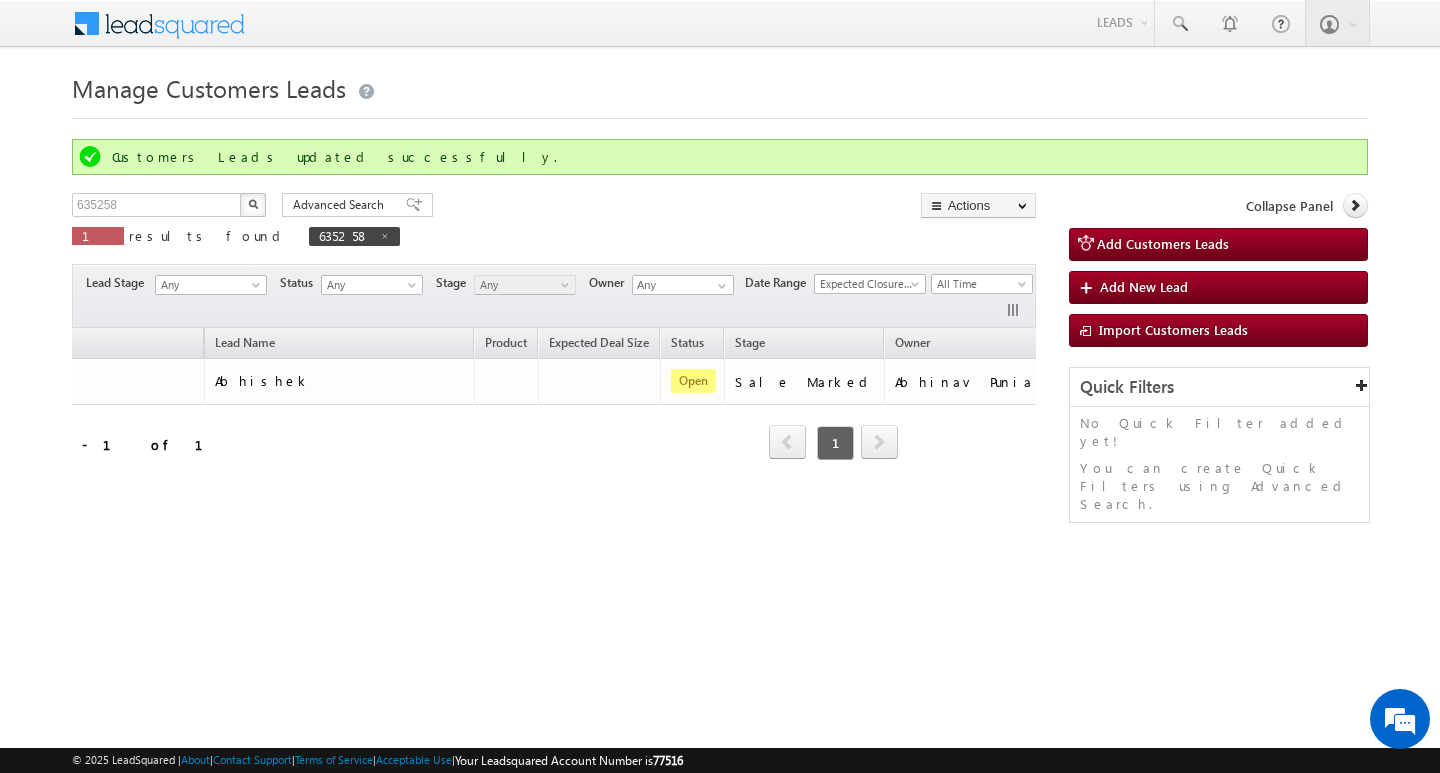 scroll, scrollTop: 0, scrollLeft: 106, axis: horizontal 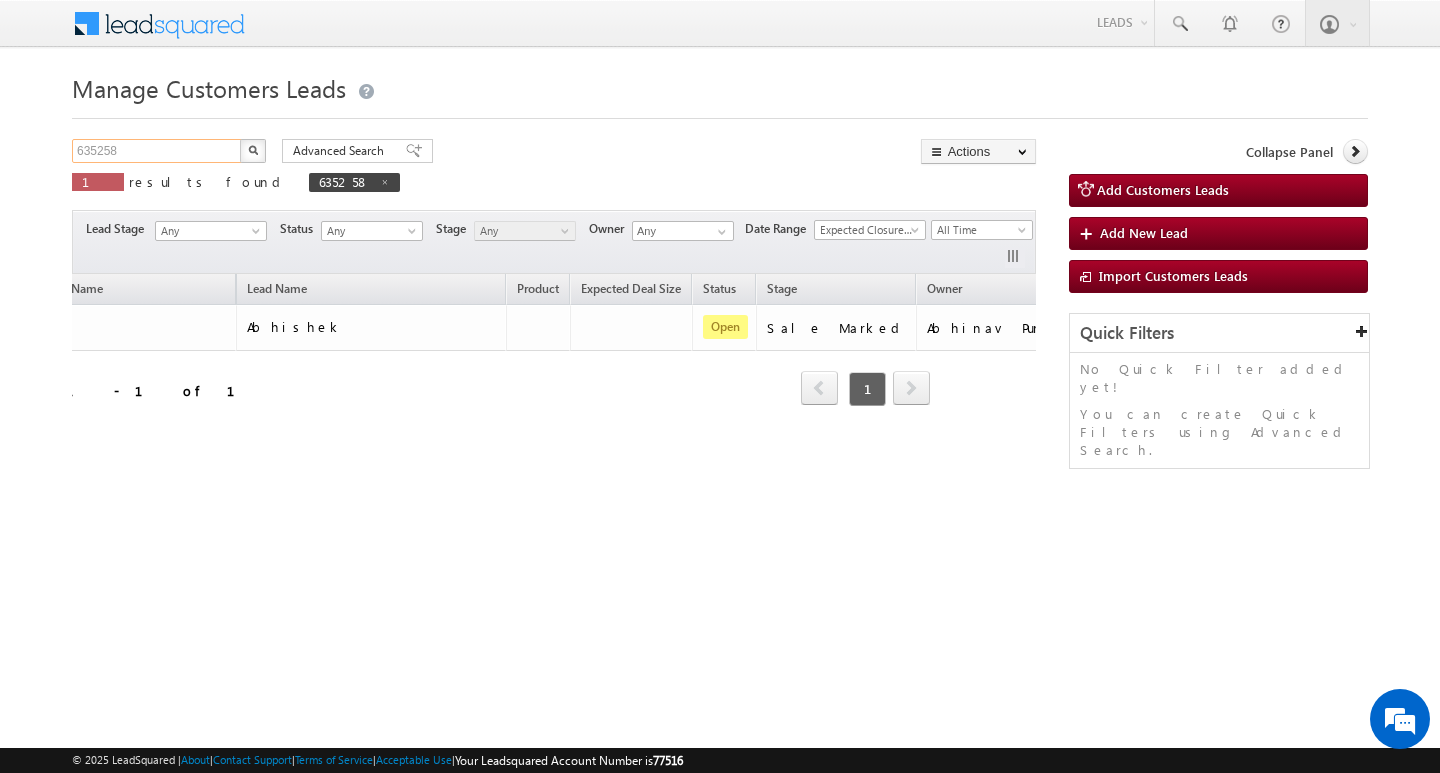 click on "635258" at bounding box center (157, 151) 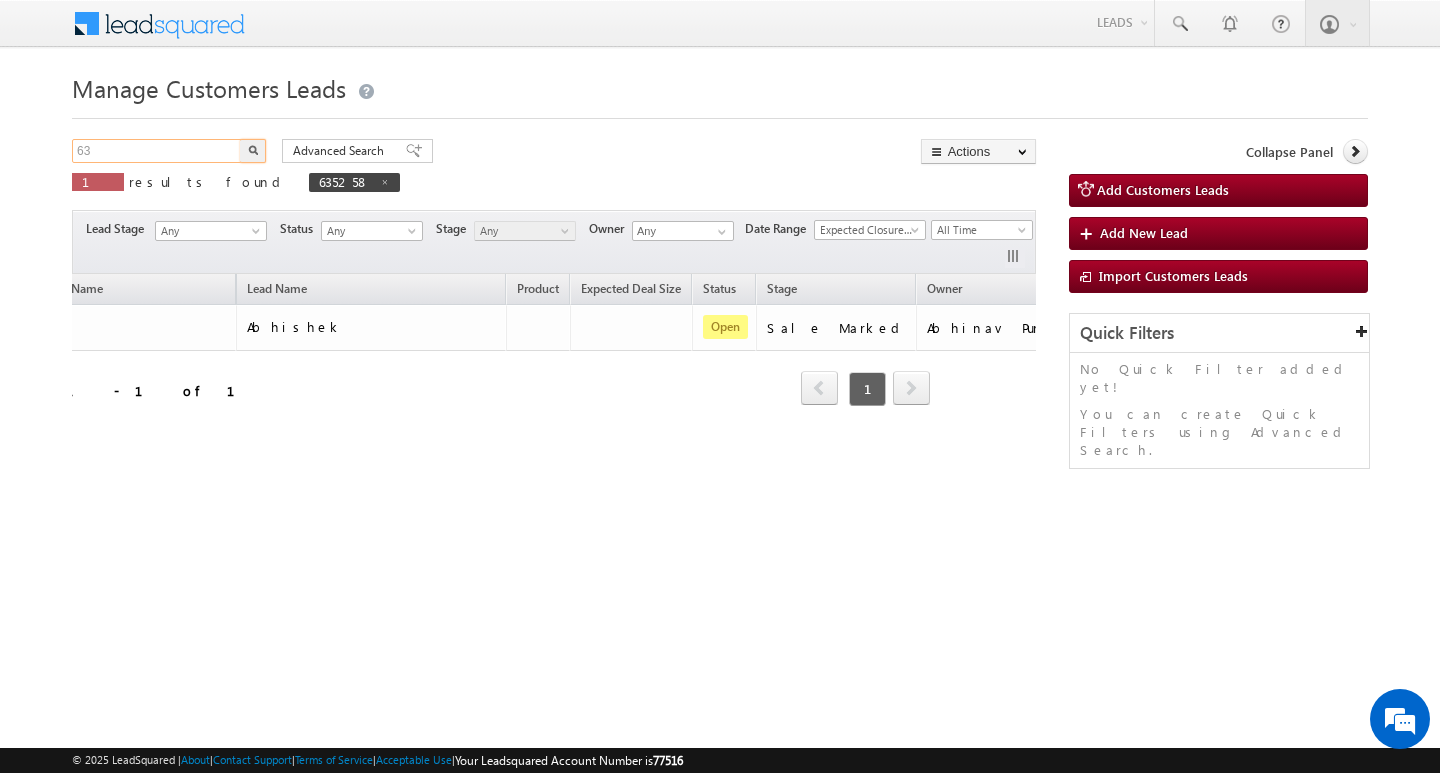 type on "6" 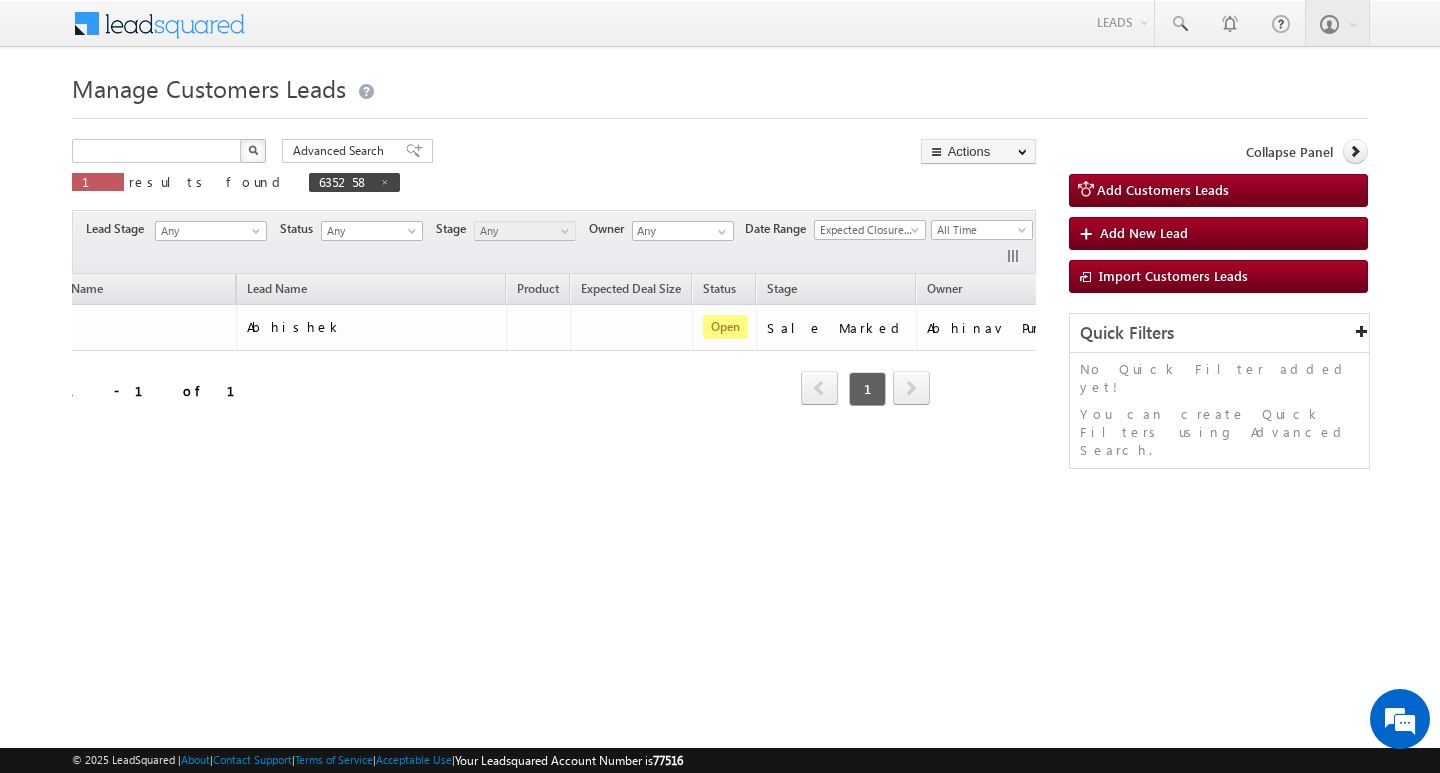 type on "Search Customers Leads" 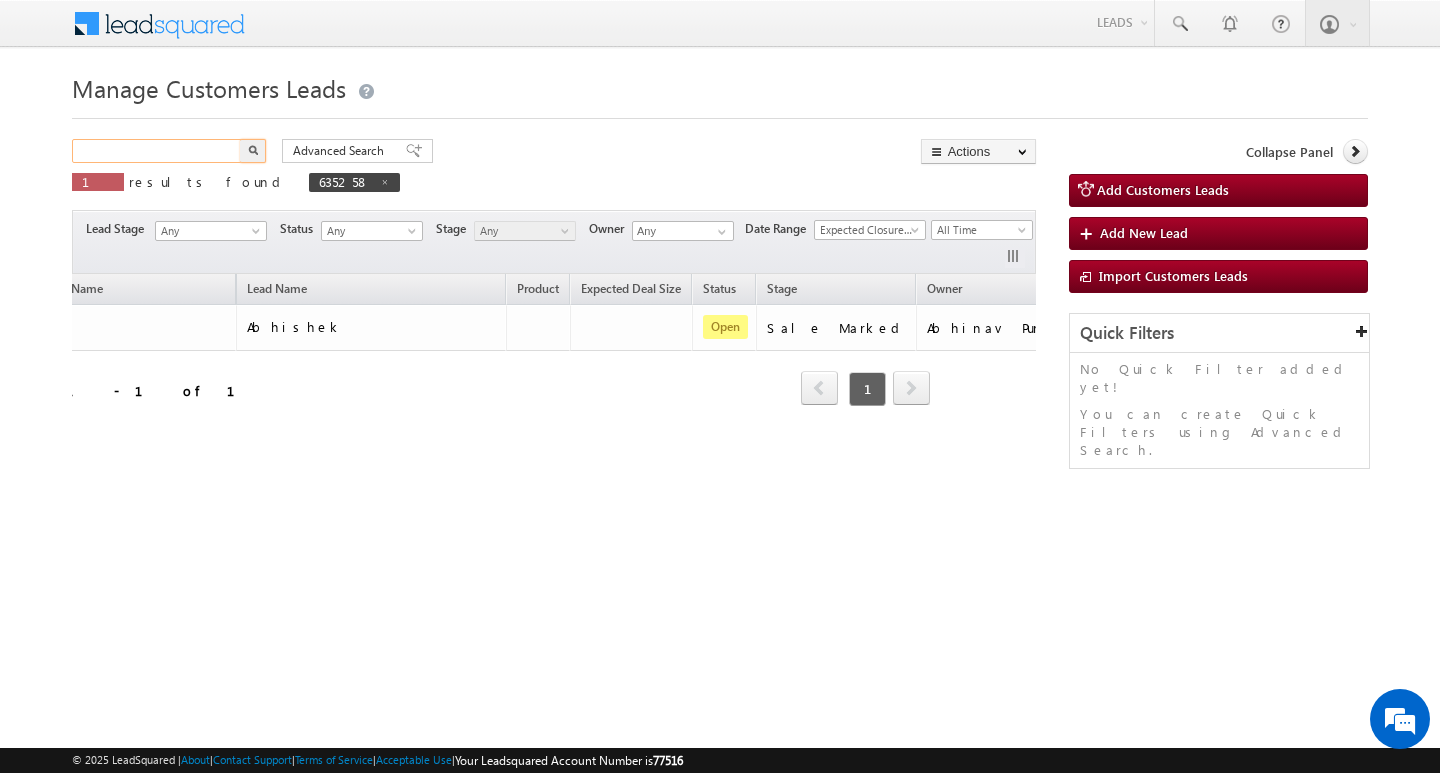 click at bounding box center [157, 151] 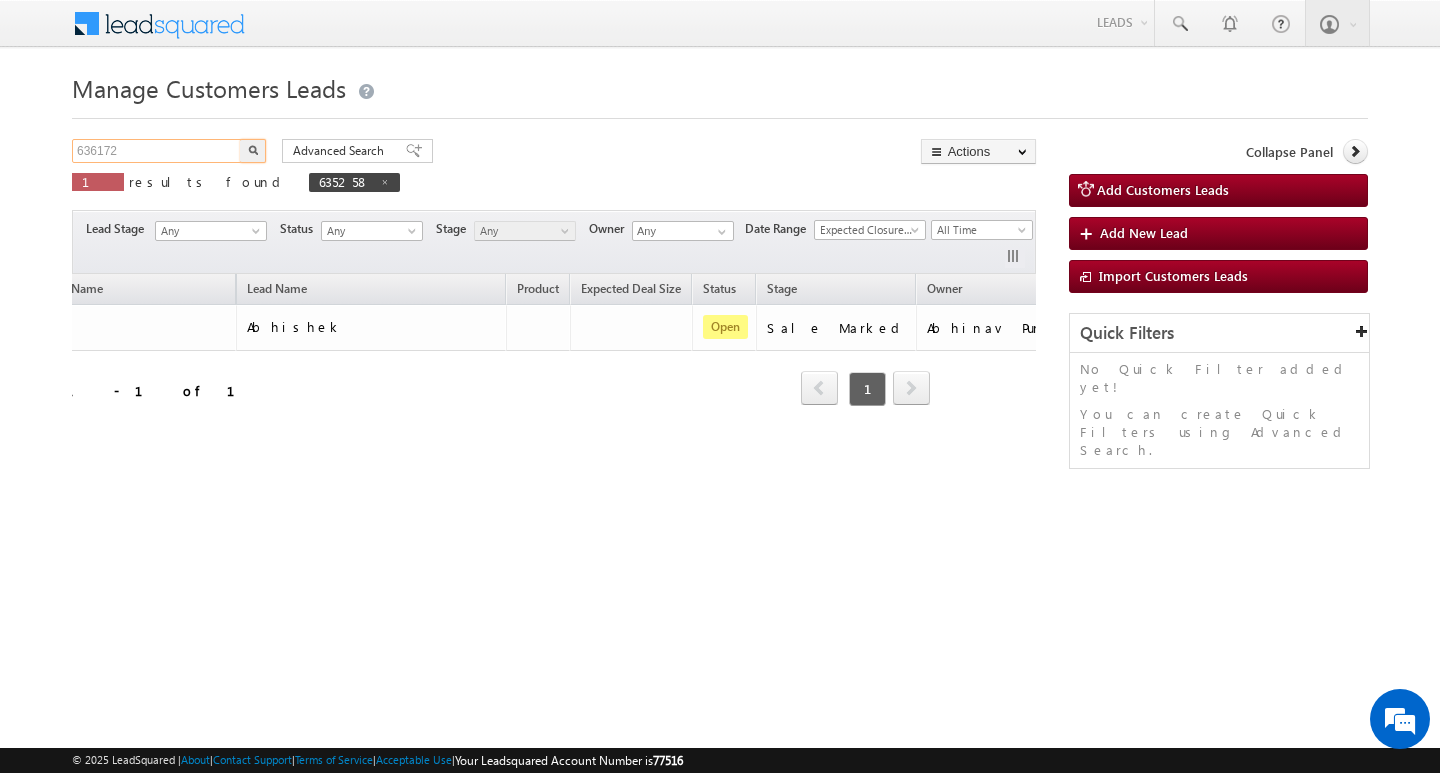 type on "636172" 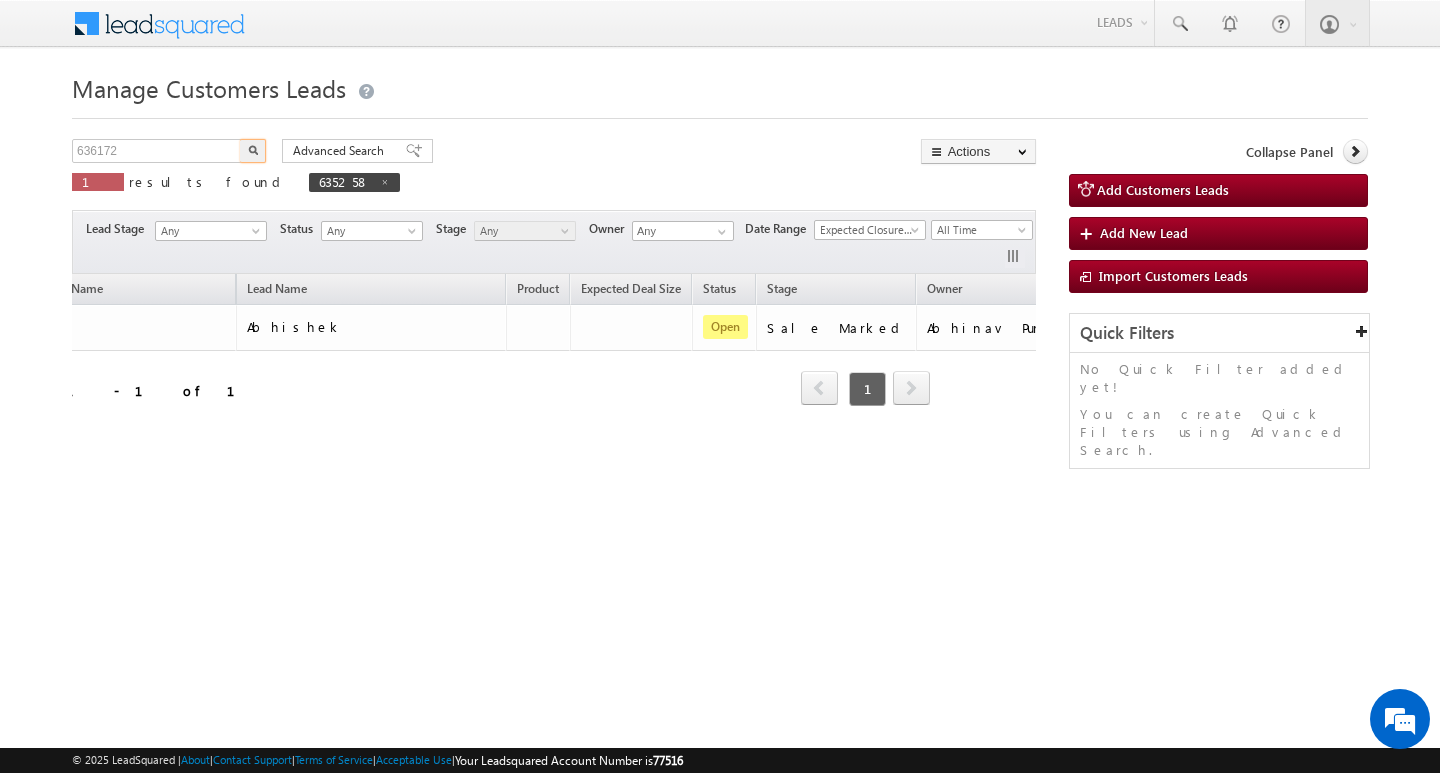 click at bounding box center [253, 151] 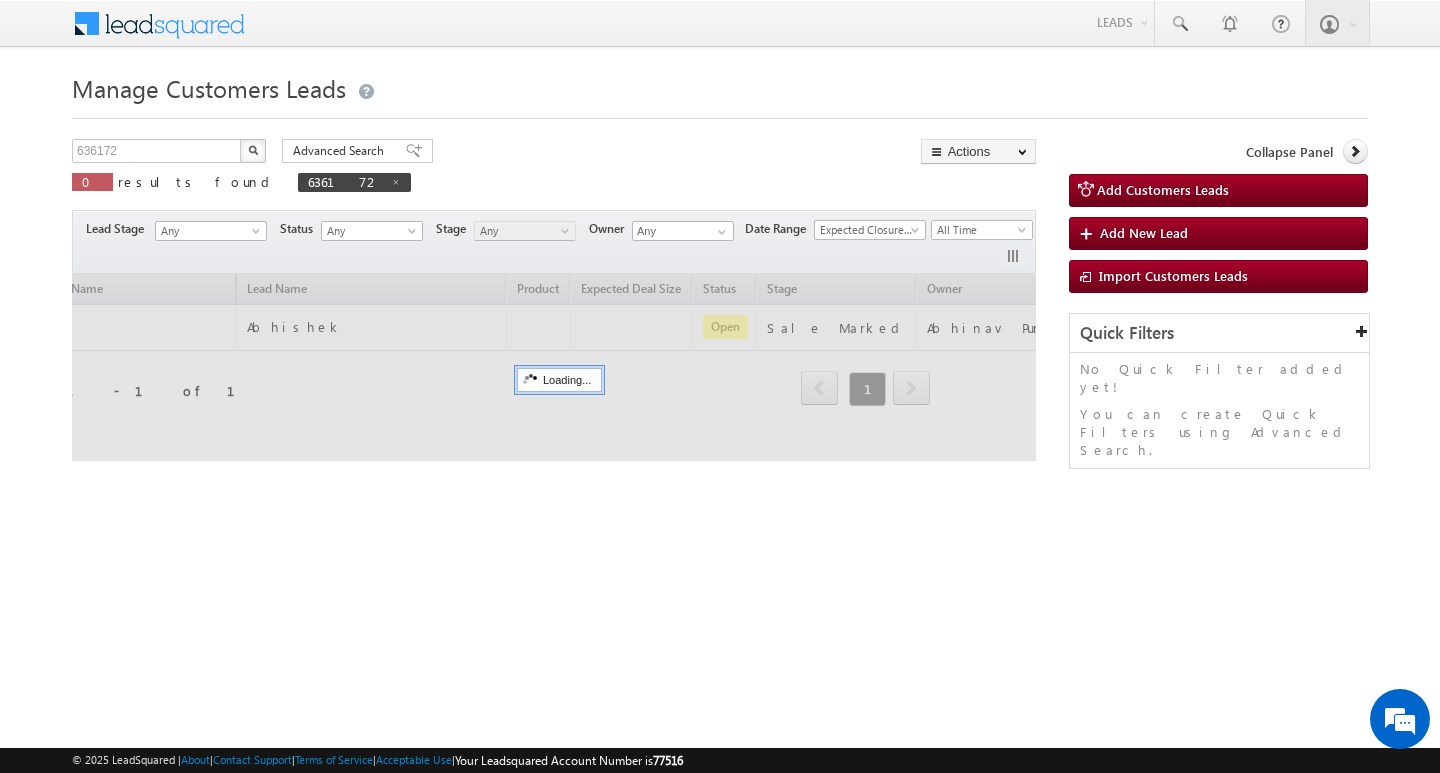 scroll, scrollTop: 0, scrollLeft: 81, axis: horizontal 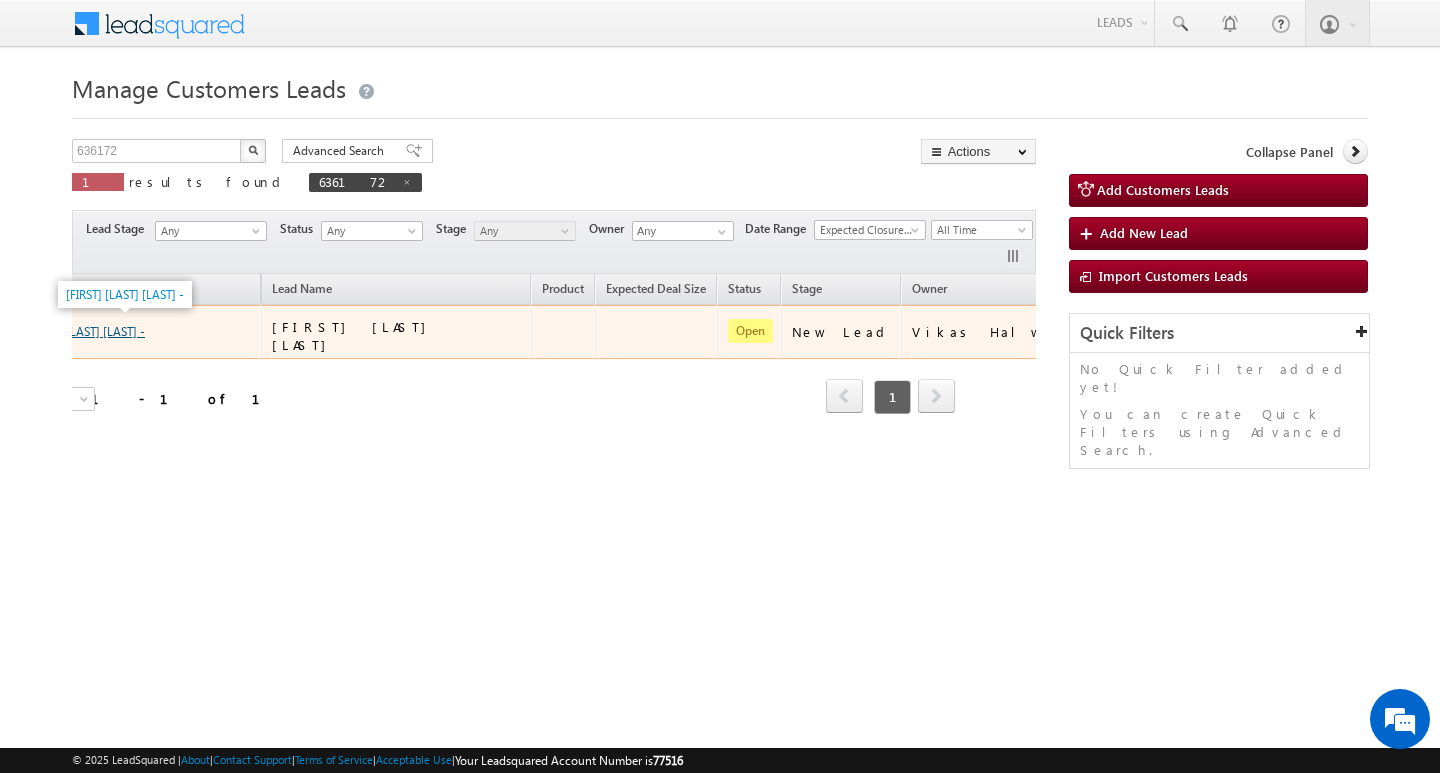 click on "Kishan Kumar Banjara  -" at bounding box center [86, 331] 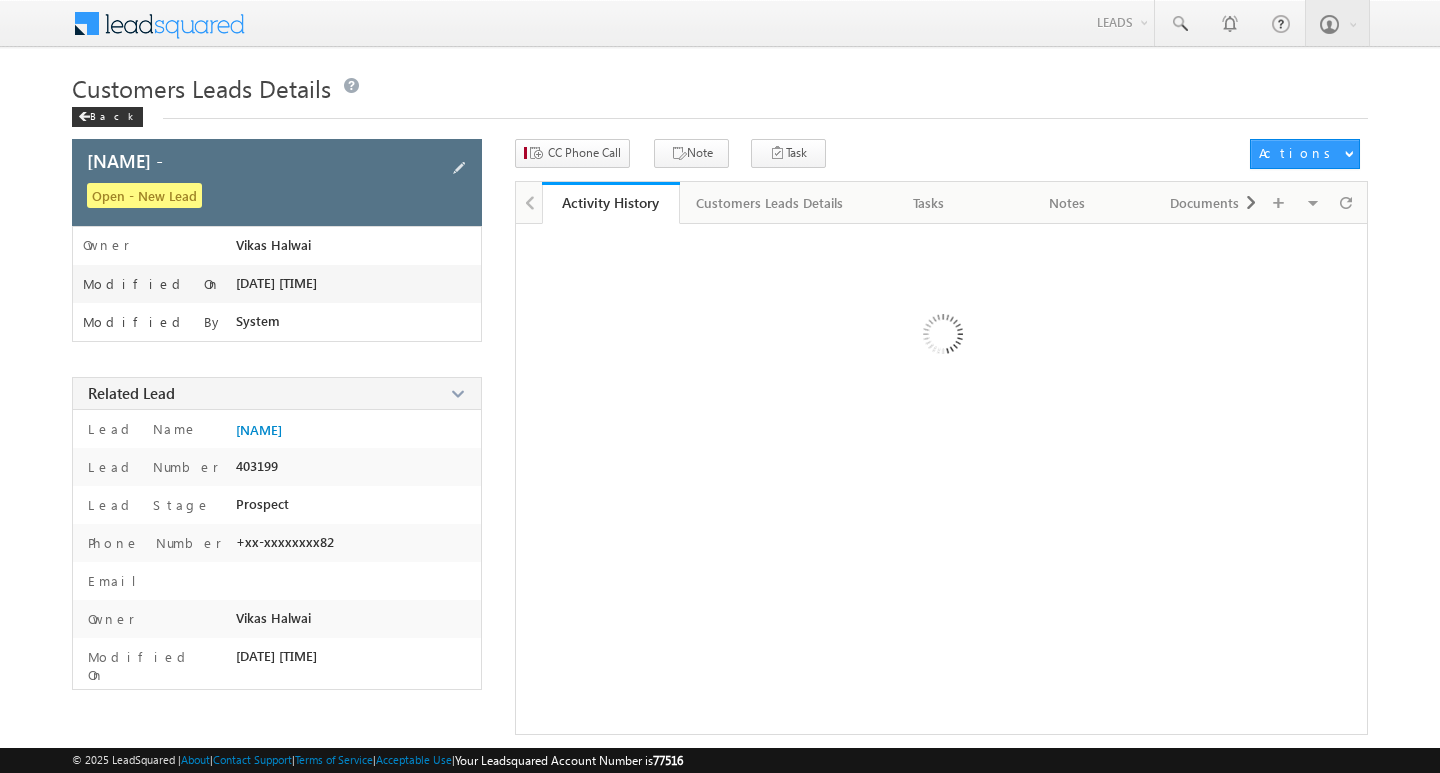 scroll, scrollTop: 0, scrollLeft: 0, axis: both 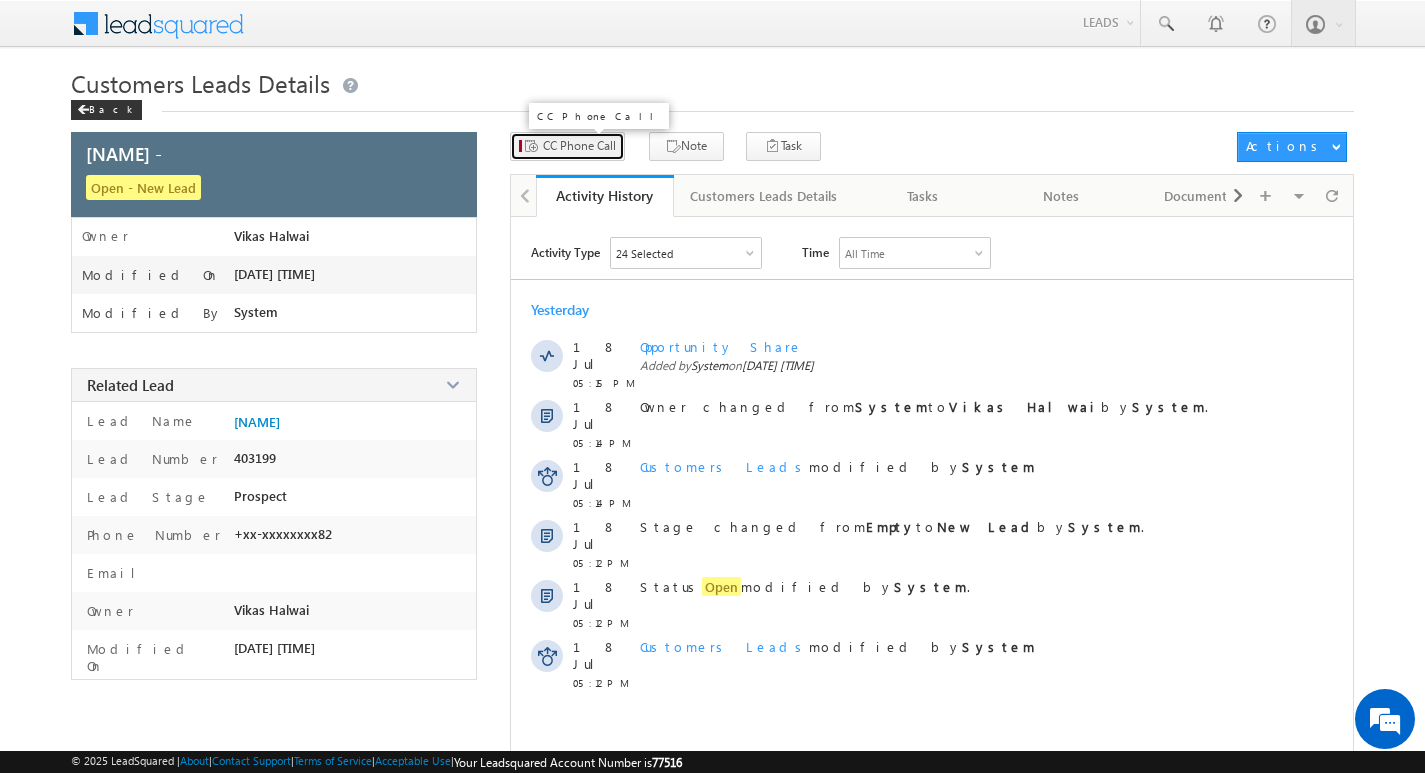 click on "CC Phone Call" at bounding box center [579, 146] 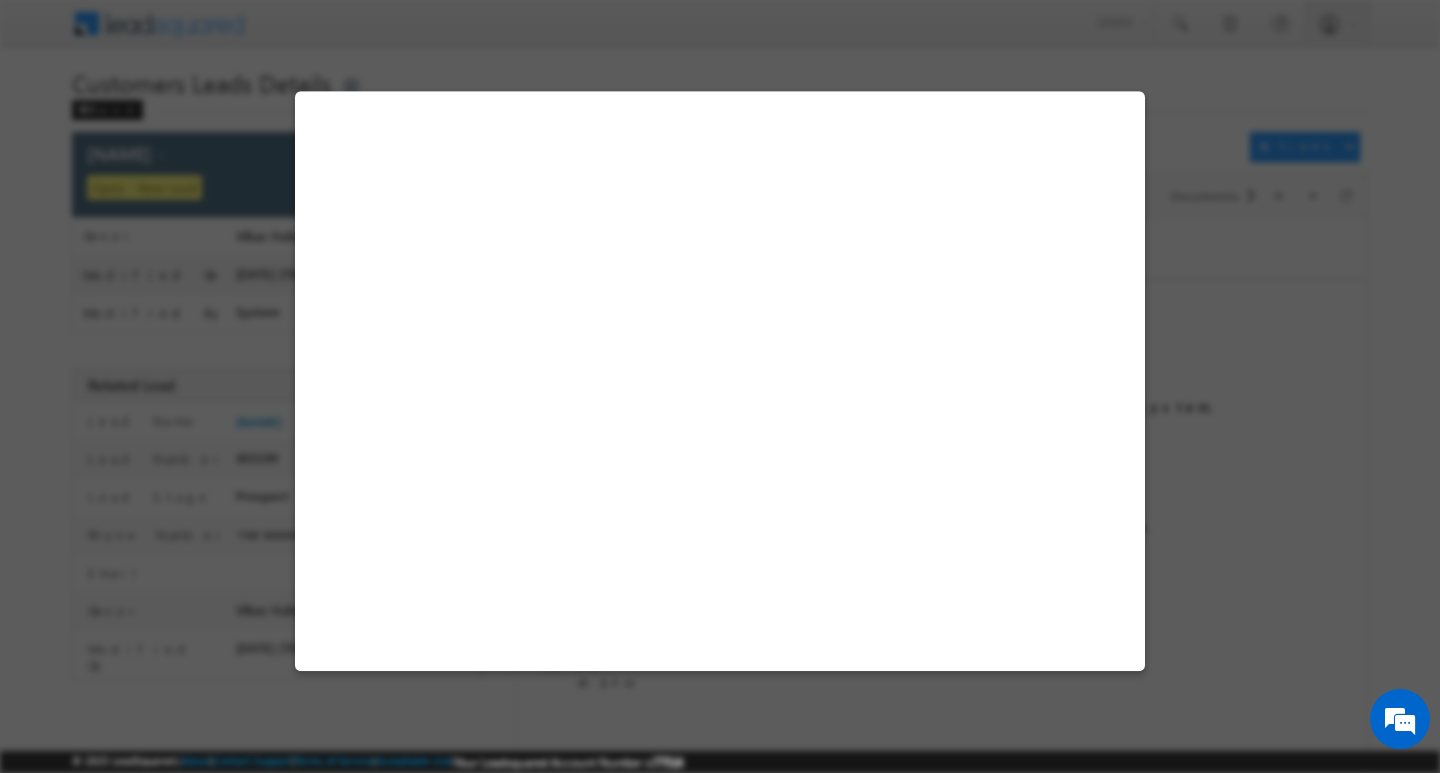 select on "Udaipur" 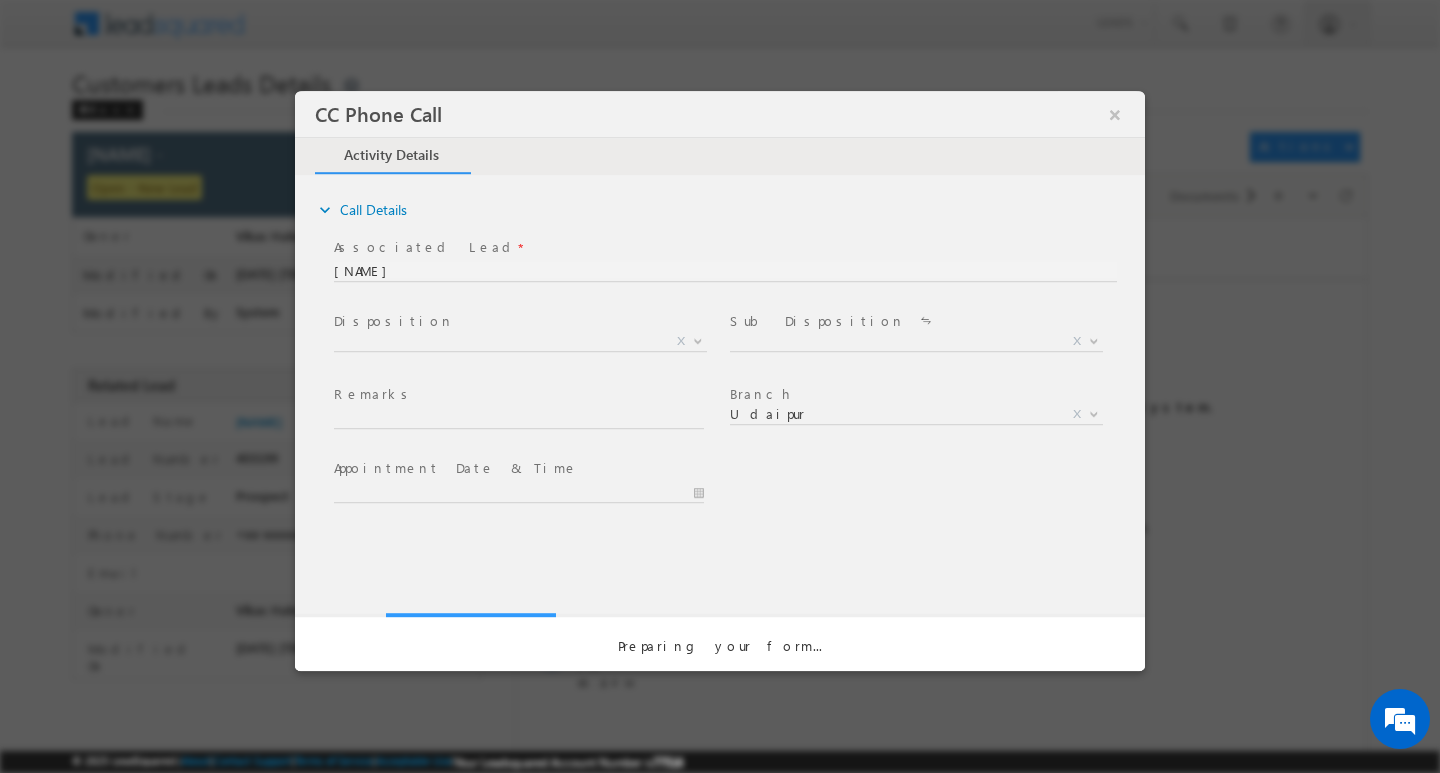 scroll, scrollTop: 0, scrollLeft: 0, axis: both 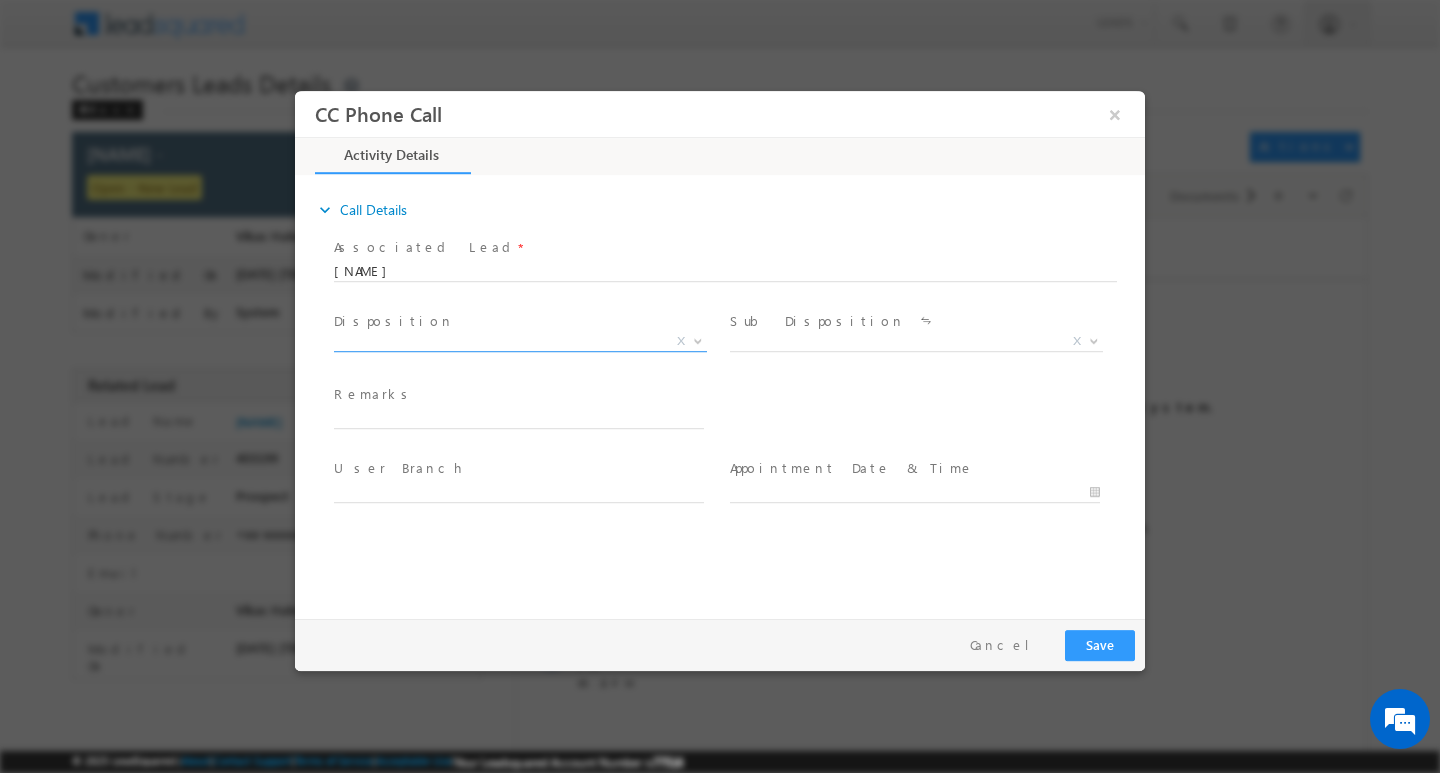 click at bounding box center (698, 339) 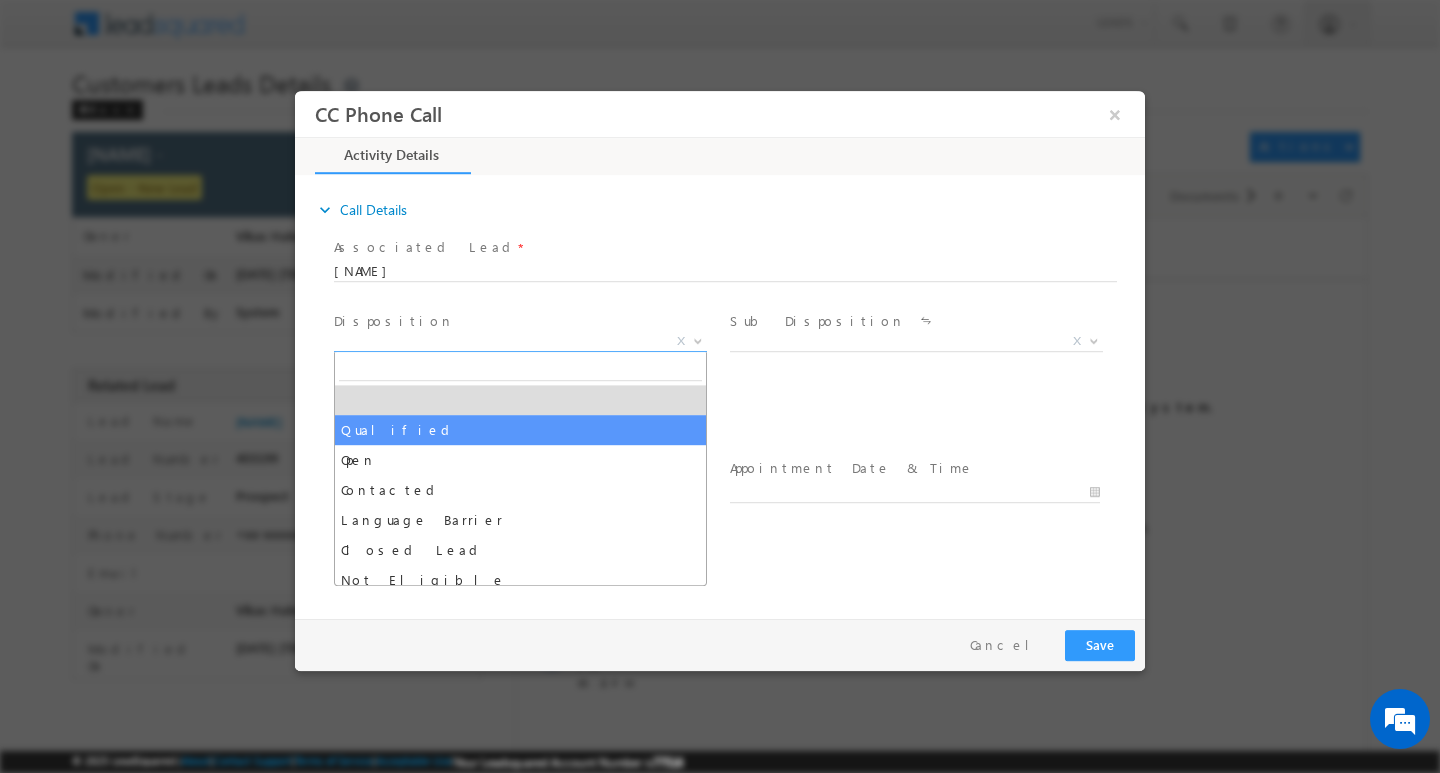 select on "Qualified" 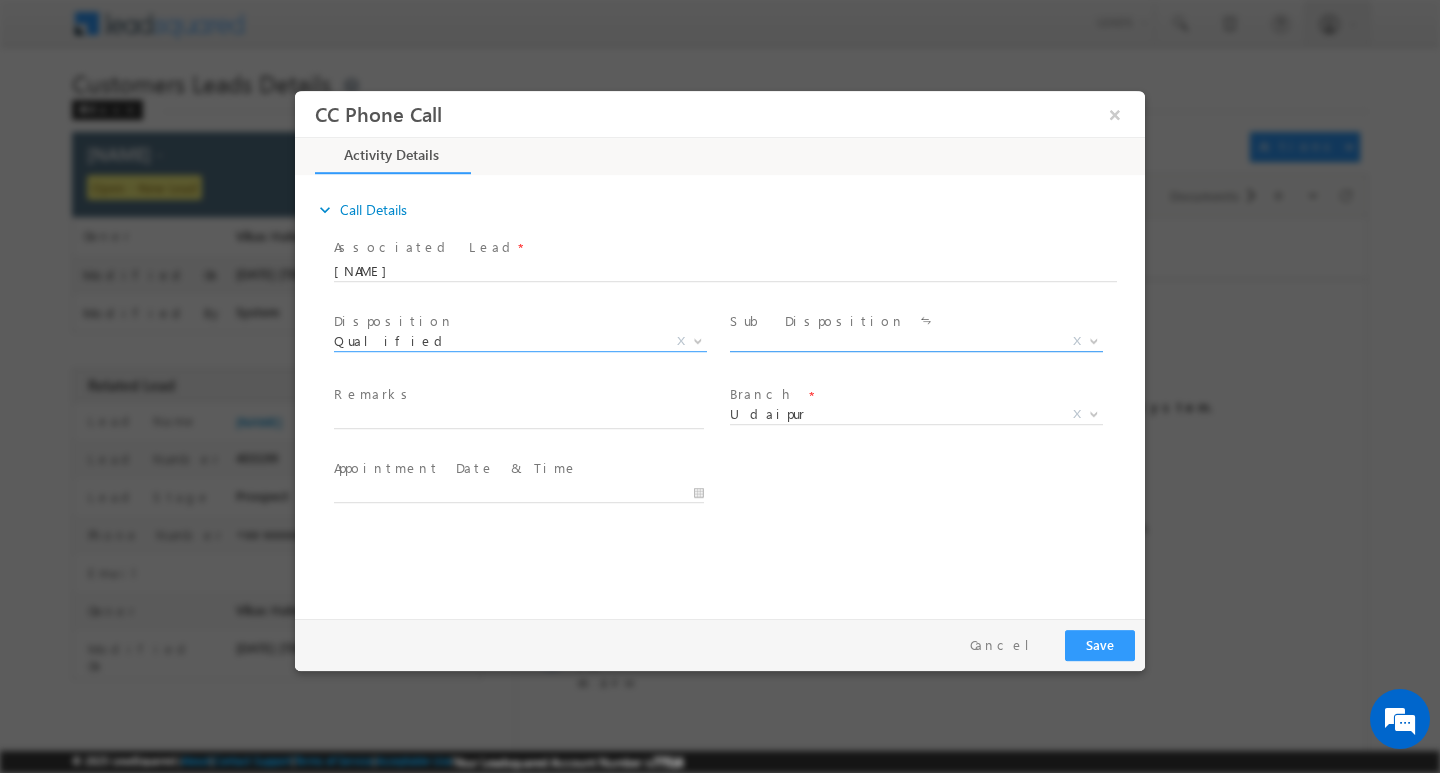 click at bounding box center [1092, 340] 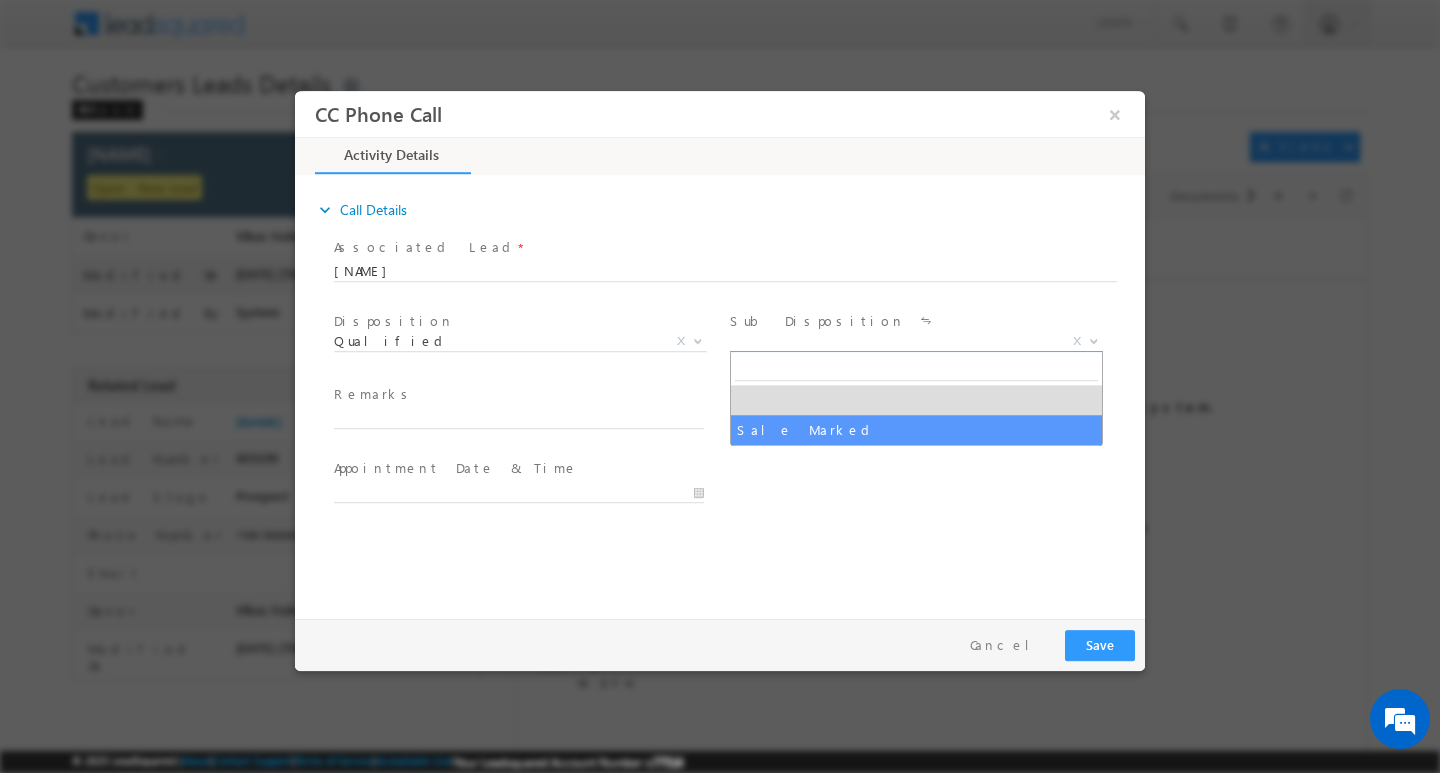 select on "Sale Marked" 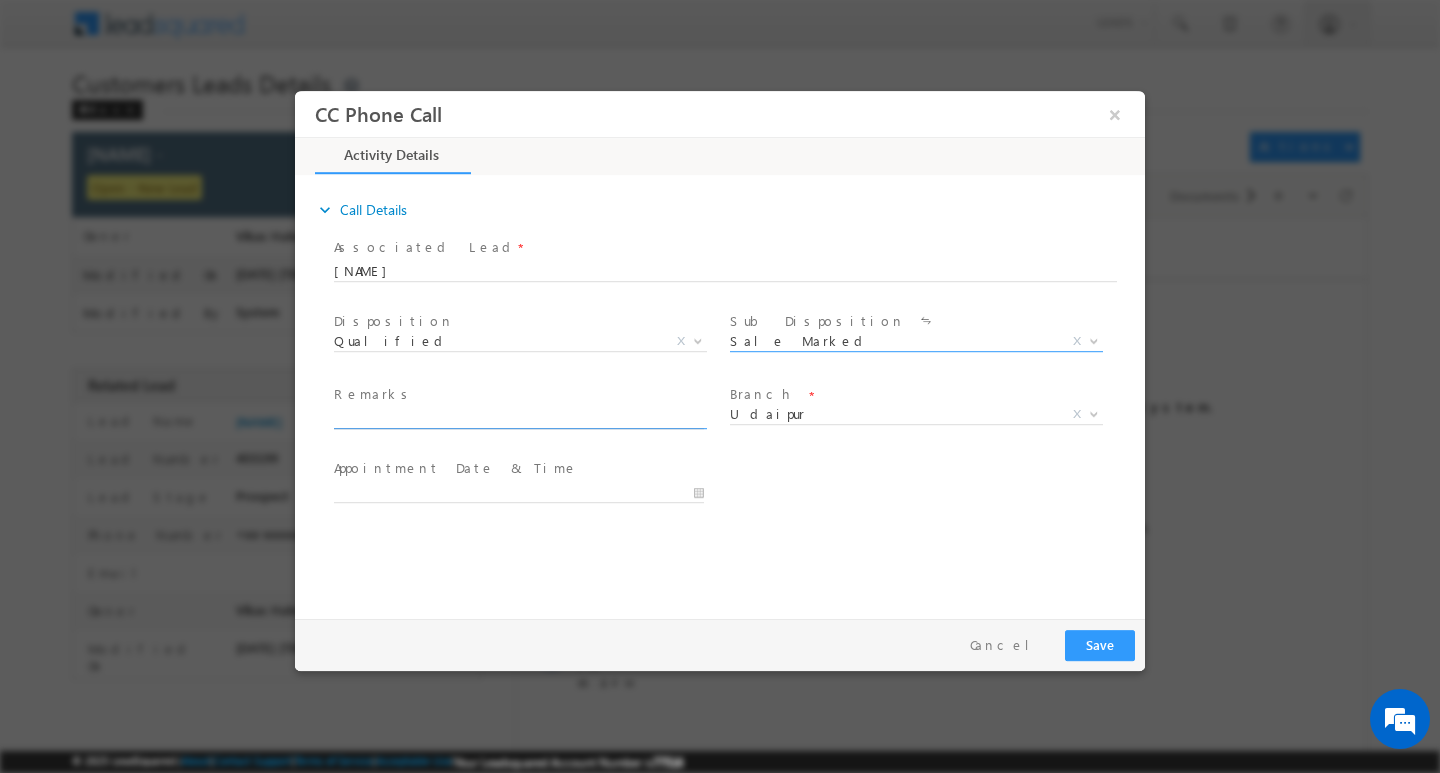click at bounding box center (519, 418) 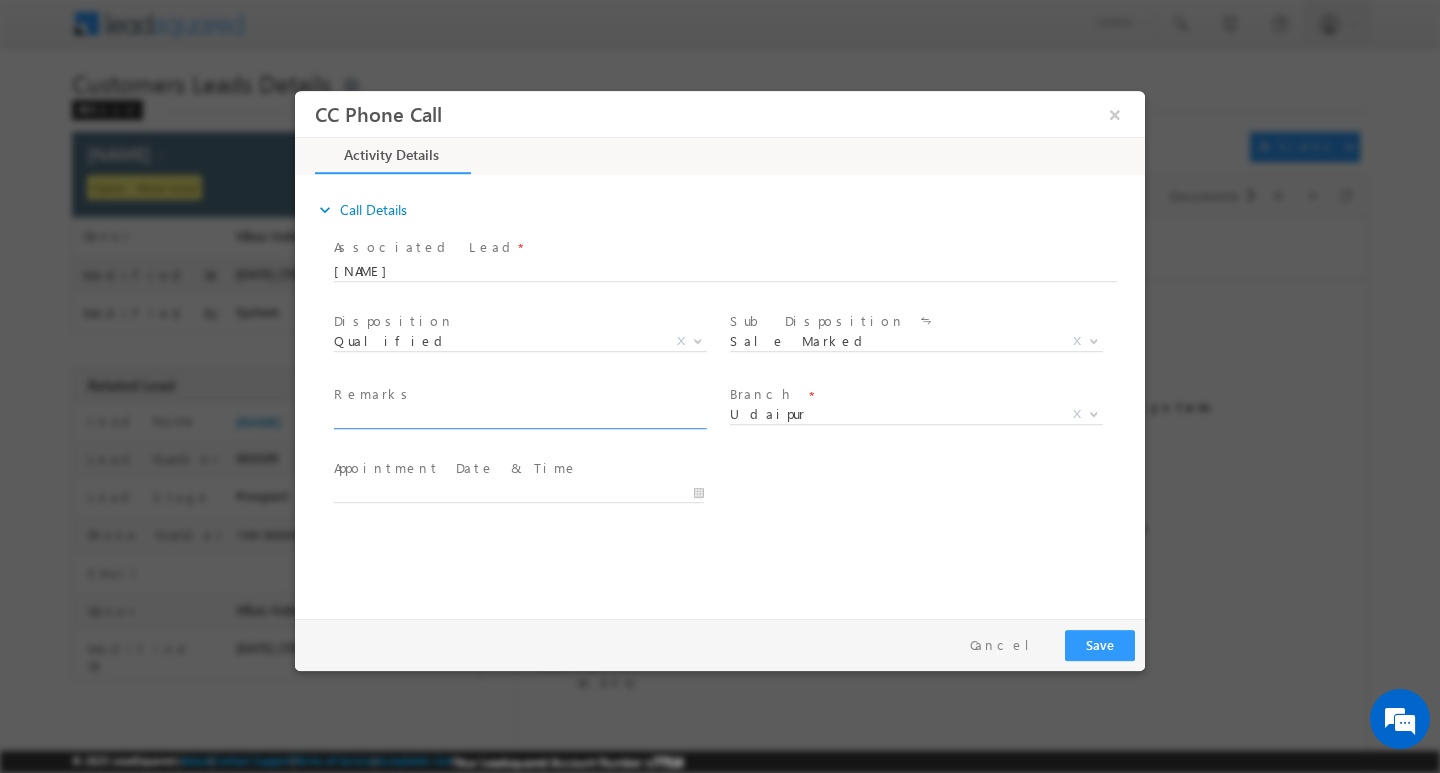 click at bounding box center (519, 418) 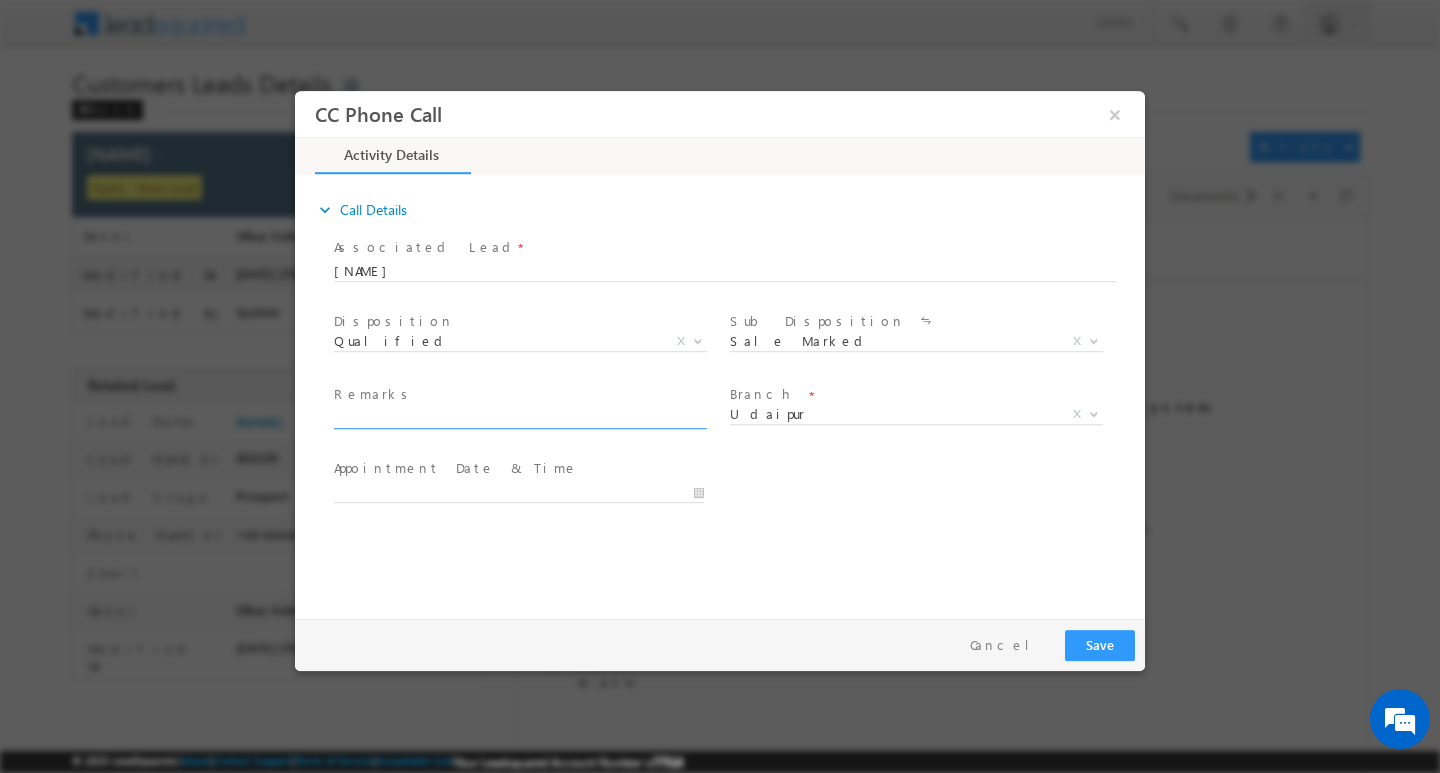 click at bounding box center (528, 491) 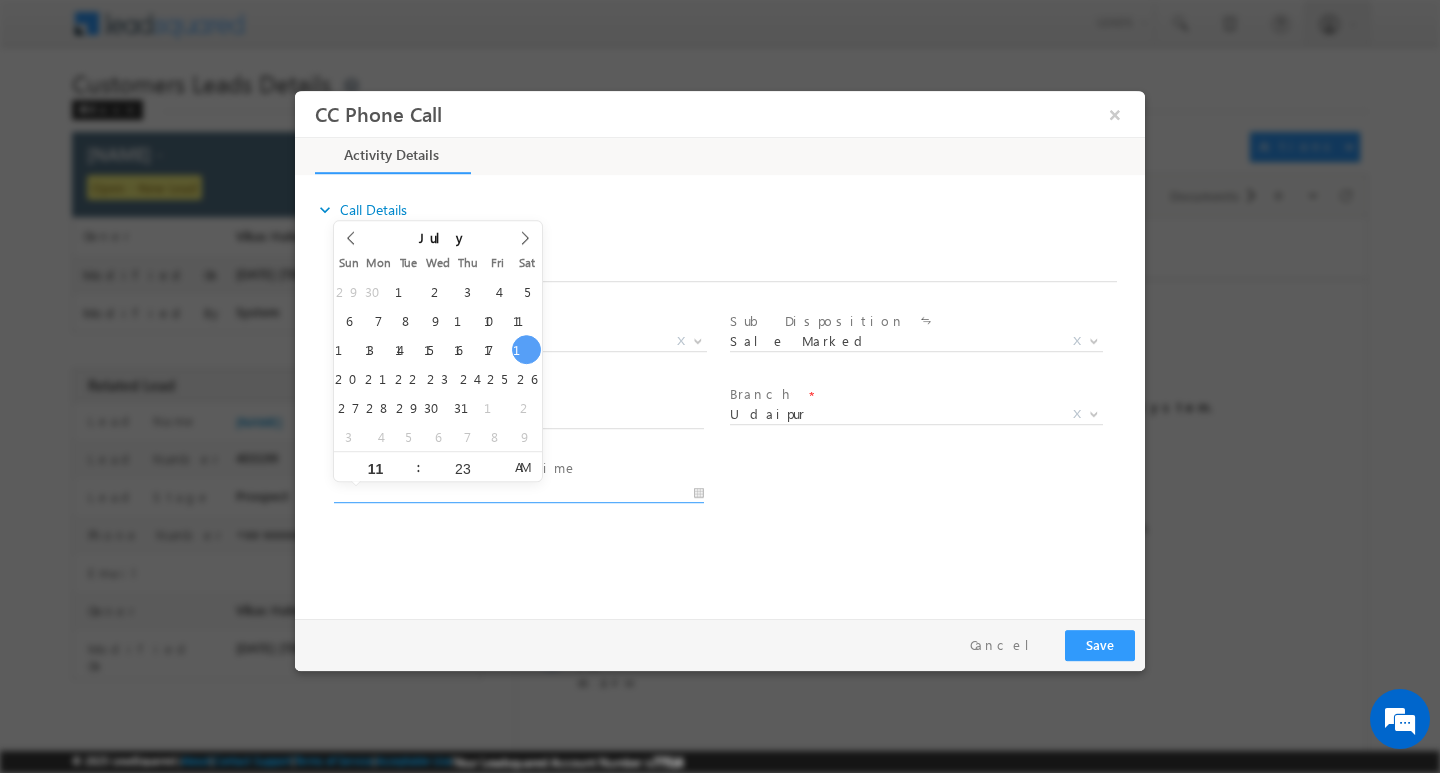click at bounding box center (519, 492) 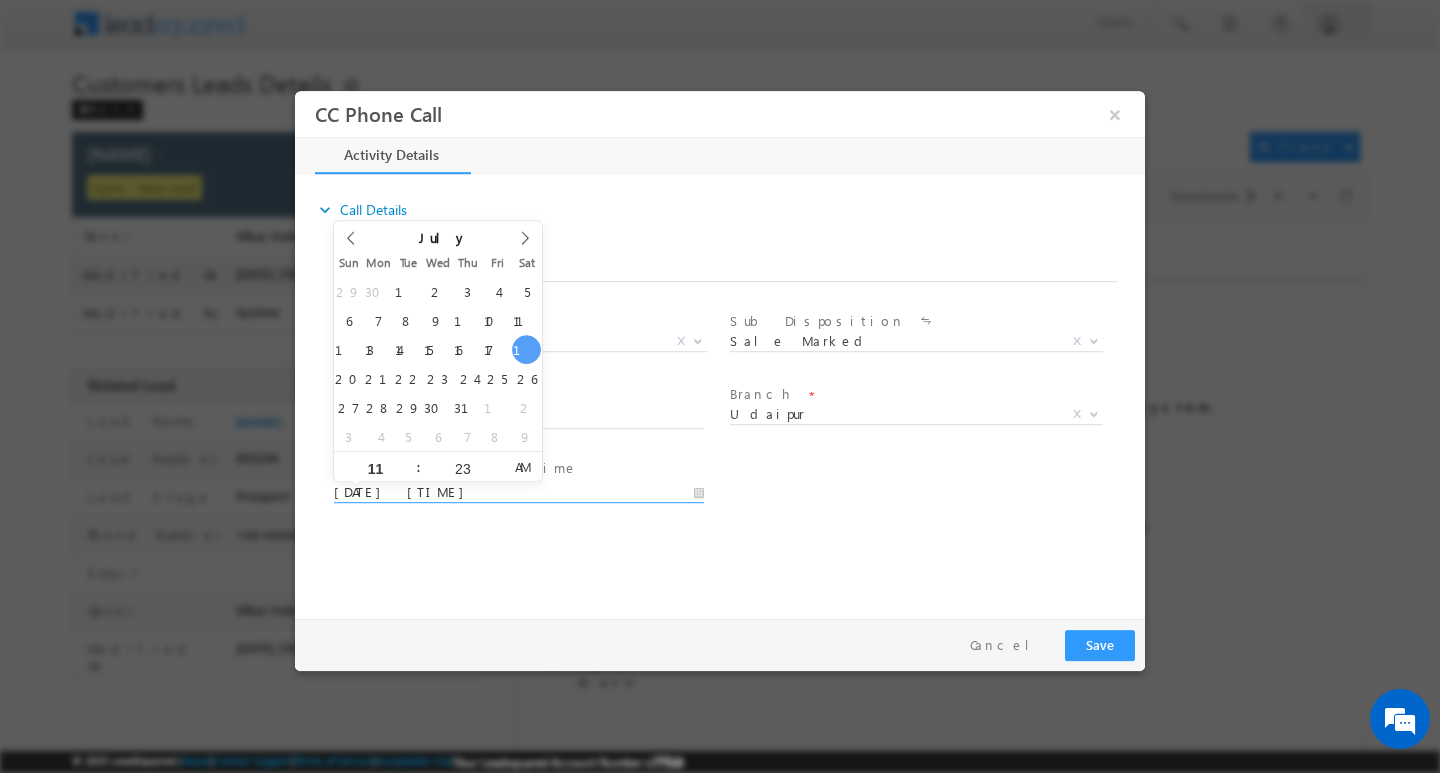 scroll, scrollTop: 0, scrollLeft: 0, axis: both 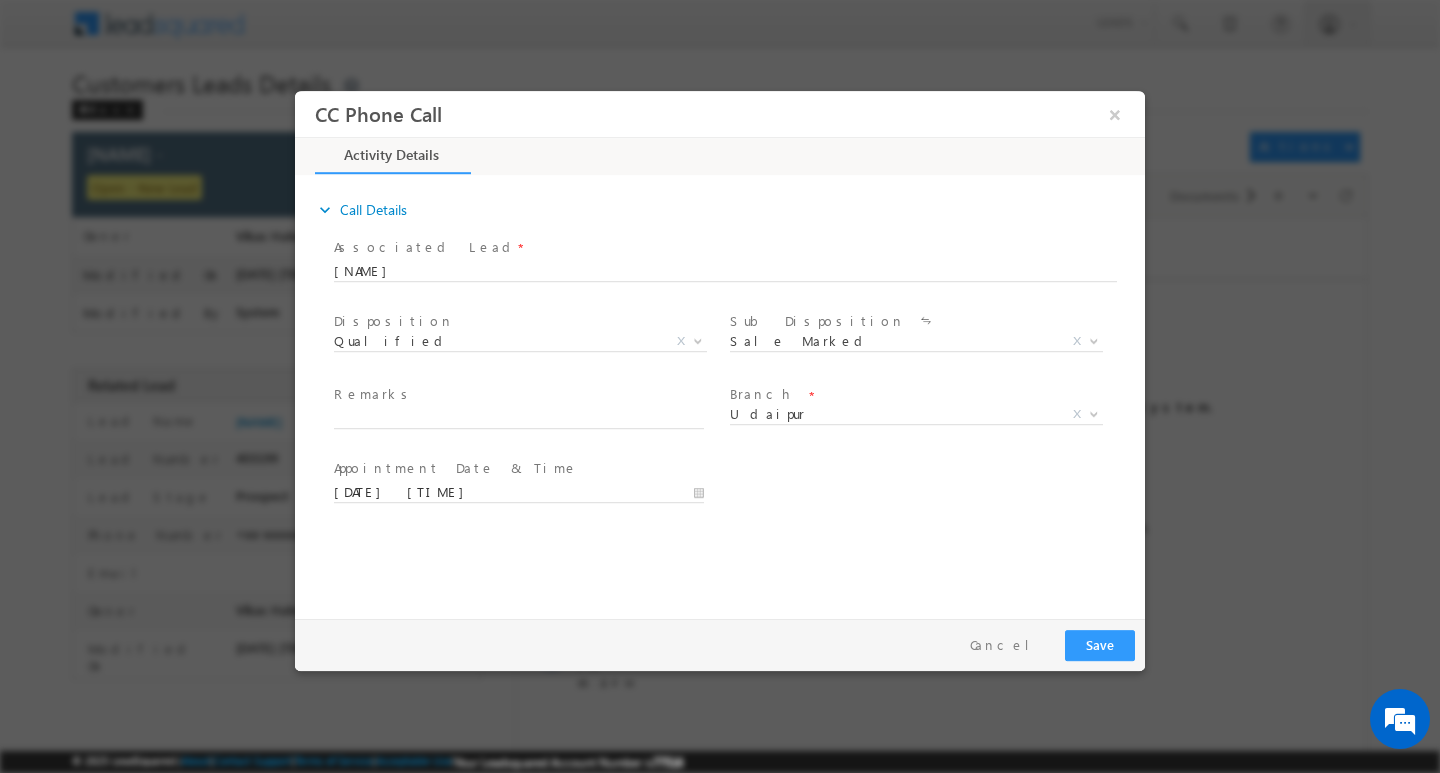 click on "expand_more Call Details
Associated Lead * Kishan Kumar Banjara Yes   No" at bounding box center [725, 393] 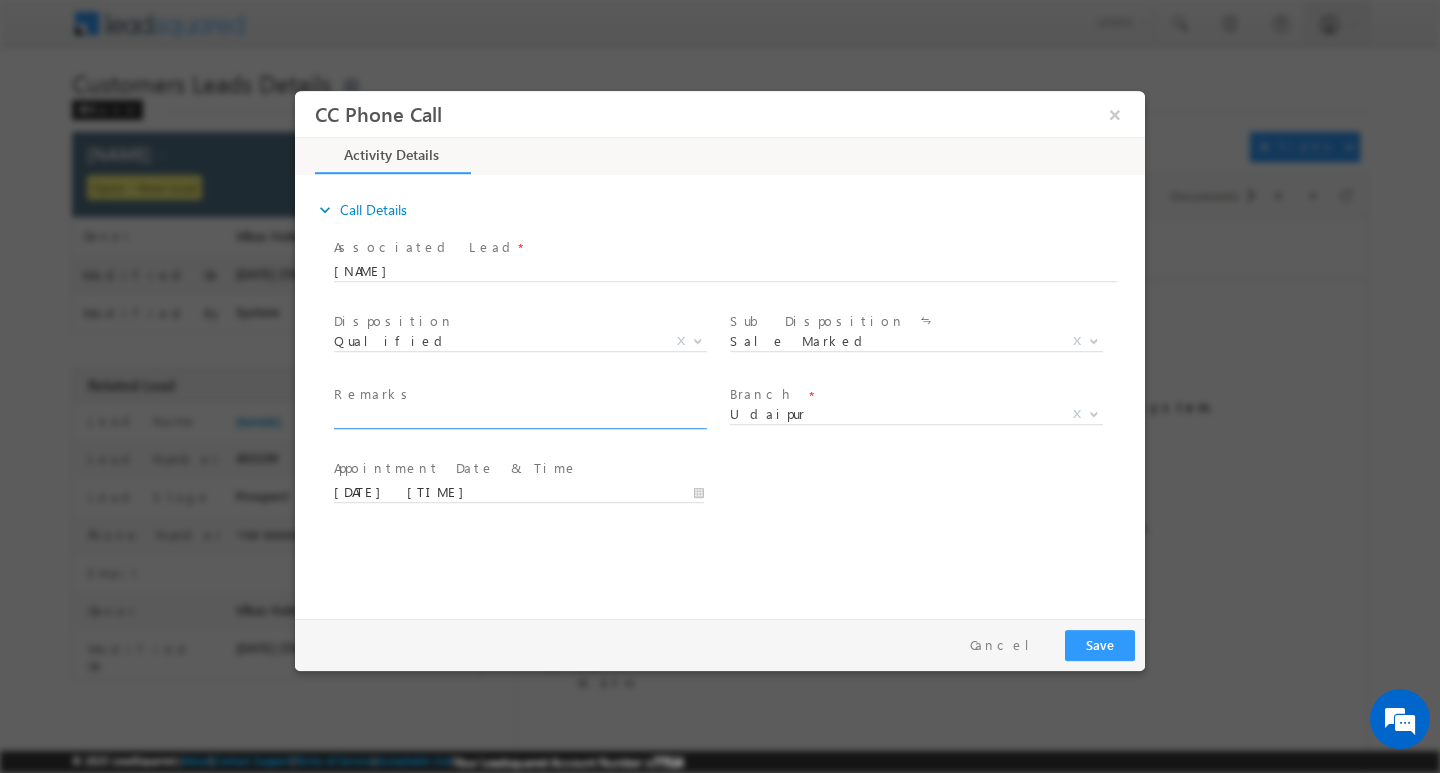click at bounding box center [519, 418] 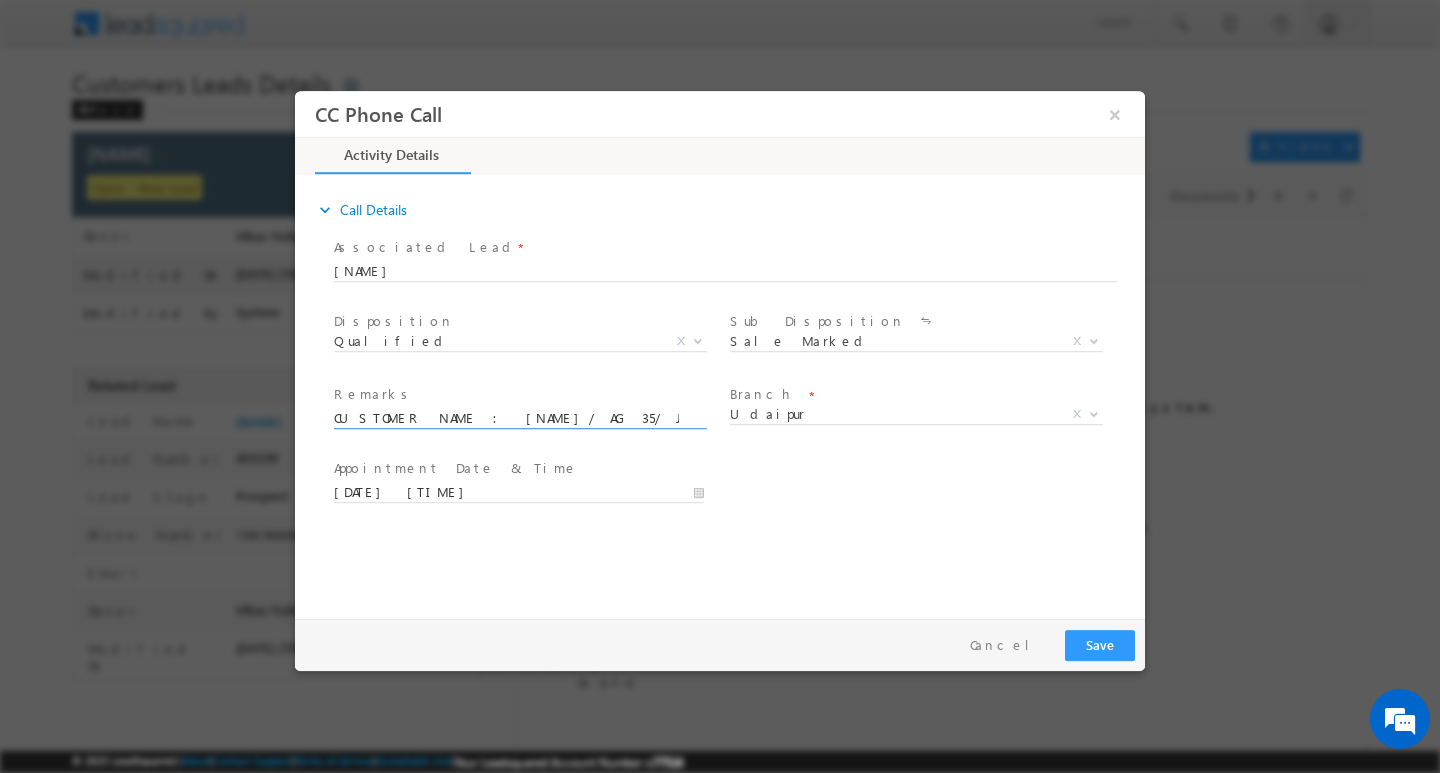 scroll, scrollTop: 0, scrollLeft: 962, axis: horizontal 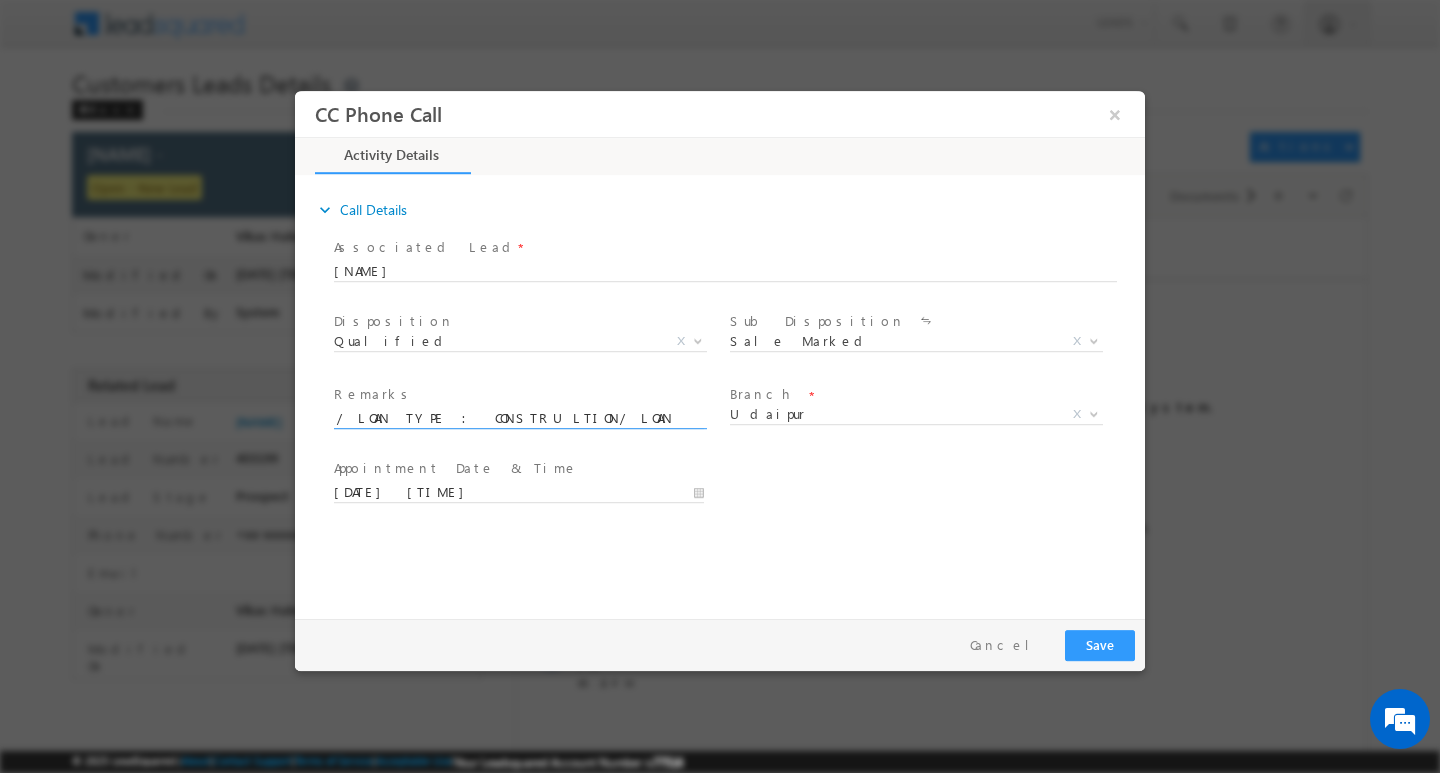 type on "CUSTOMER NAME : Kishan Kumar Banjara/ AG 35/ JOB / SALARIED/ MOTHE INCOME / 35K / WORK EXPERIENCE/ 14Y / LOAN TYPE : CONSTRULTION/ LOAN AMOUNT/5L/ ADD :  hiran magri sector 6  UDAIPUR / PINCODE /31300" 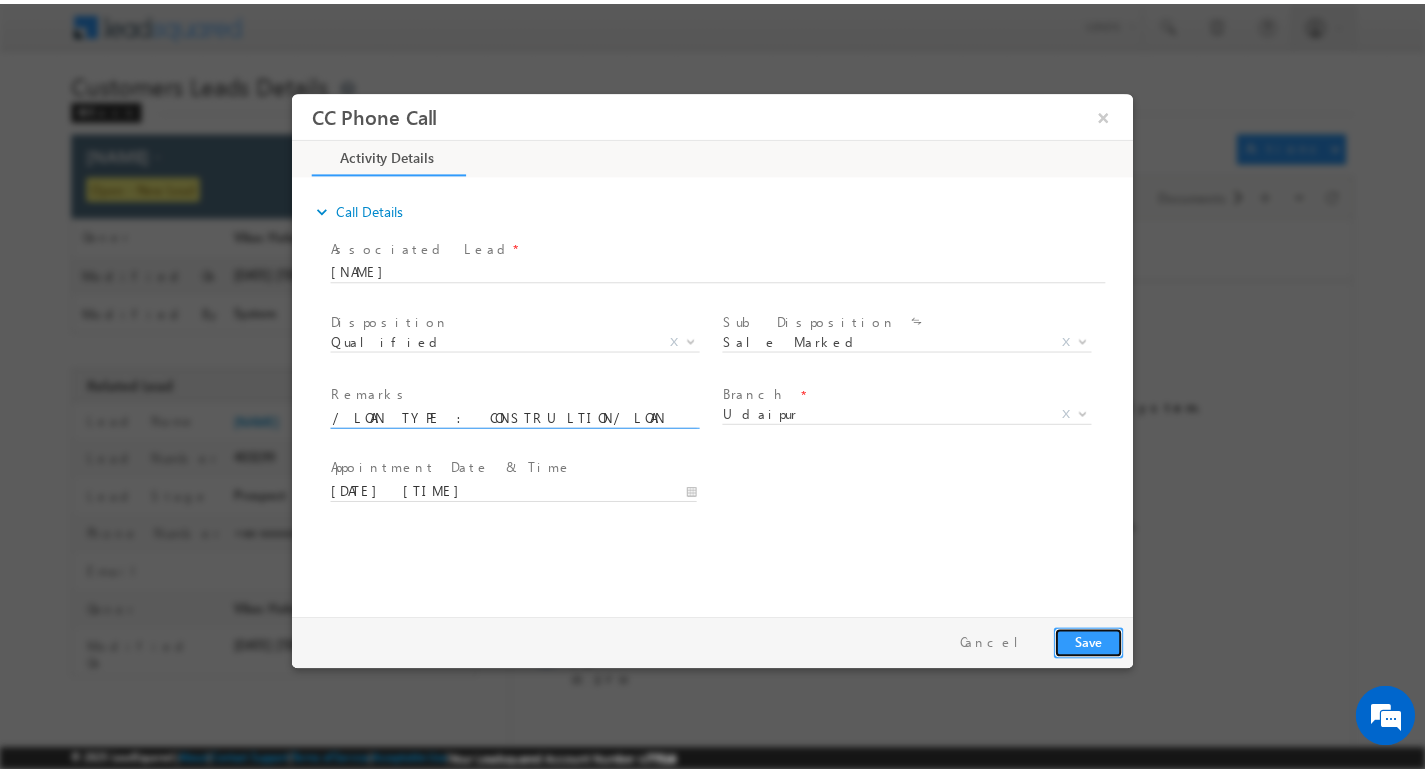 scroll, scrollTop: 0, scrollLeft: 0, axis: both 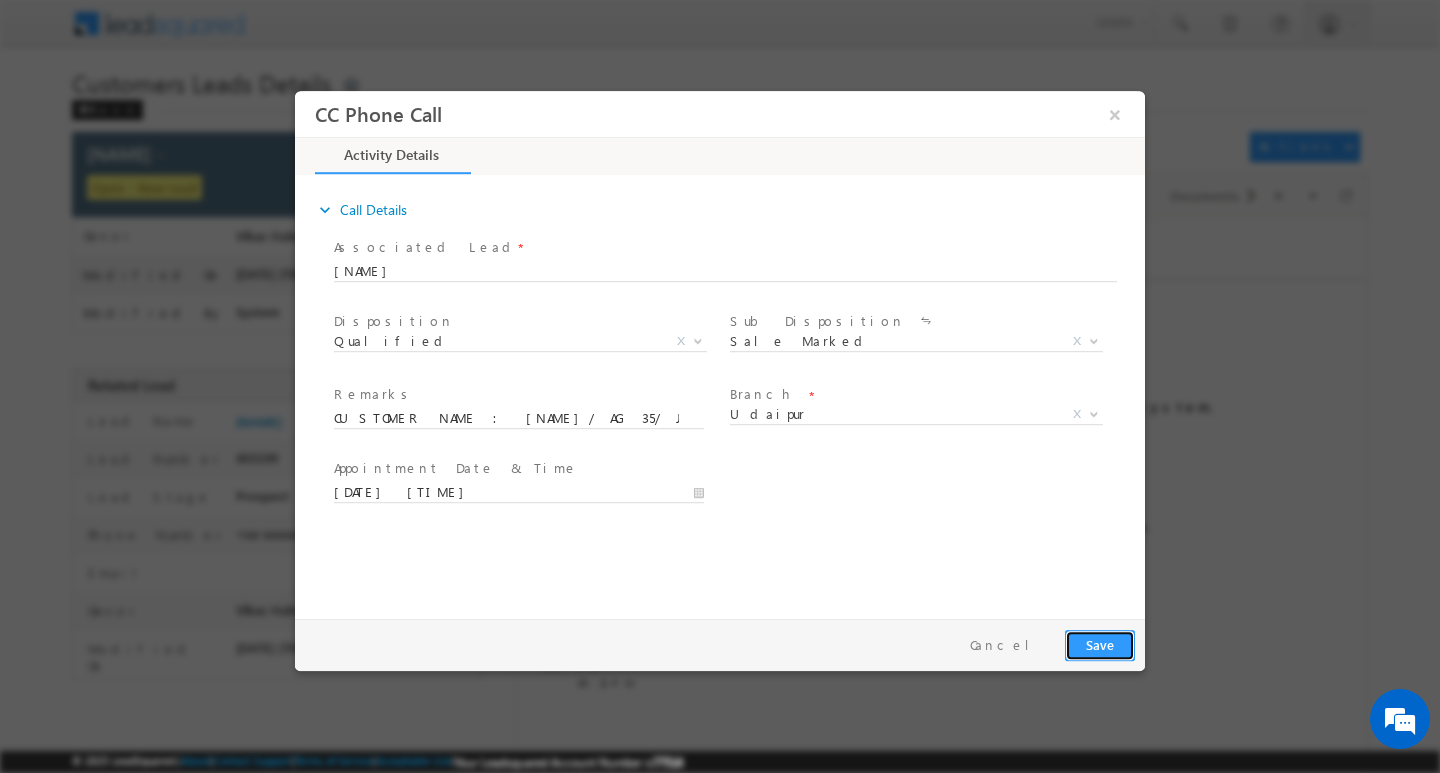 click on "Save" at bounding box center (1100, 644) 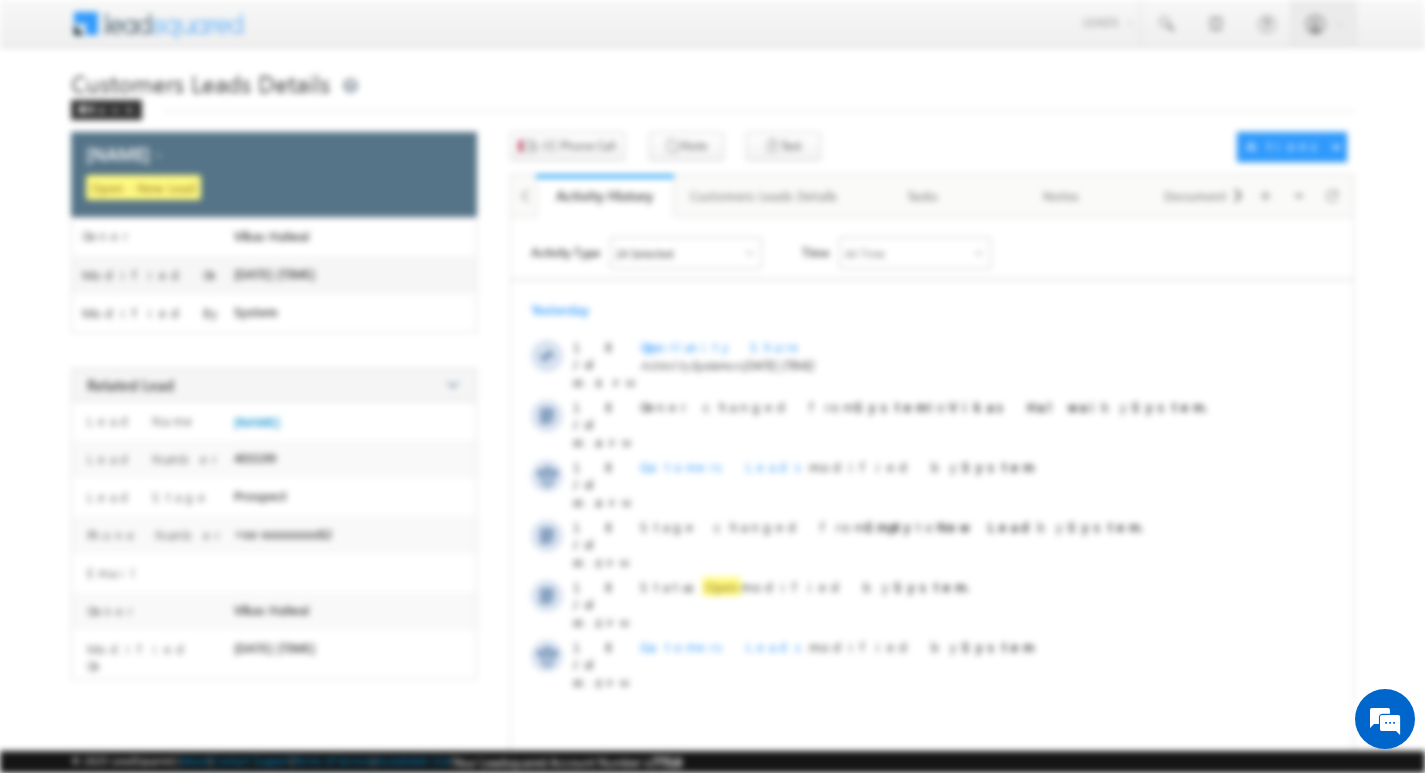 click on "Menu
Kajal Tiwari
vikas .halw ai+10 @kser ve.co .in" at bounding box center [712, 474] 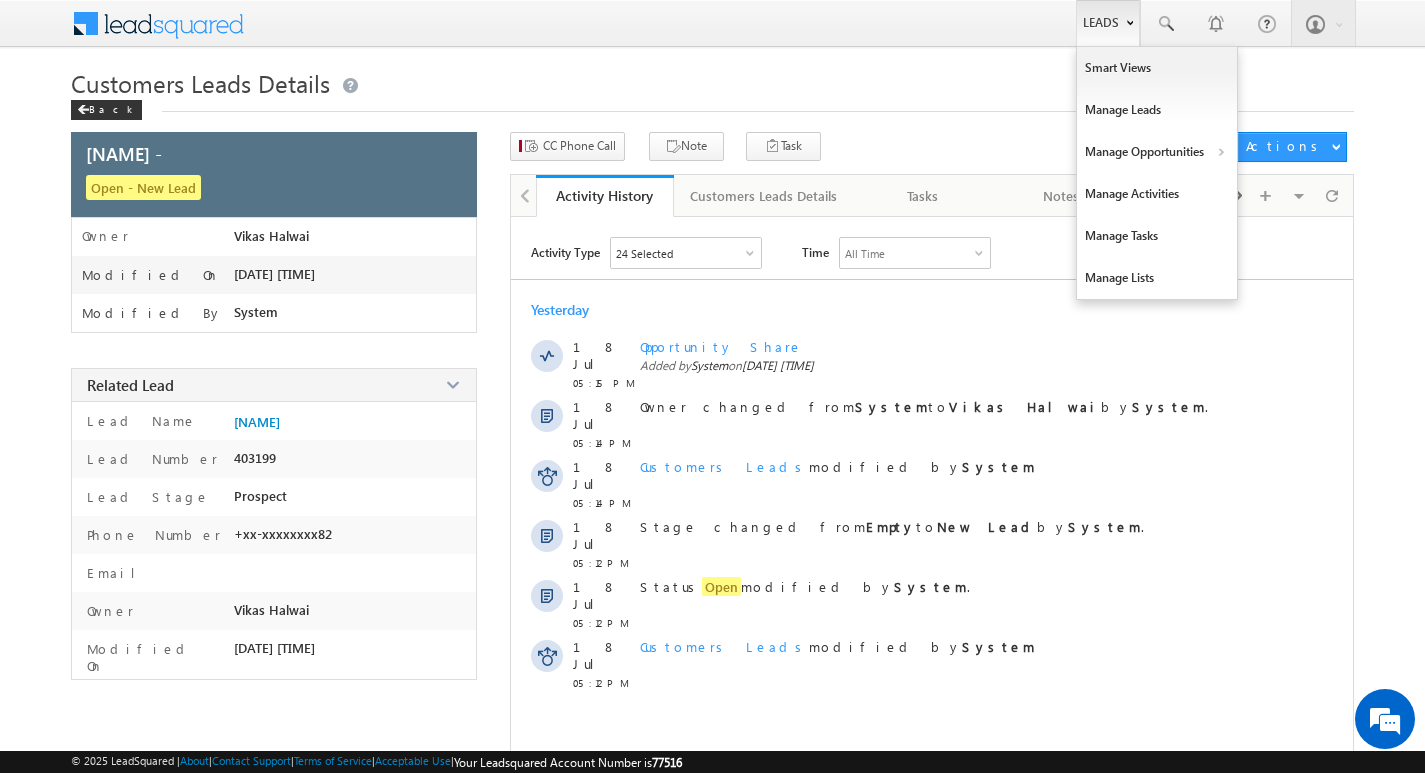 click on "Leads" at bounding box center [1108, 23] 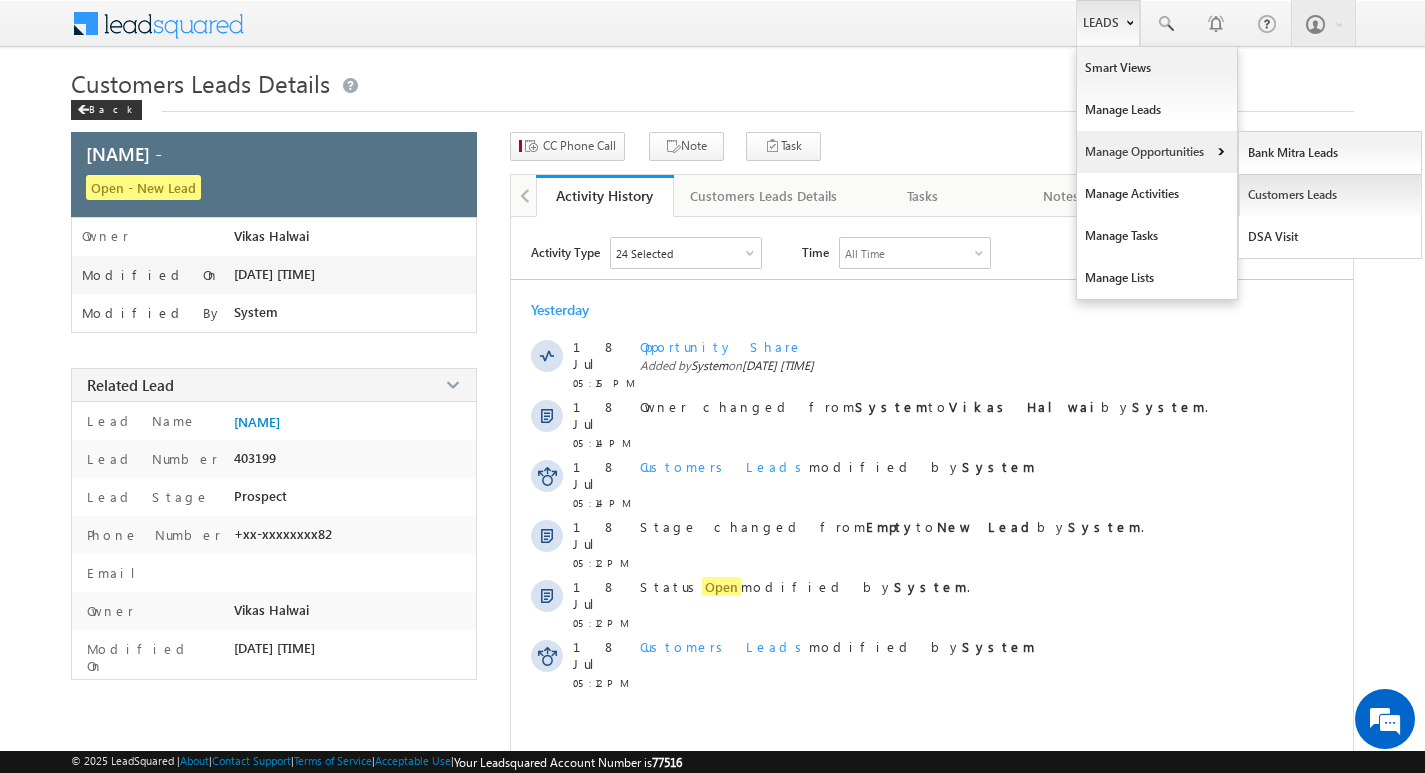 click on "Customers Leads" at bounding box center (1330, 195) 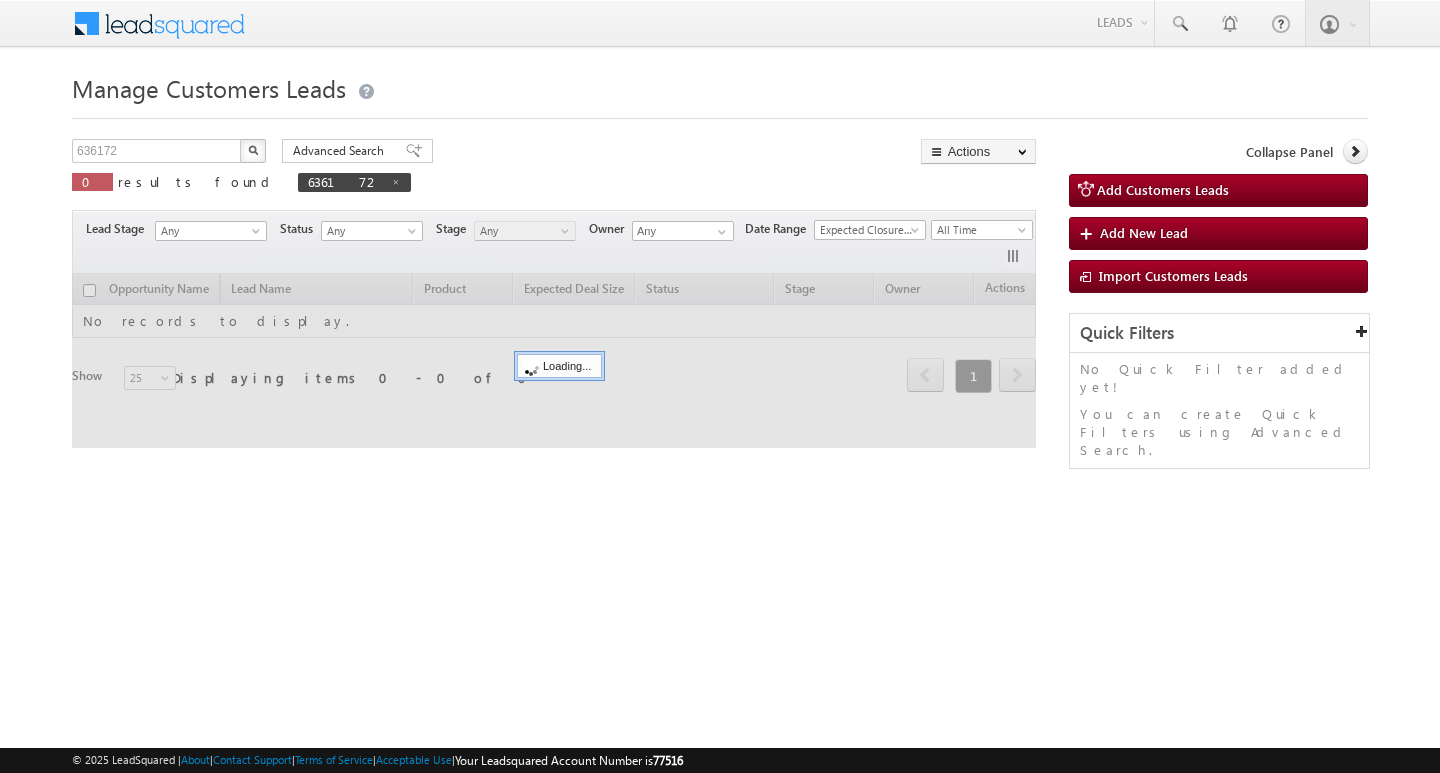 scroll, scrollTop: 0, scrollLeft: 0, axis: both 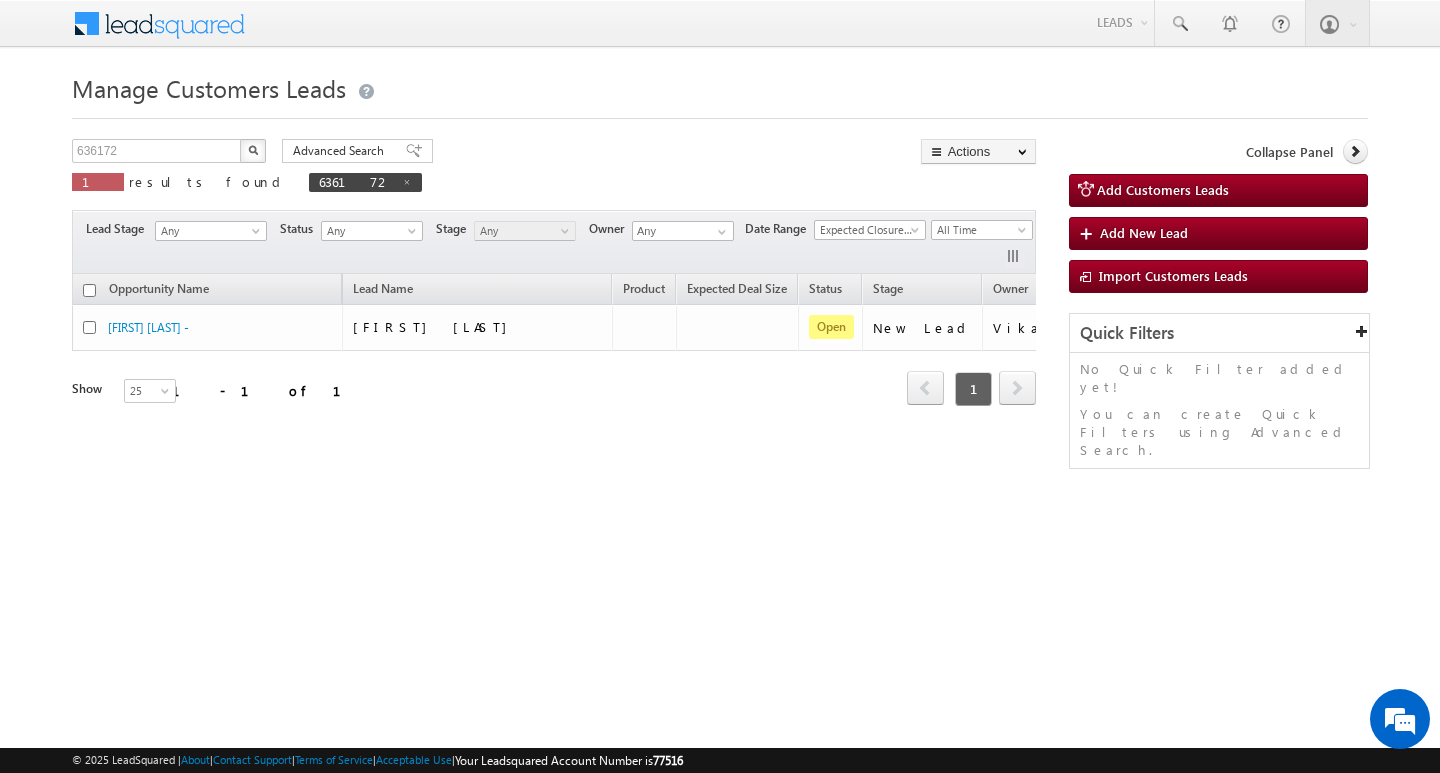 click on "Opportunity Name
Lead Name     Product         Expected Deal Size
Status       Stage     Owner
Actions
[FIRST] [LAST]  -    [FIRST] [LAST]              Open New Lead [FIRST]               Refresh first prev 1 next last 1 - 1 of 1
Show
15
25
50
100
200
25" at bounding box center [554, 352] 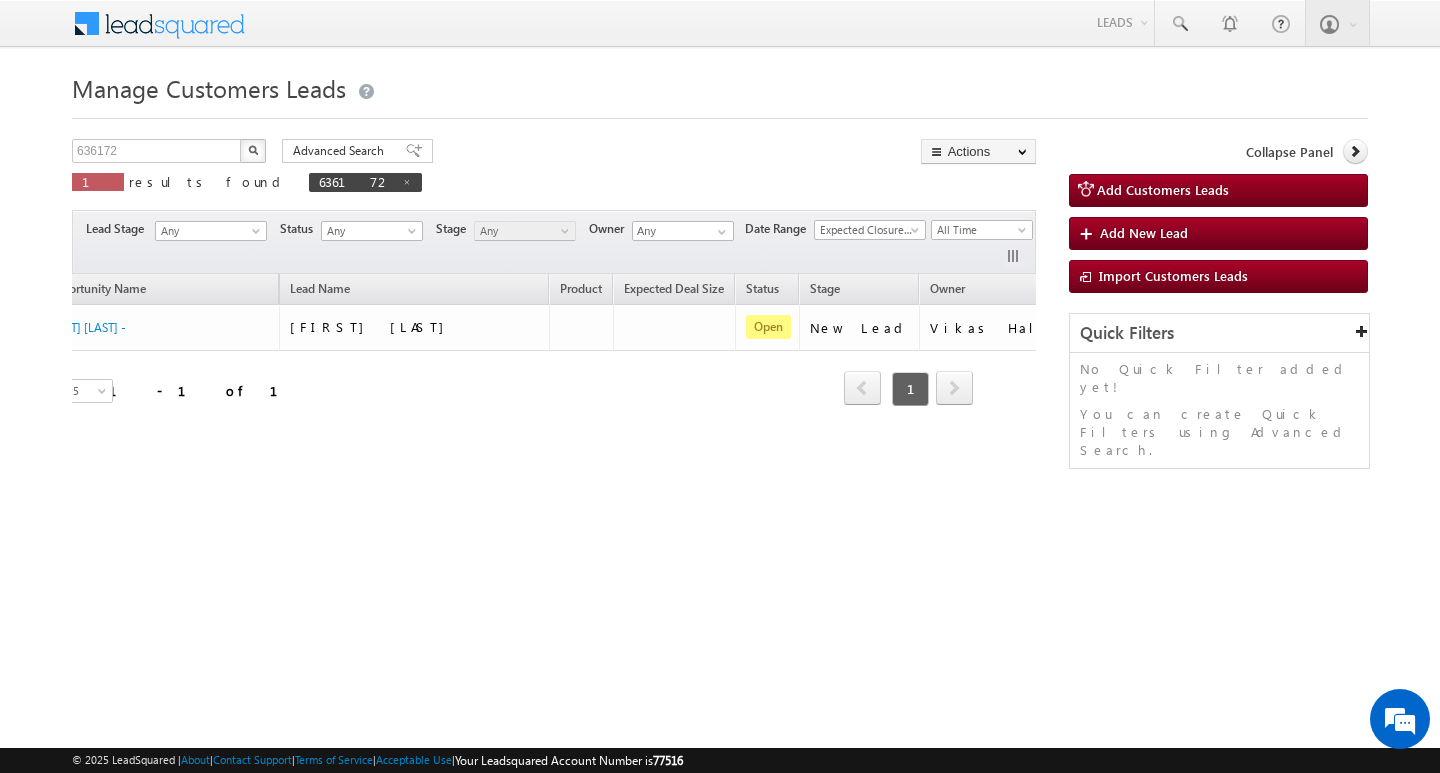 scroll, scrollTop: 0, scrollLeft: 81, axis: horizontal 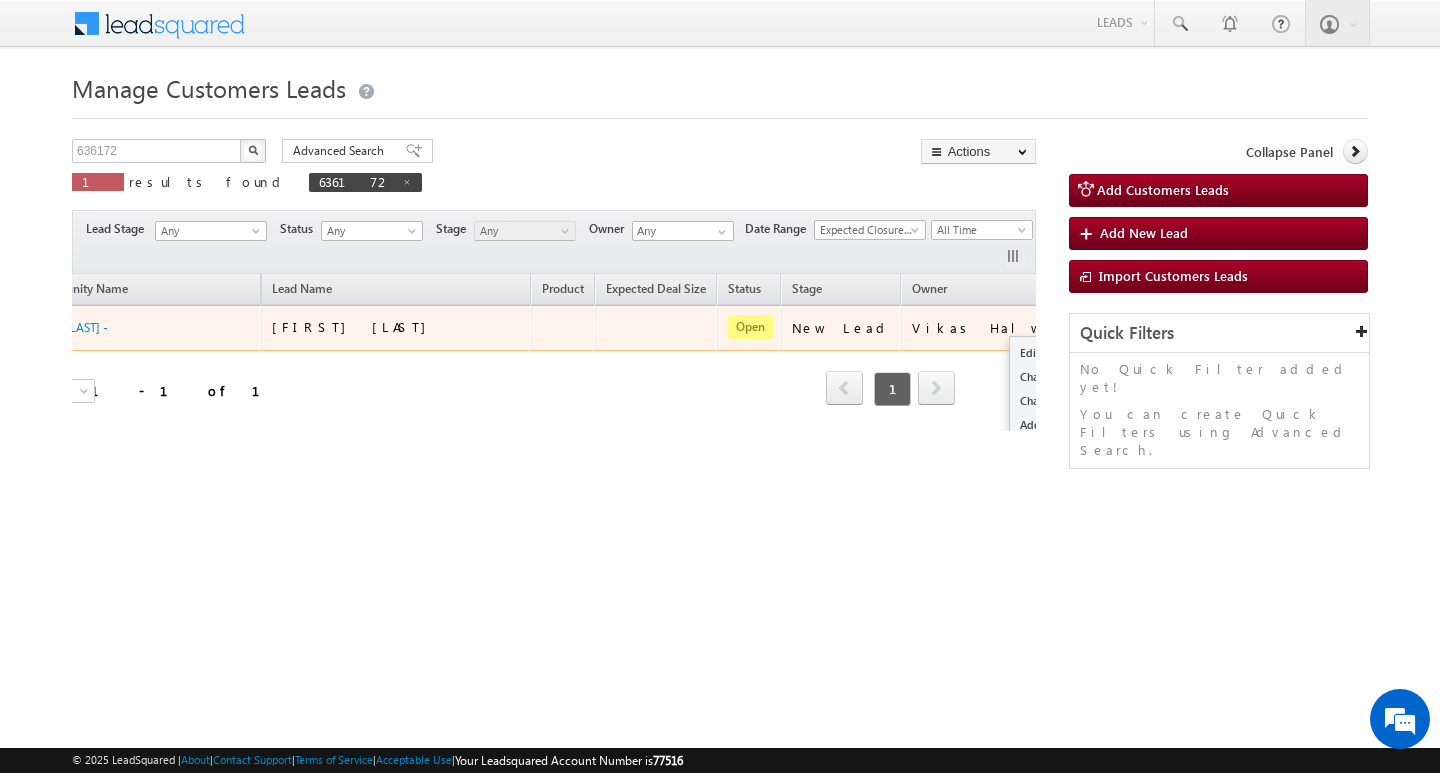 click at bounding box center (1100, 327) 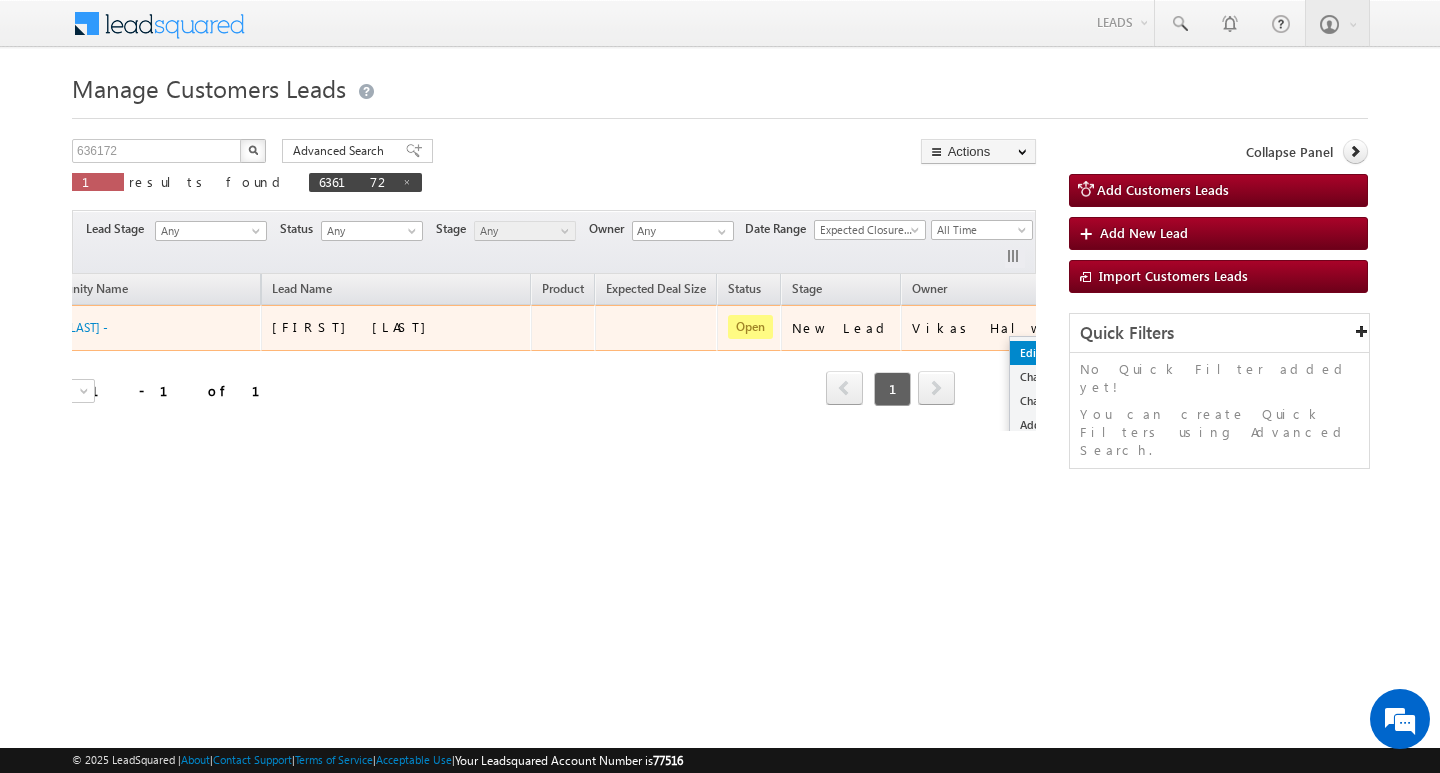 click on "Edit" at bounding box center (1060, 353) 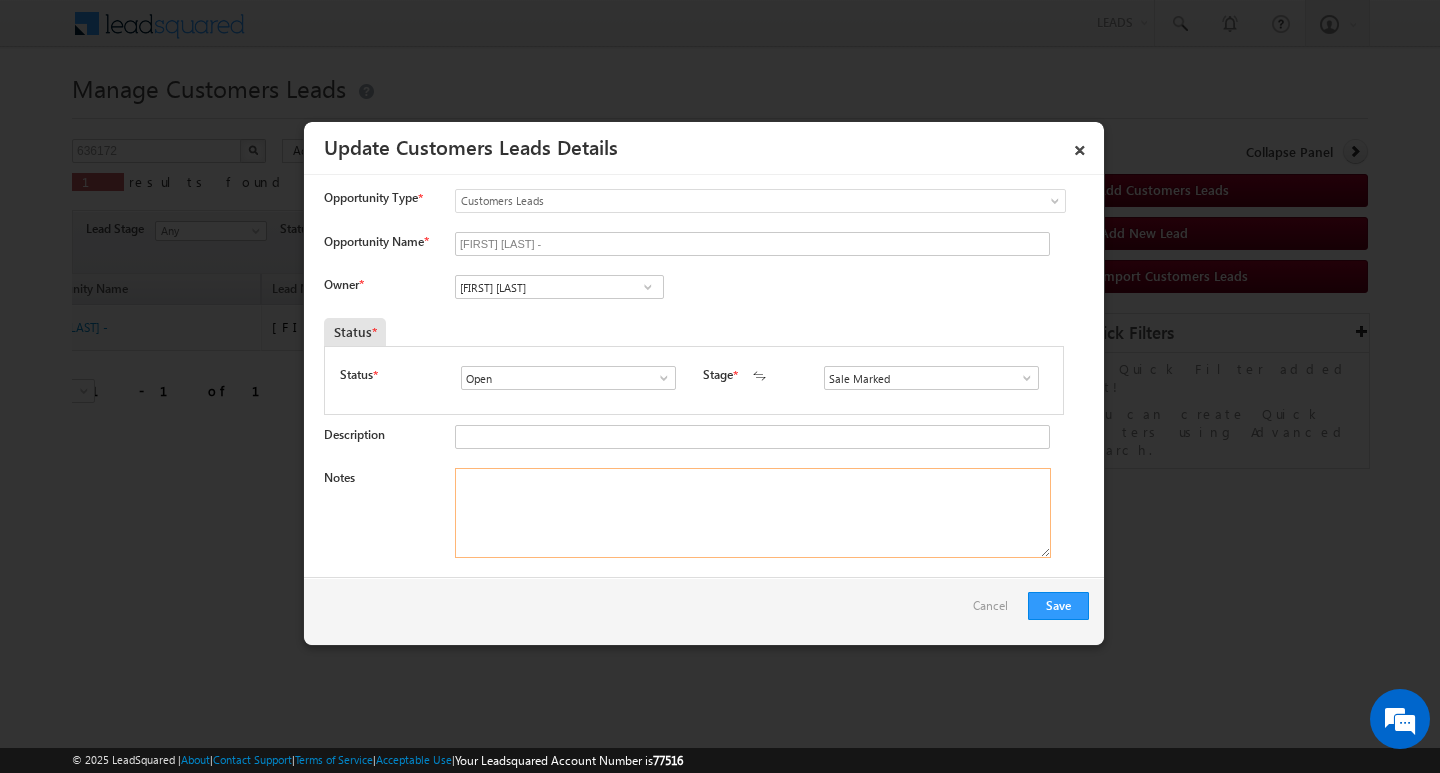 click on "Notes" at bounding box center [753, 513] 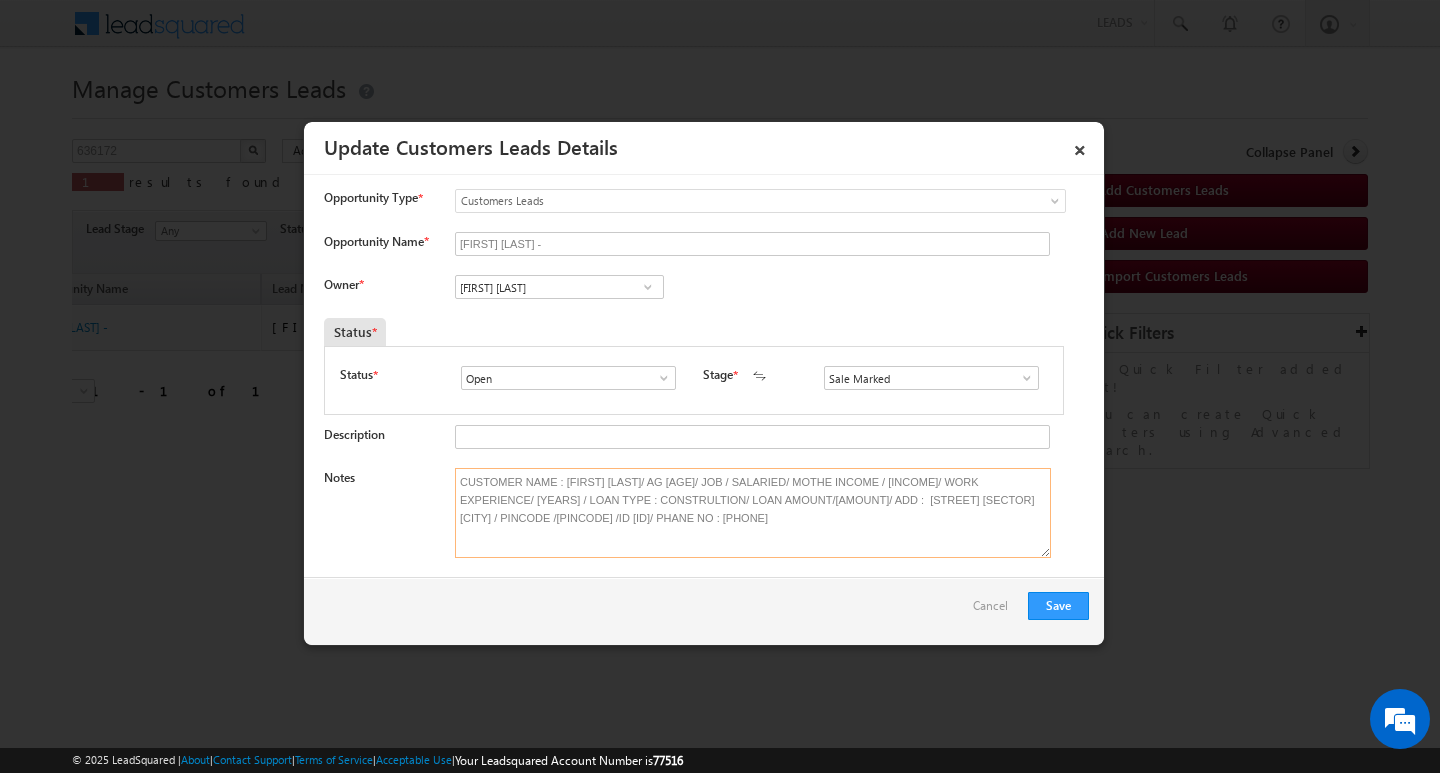 type on "CUSTOMER NAME : [FIRST] [LAST]/ AG [AGE]/ JOB / SALARIED/ MOTHE INCOME / [INCOME]/ WORK EXPERIENCE/ [YEARS] / LOAN TYPE : CONSTRULTION/ LOAN AMOUNT/[AMOUNT]/ ADD :  [STREET] [SECTOR] [CITY] / PINCODE /[PINCODE] /ID [ID]/ PHANE NO : [PHONE]" 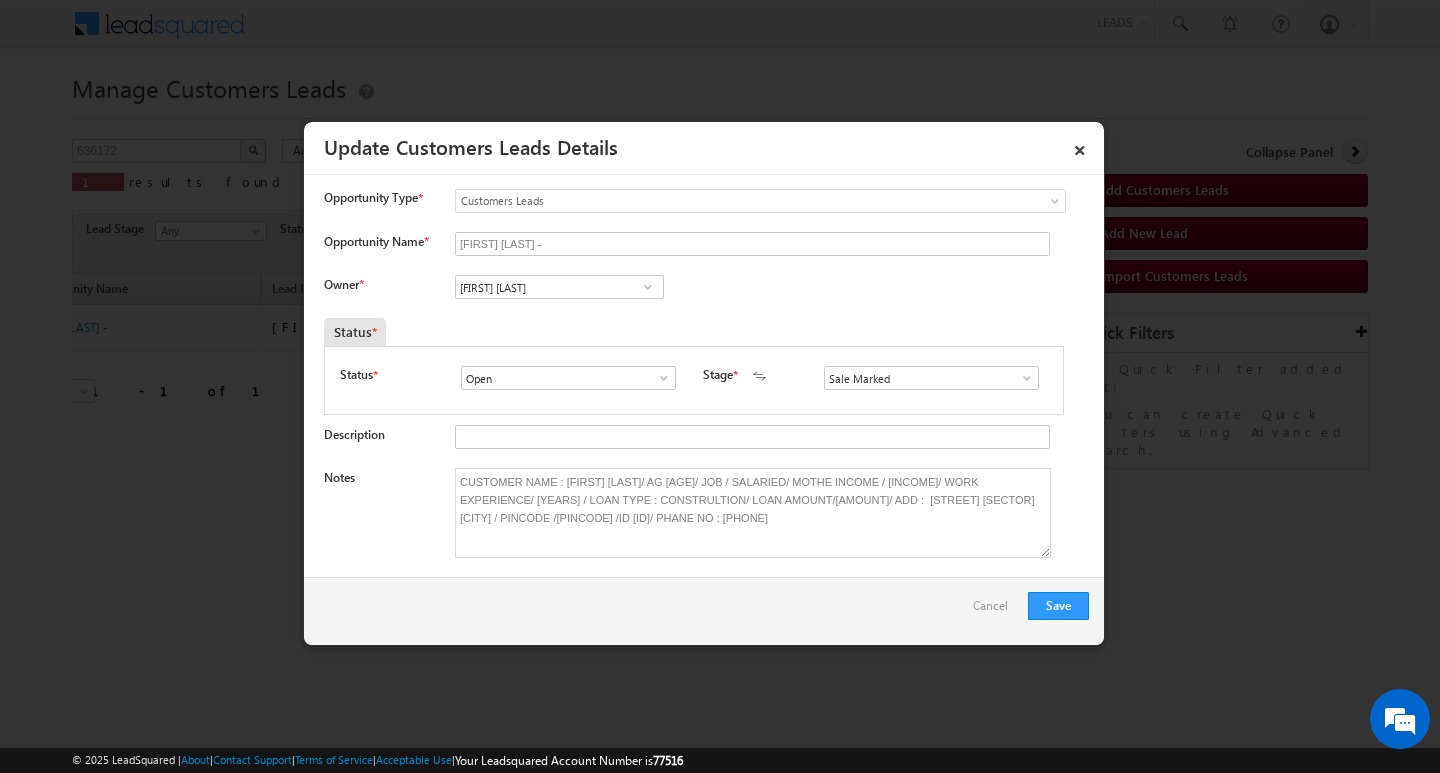 click at bounding box center [648, 287] 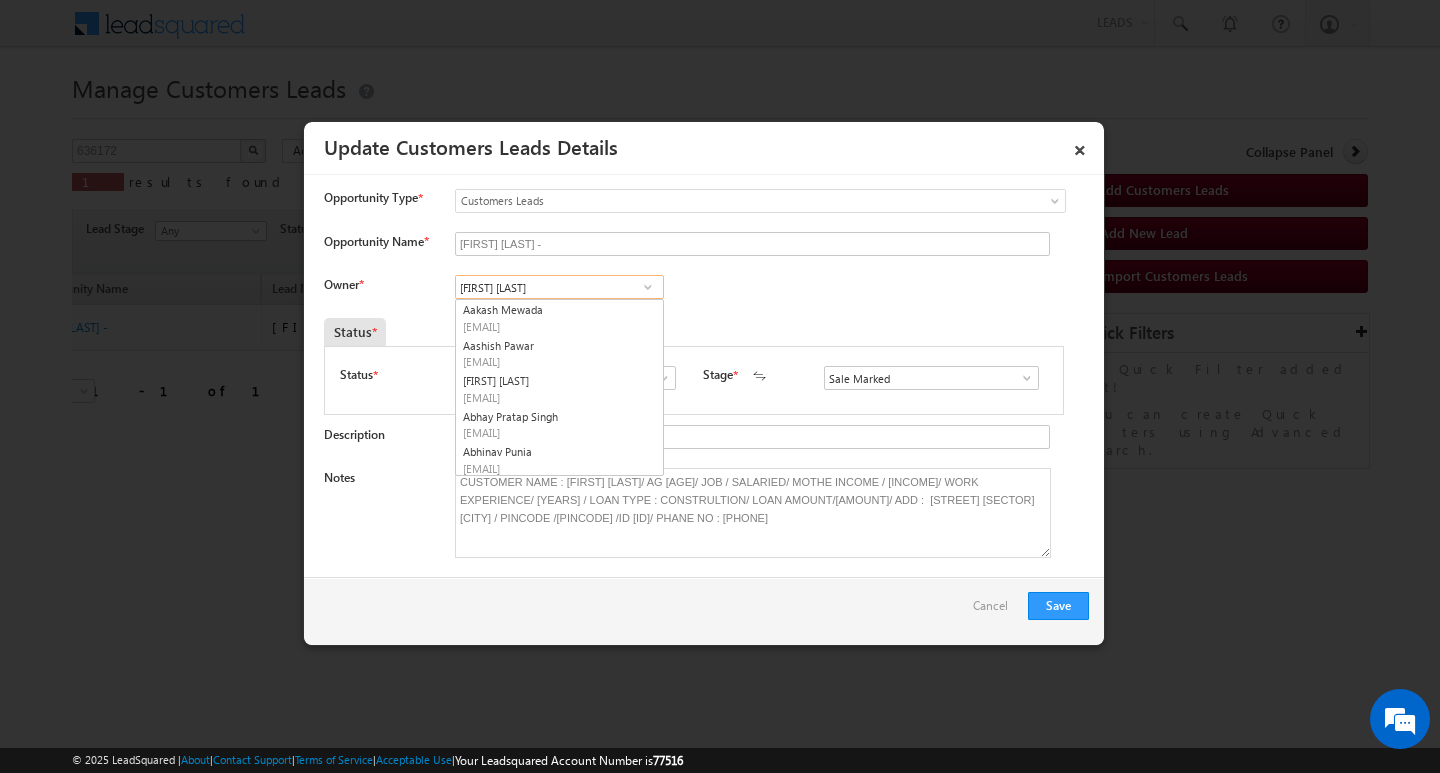 scroll, scrollTop: 100, scrollLeft: 0, axis: vertical 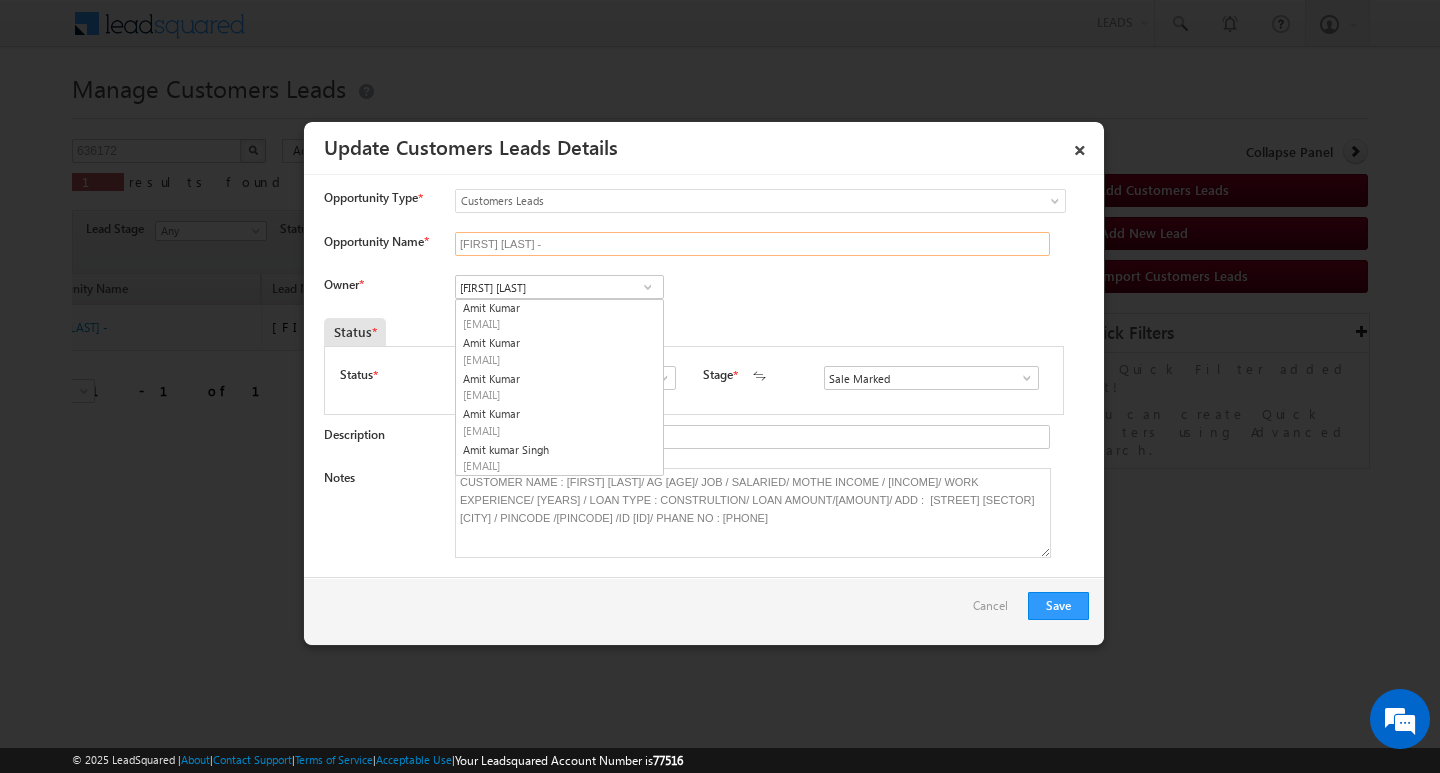 click on "Kishan Kumar Banjara  -" at bounding box center (752, 244) 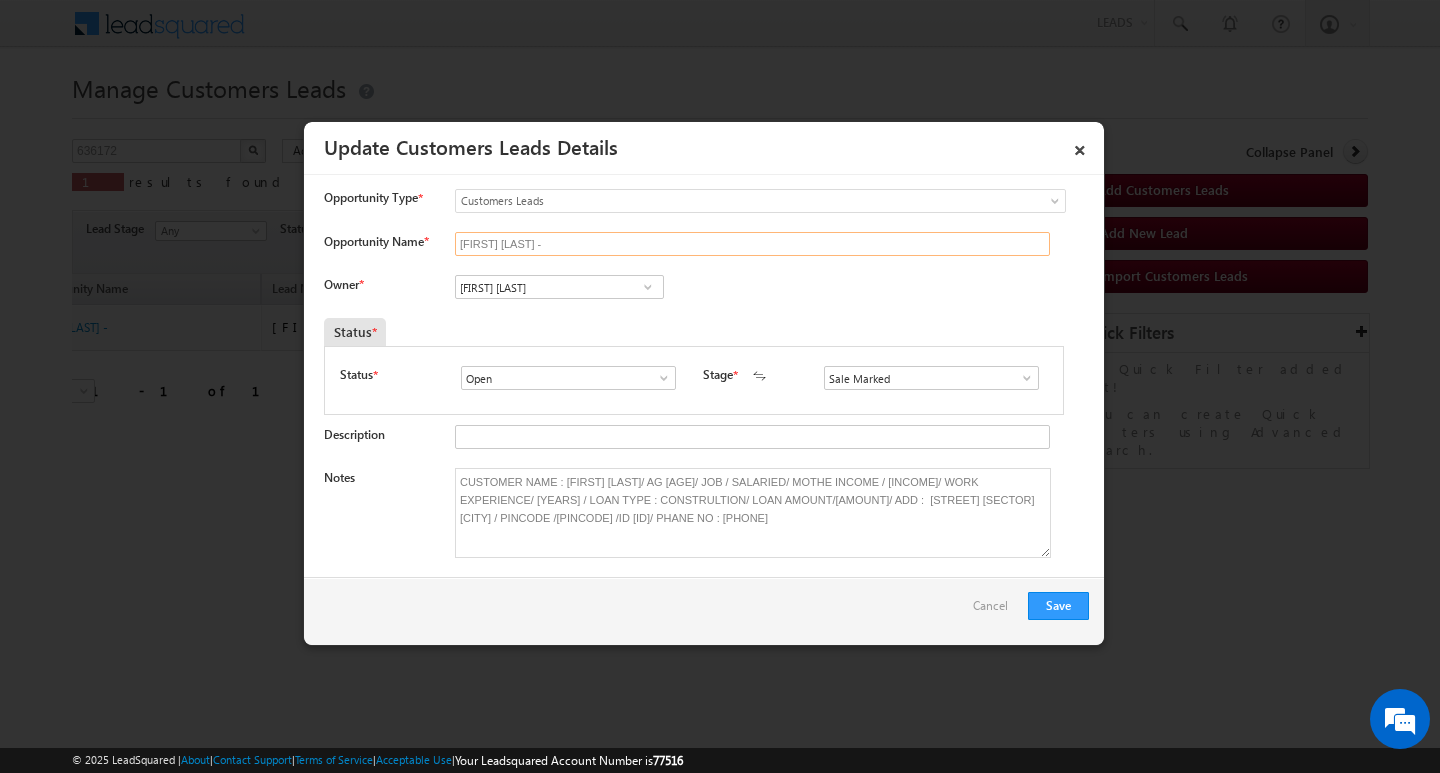 click on "Kishan Kumar Banjara  -" at bounding box center [752, 244] 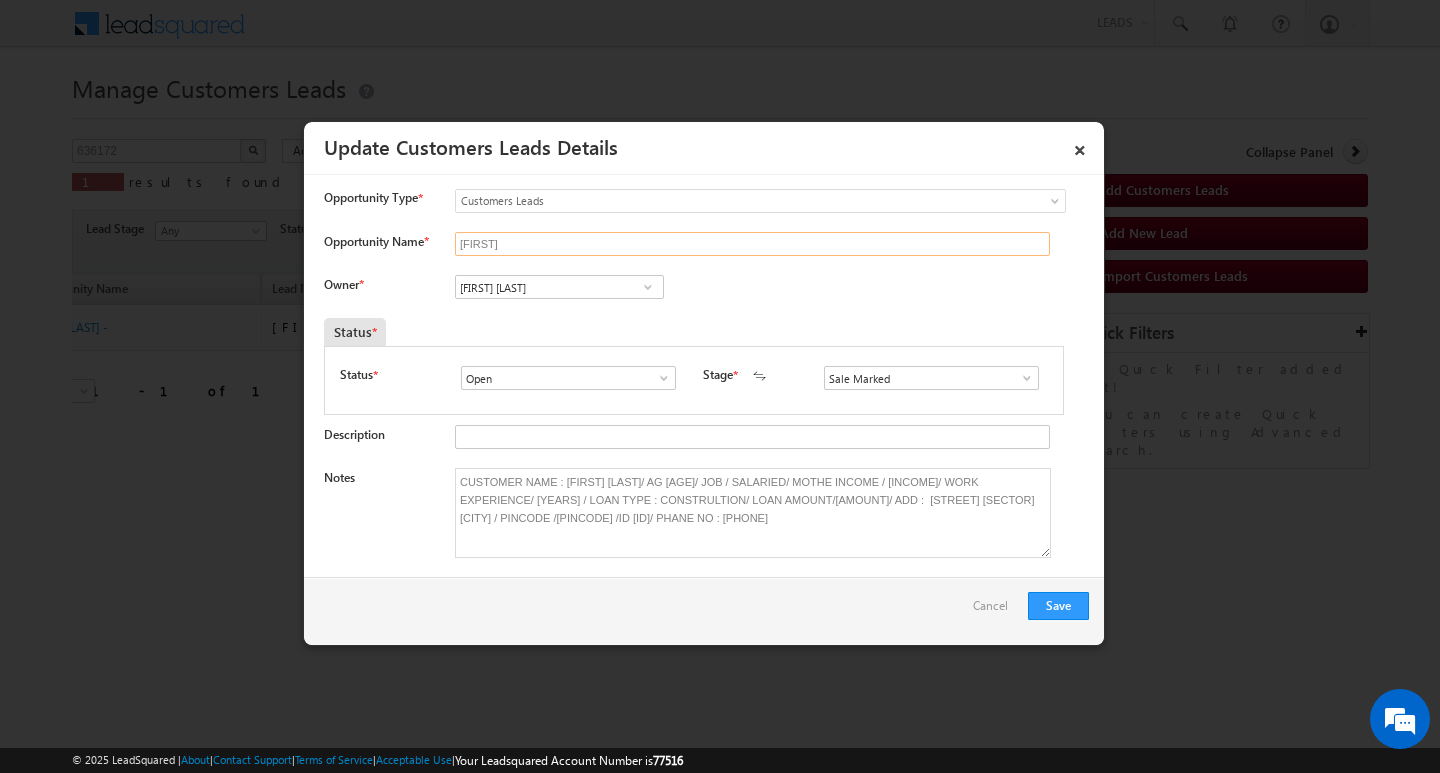 type on "K" 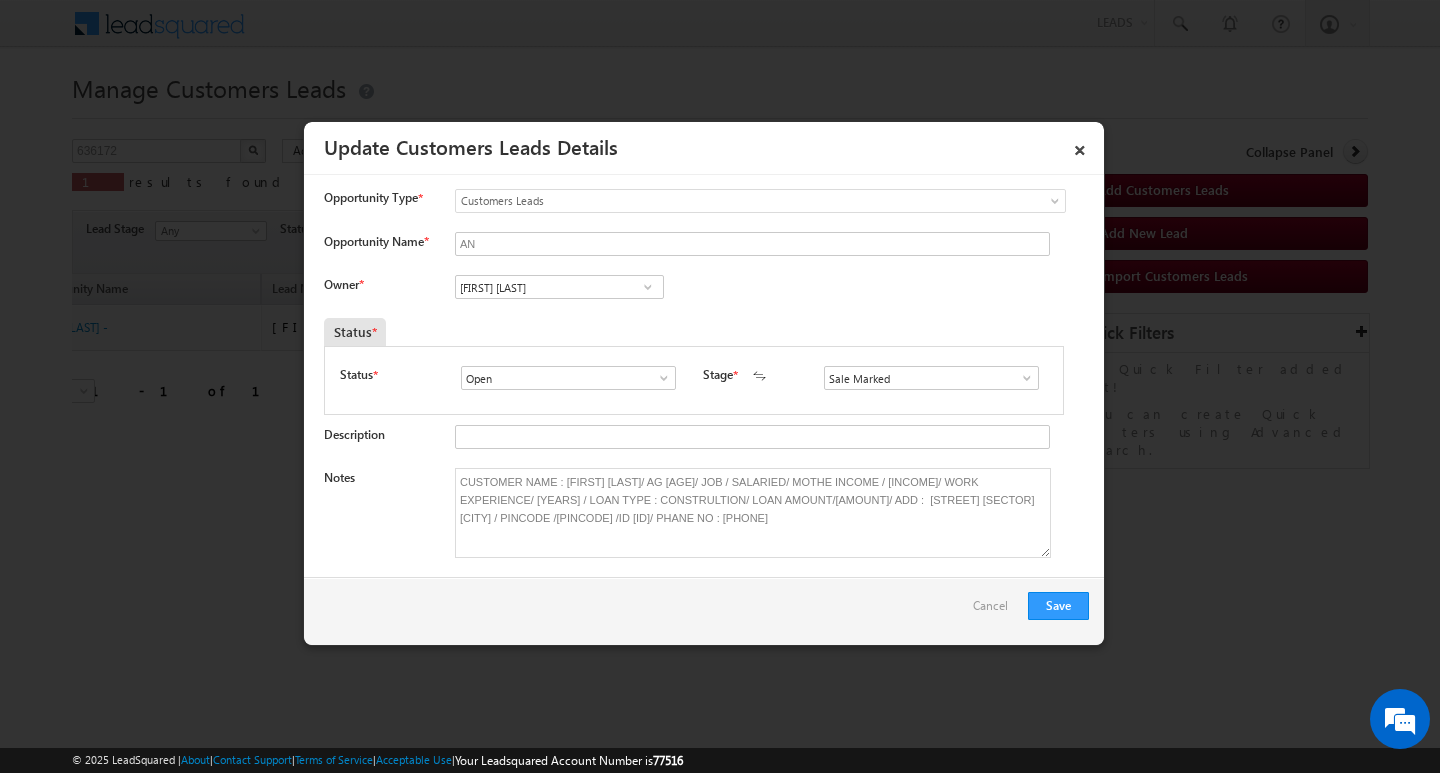 click at bounding box center (648, 287) 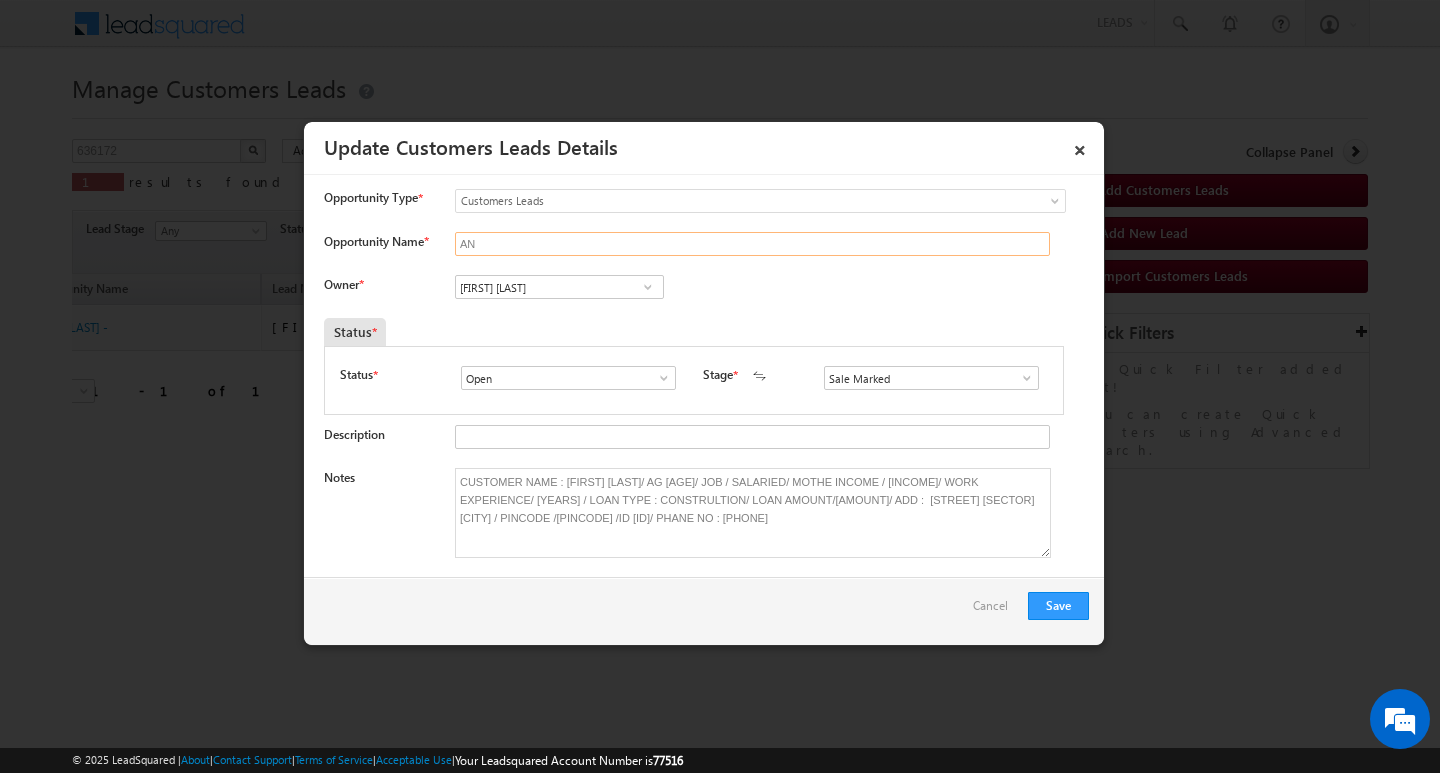click on "AN" at bounding box center (752, 244) 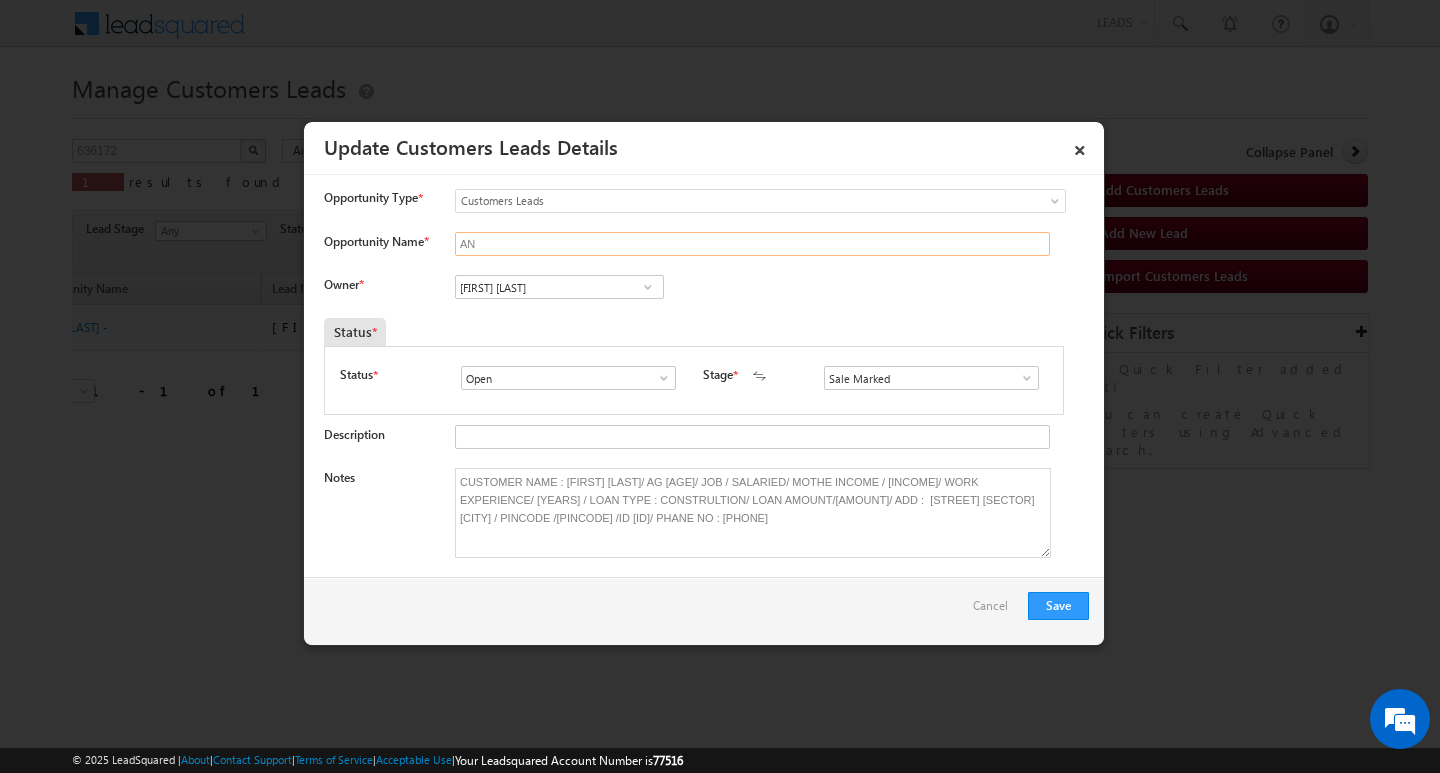 type on "A" 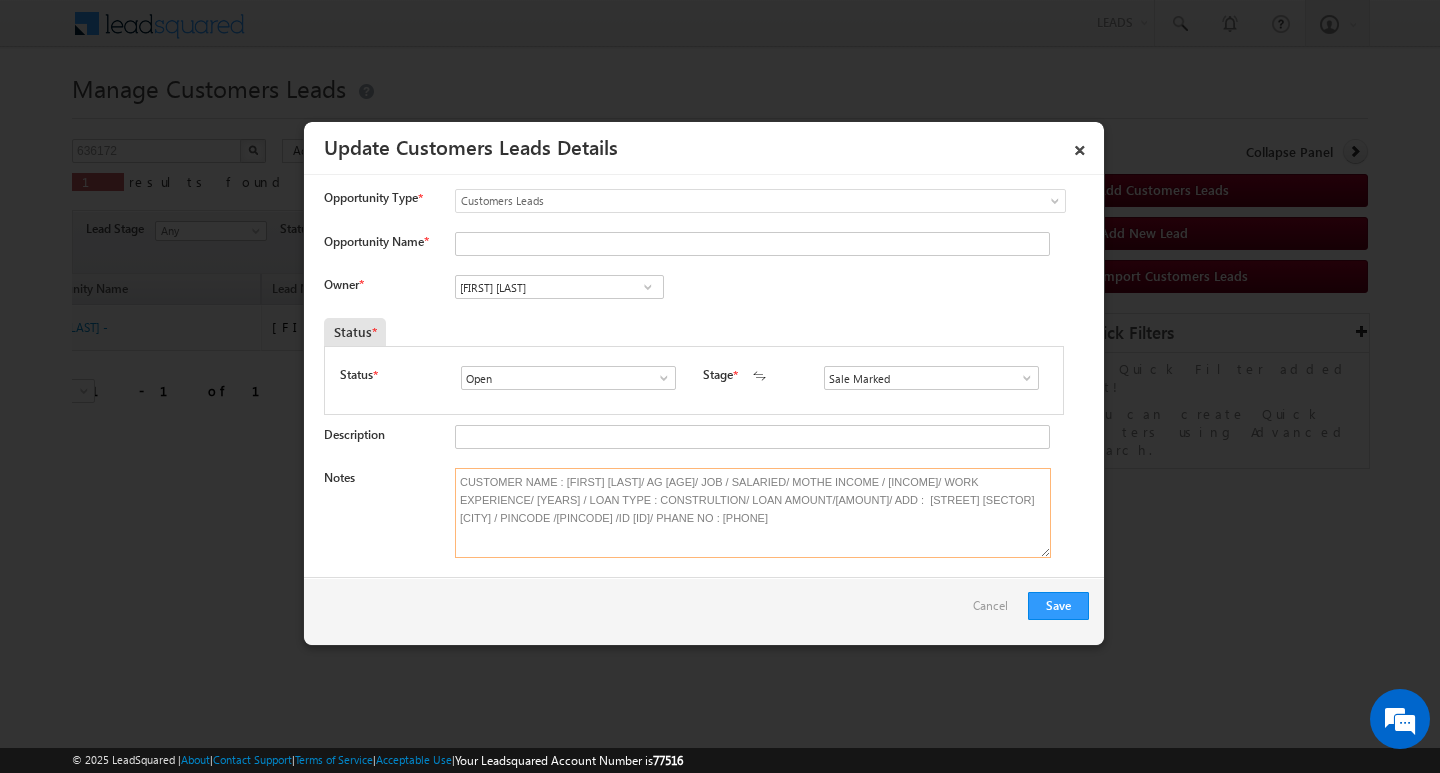 drag, startPoint x: 560, startPoint y: 483, endPoint x: 671, endPoint y: 501, distance: 112.44999 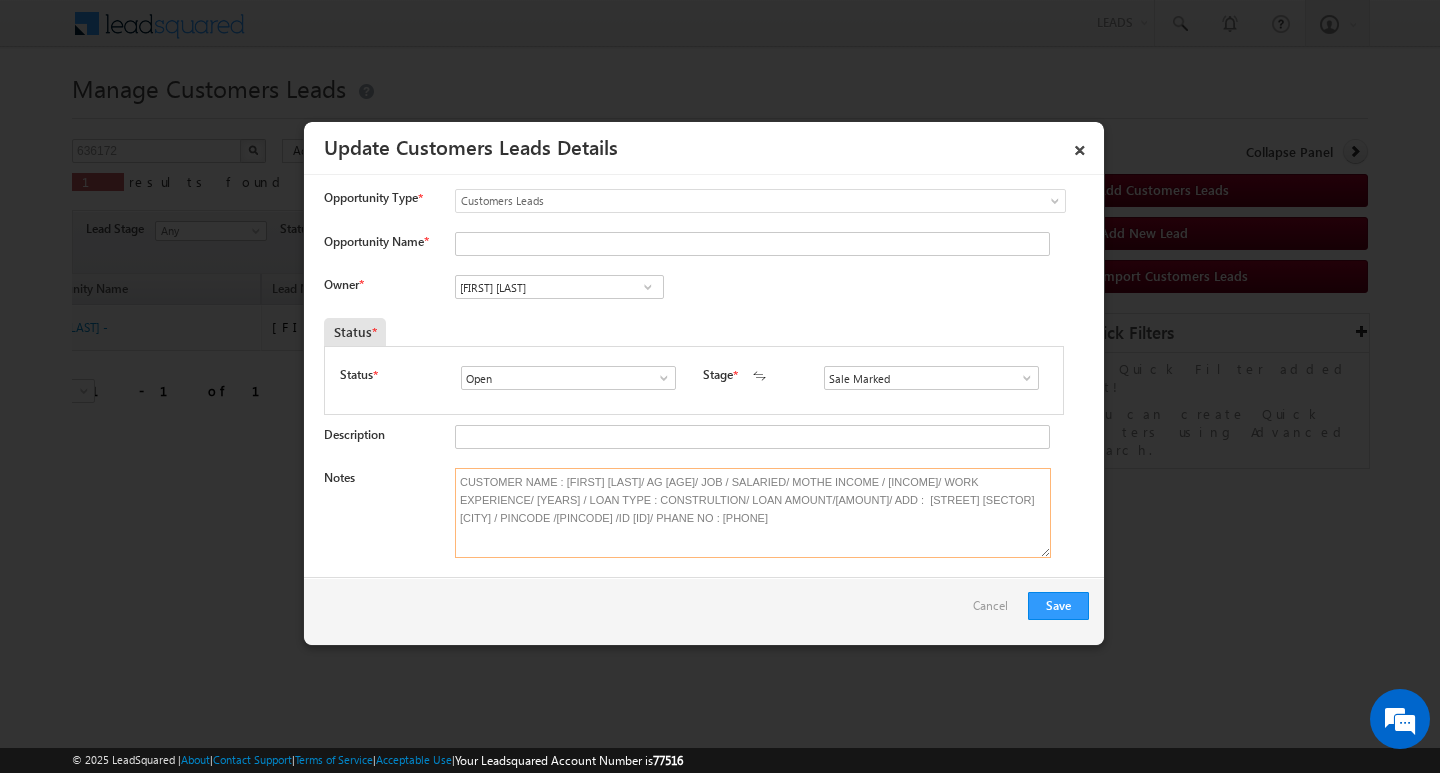 click on "CUSTOMER NAME : Kishan Kumar Banjara/ AG 35/ JOB / SALARIED/ MOTHE INCOME / 35K / WORK EXPERIENCE/ 14Y / LOAN TYPE : CONSTRULTION/ LOAN AMOUNT/5L/ ADD :  hiran magri sector 6  UDAIPUR / PINCODE /313002 /ID 636172/ PHANE NO : 6375319782" at bounding box center (753, 513) 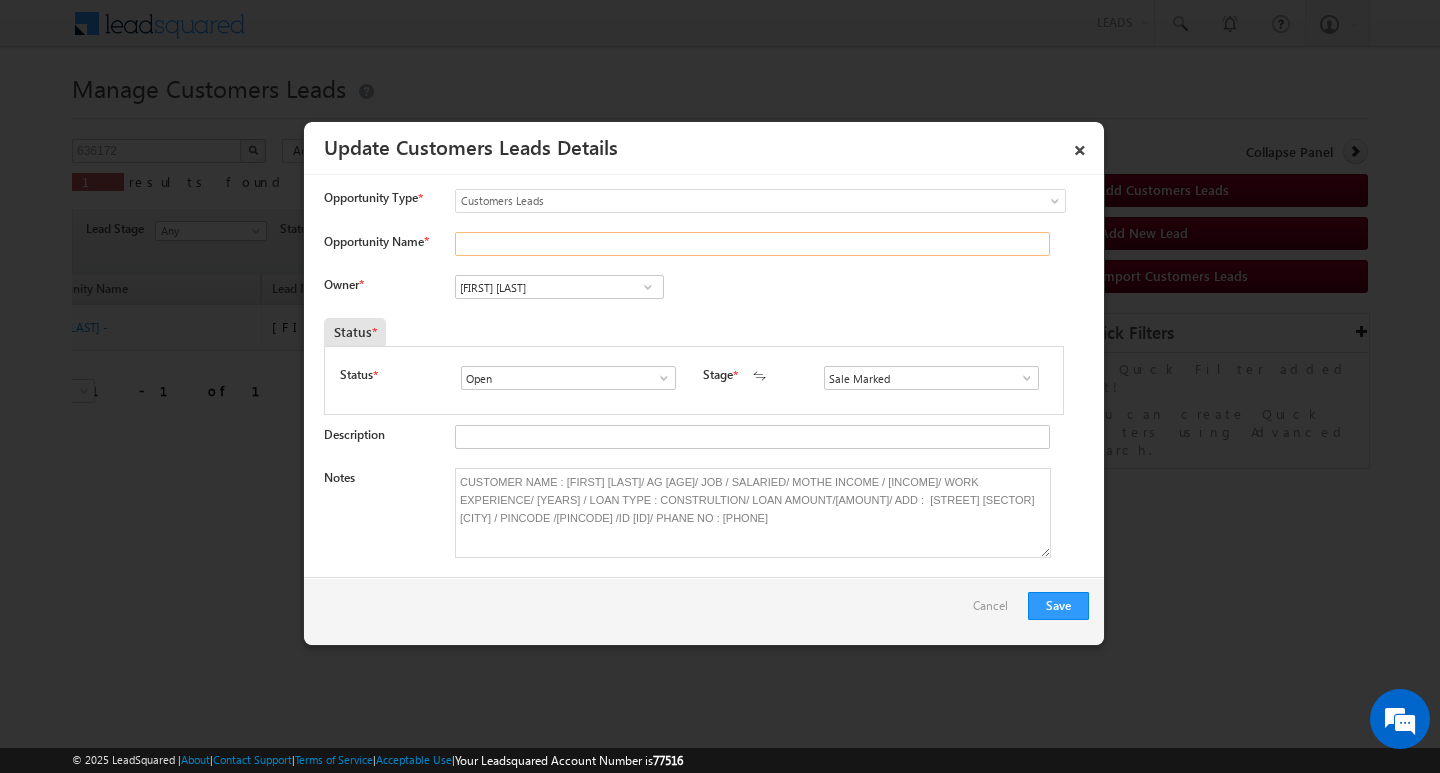 click on "Opportunity Name *" at bounding box center (752, 244) 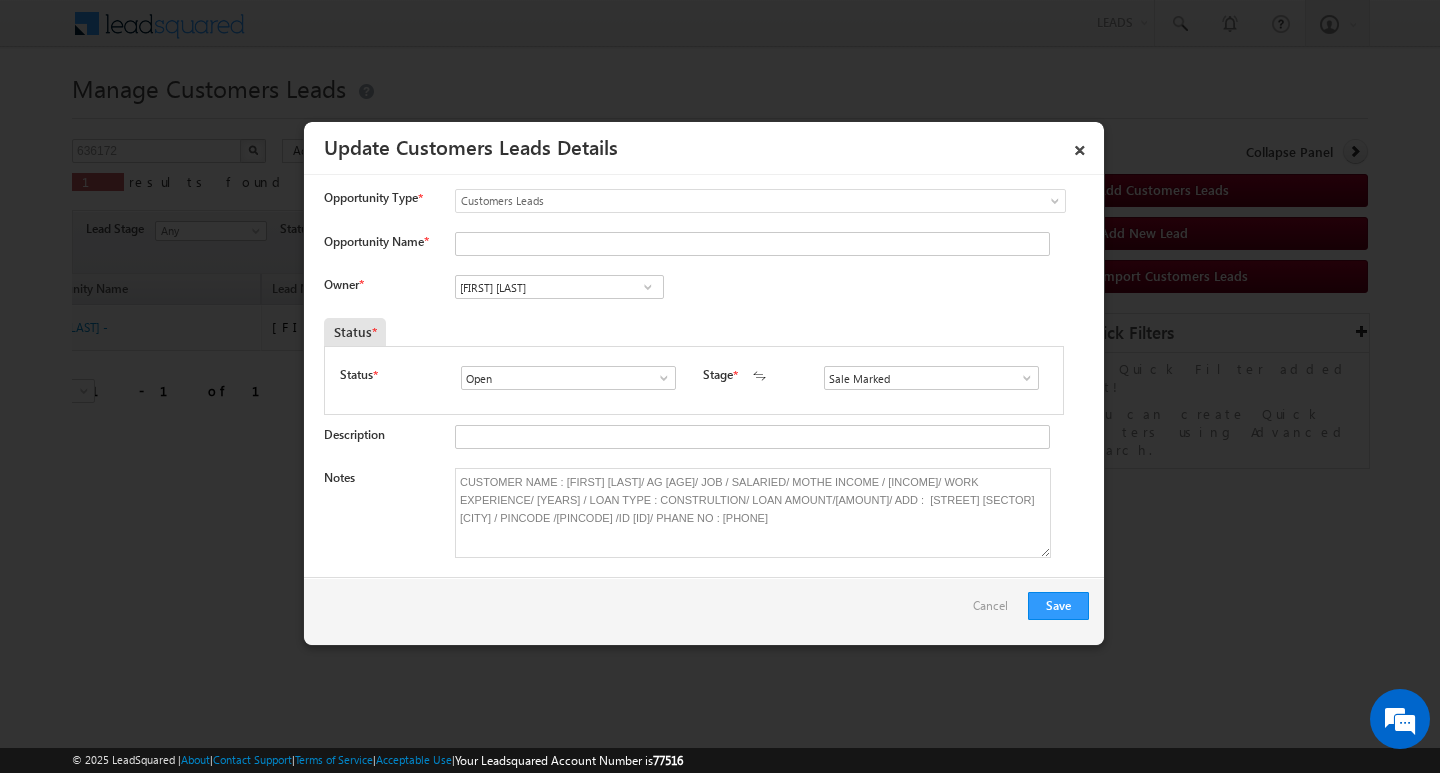 click at bounding box center (748, 246) 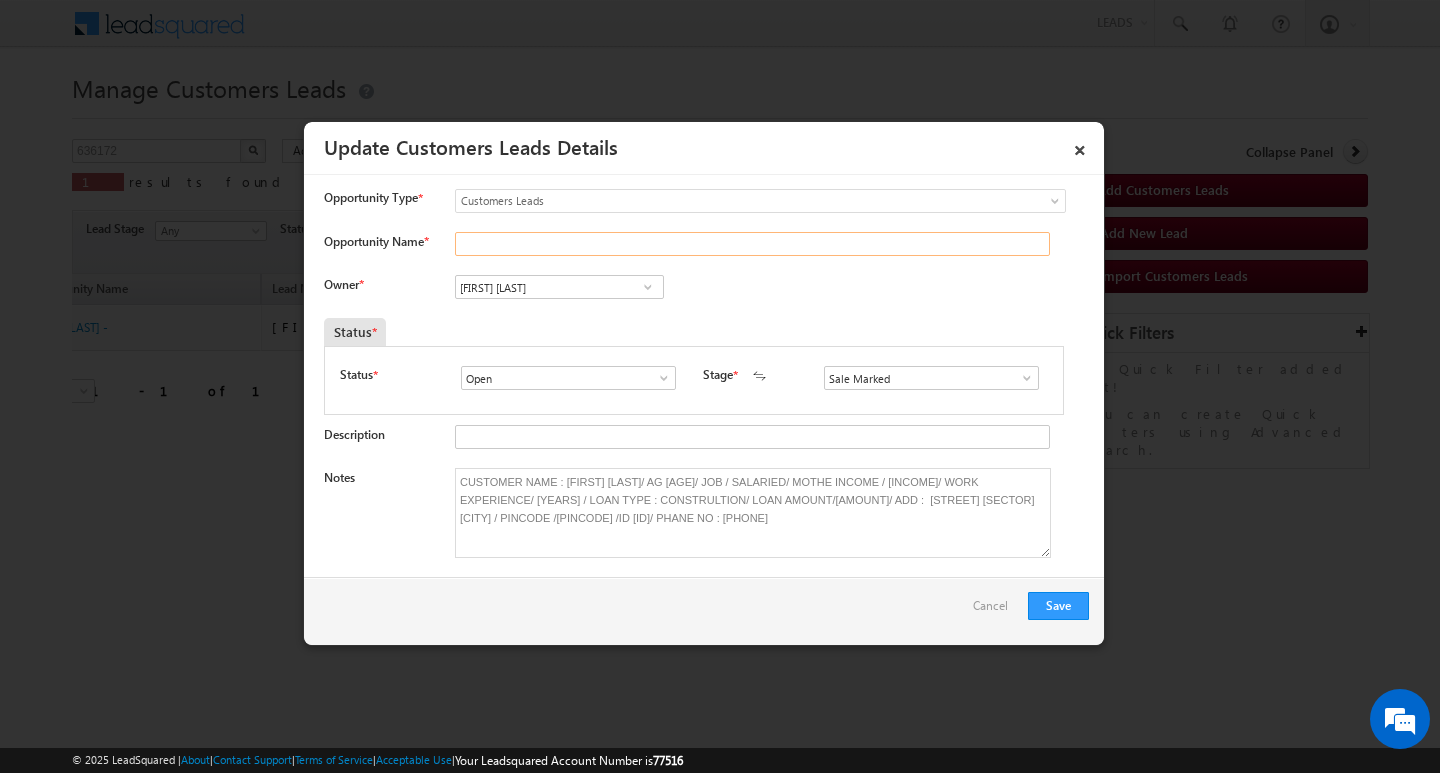 click on "Opportunity Name *" at bounding box center (752, 244) 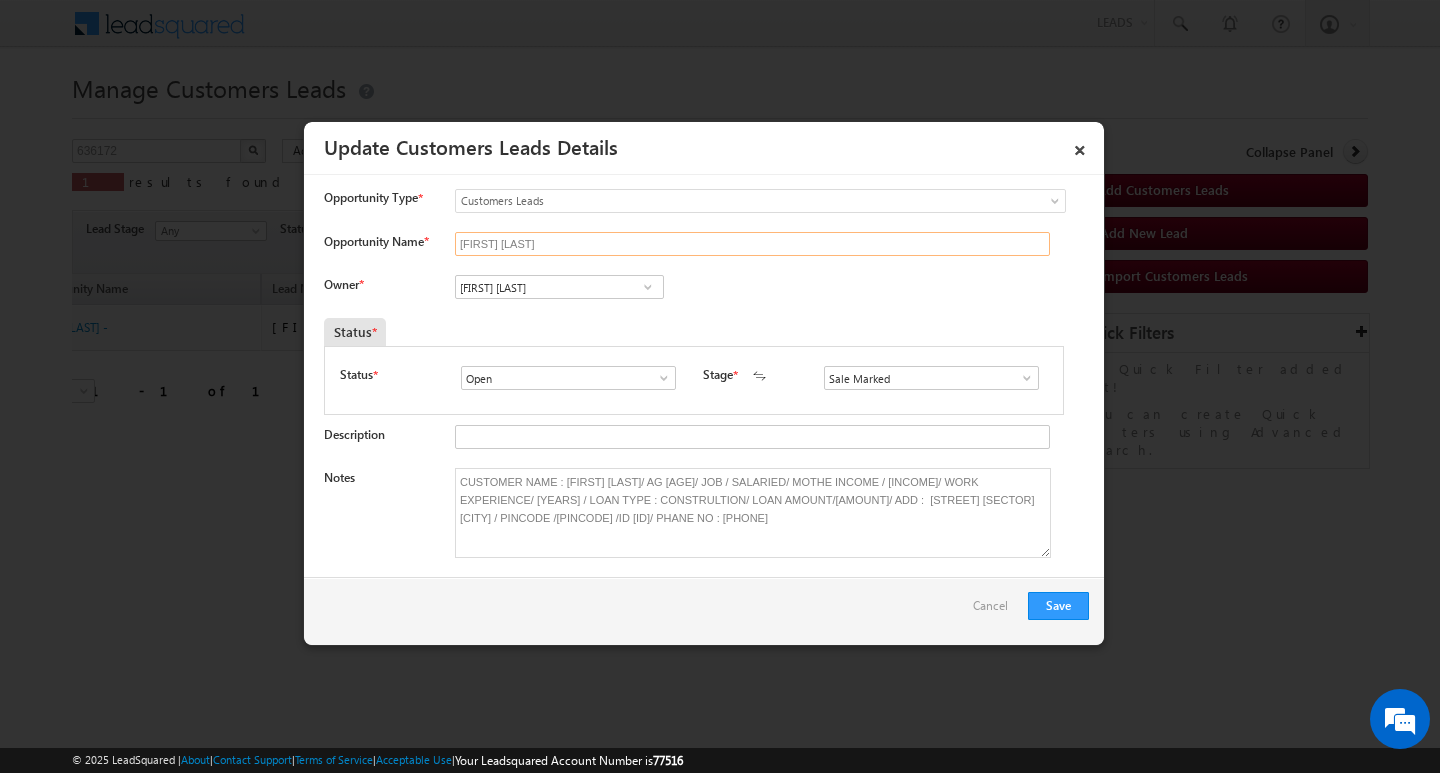 type on "kishan kumar banjara" 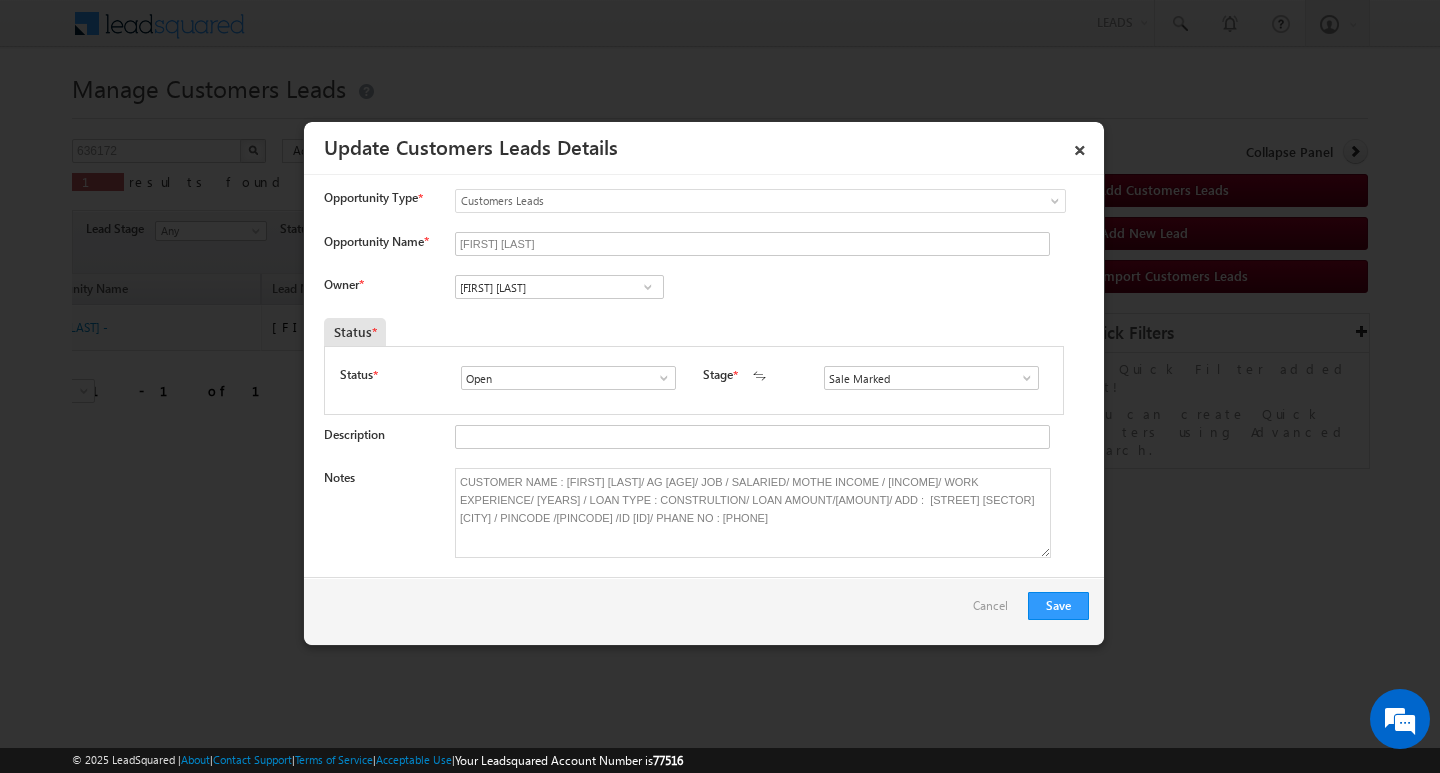 click at bounding box center [648, 287] 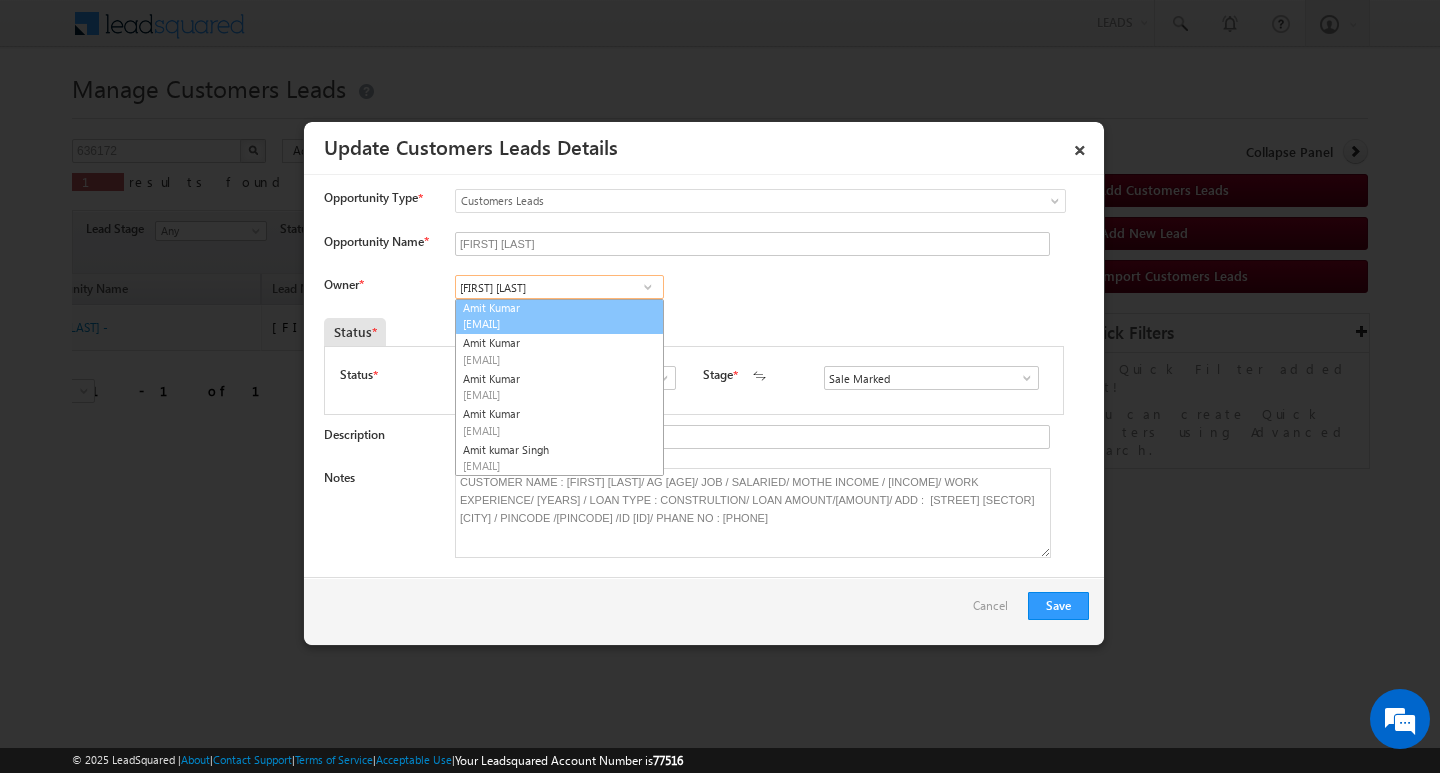 scroll, scrollTop: 1598, scrollLeft: 0, axis: vertical 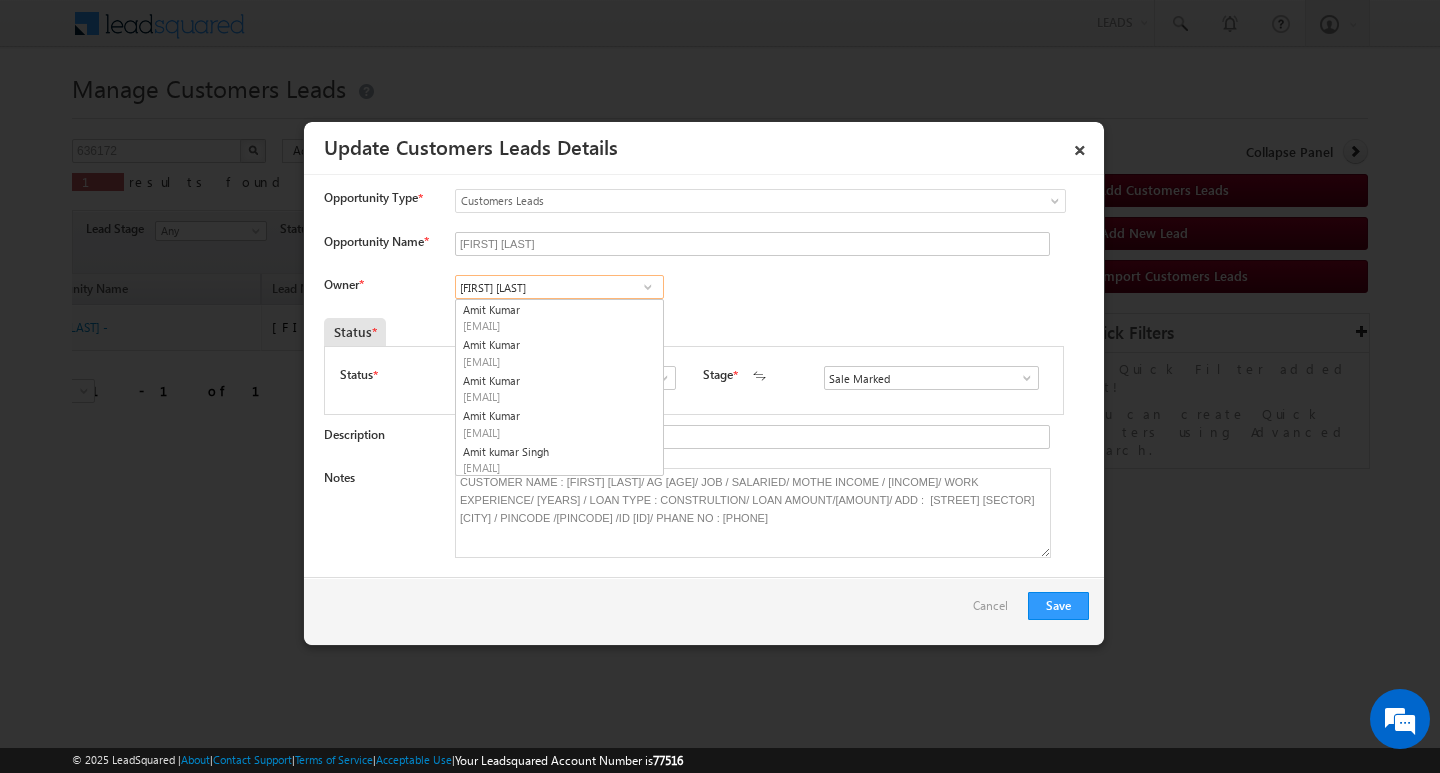 click on "Narendra Kumar Regar" at bounding box center [559, 287] 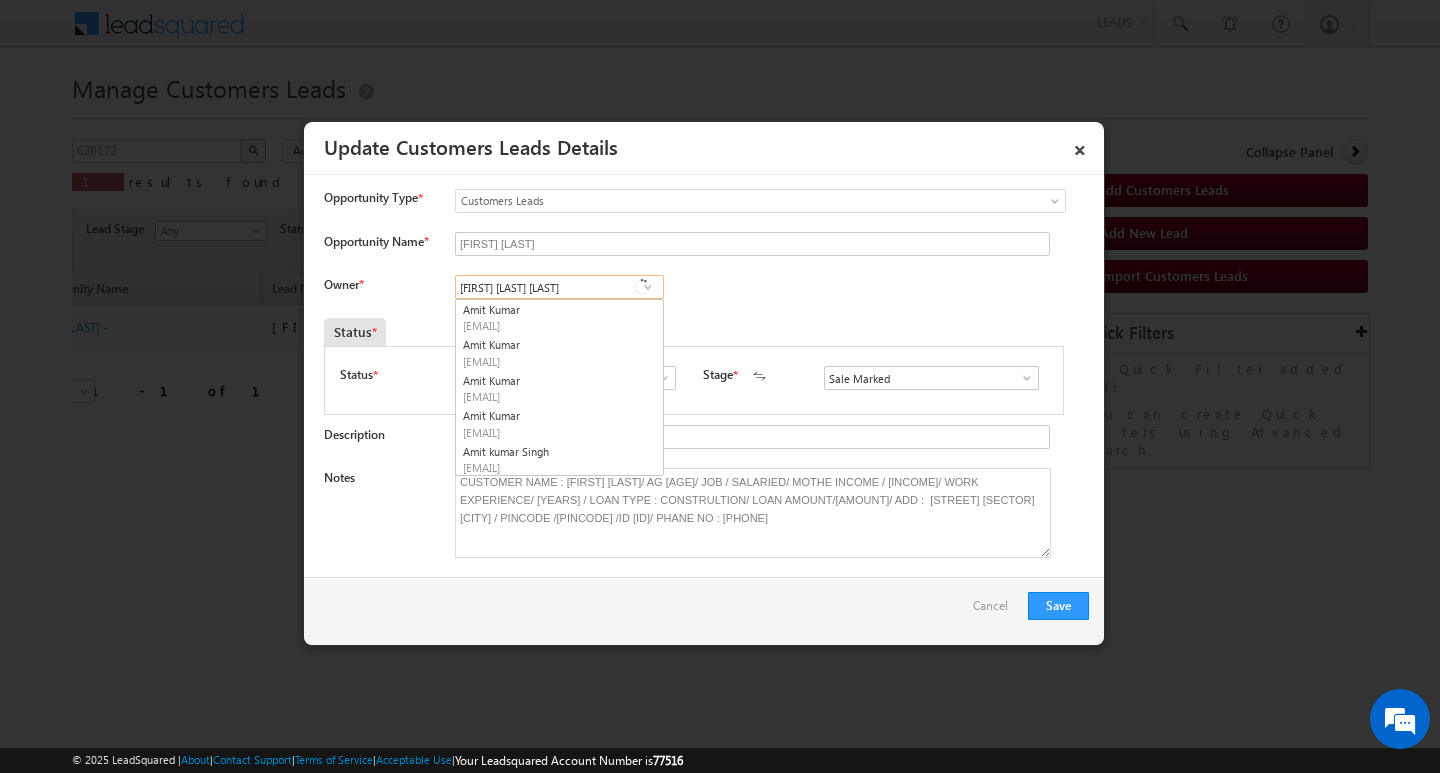 scroll, scrollTop: 0, scrollLeft: 0, axis: both 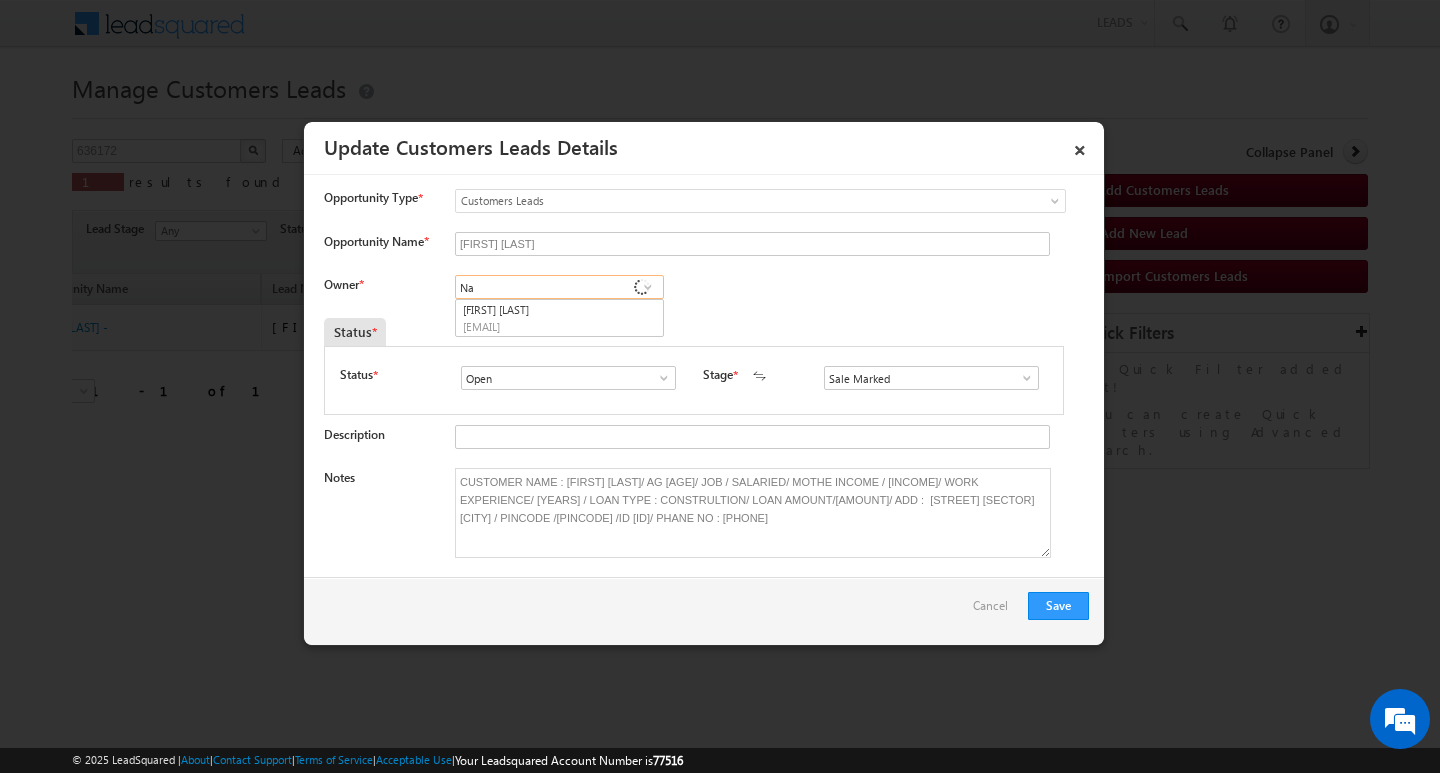 type on "N" 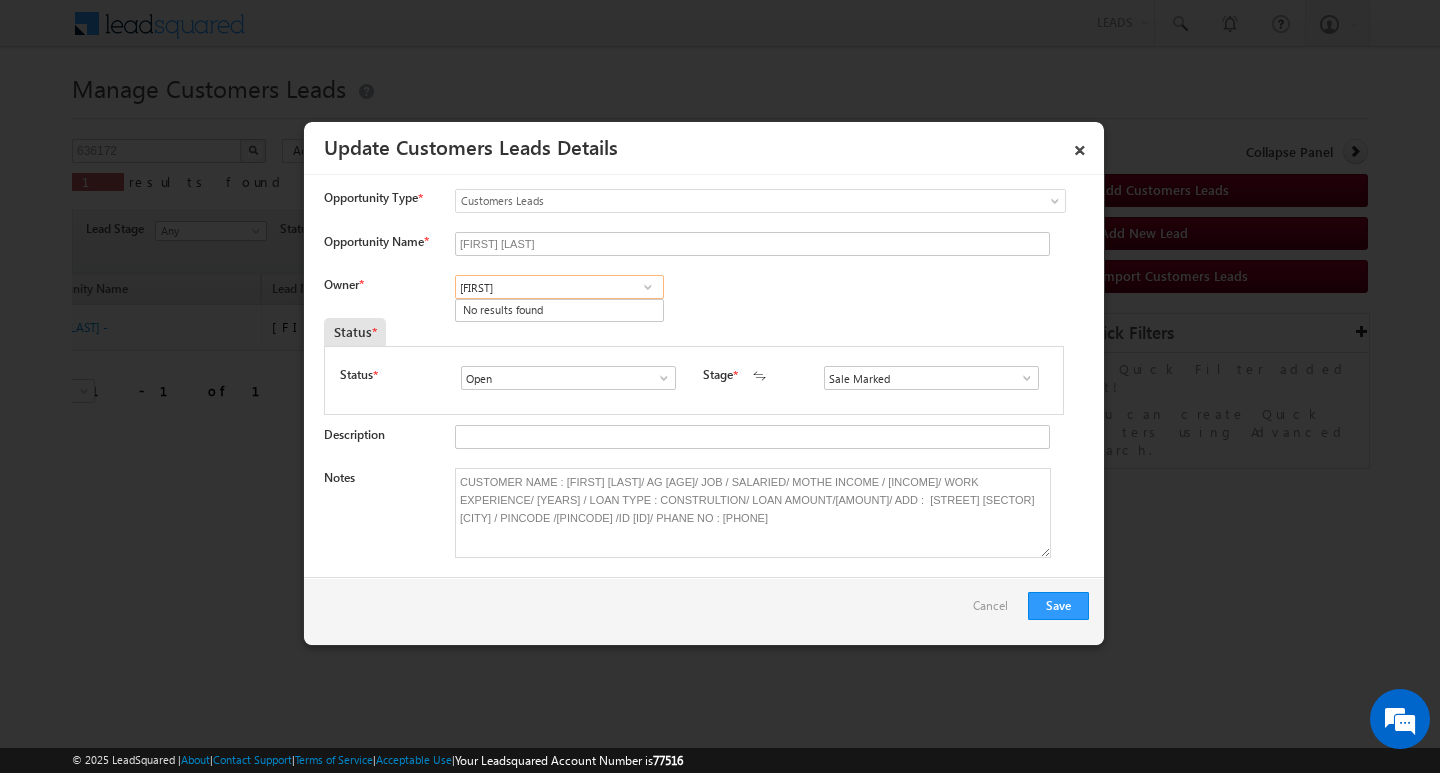 type on "aan" 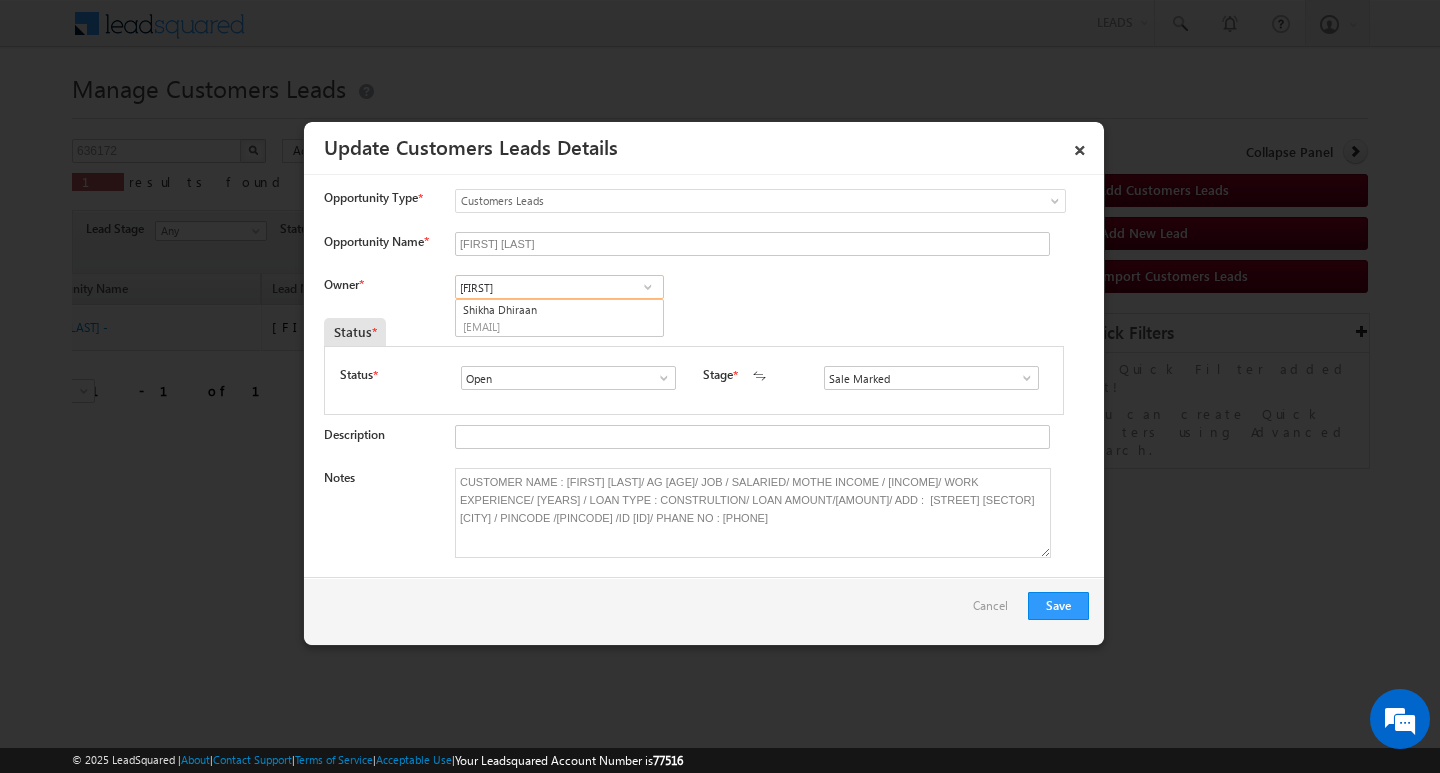 click on "aan" at bounding box center [559, 287] 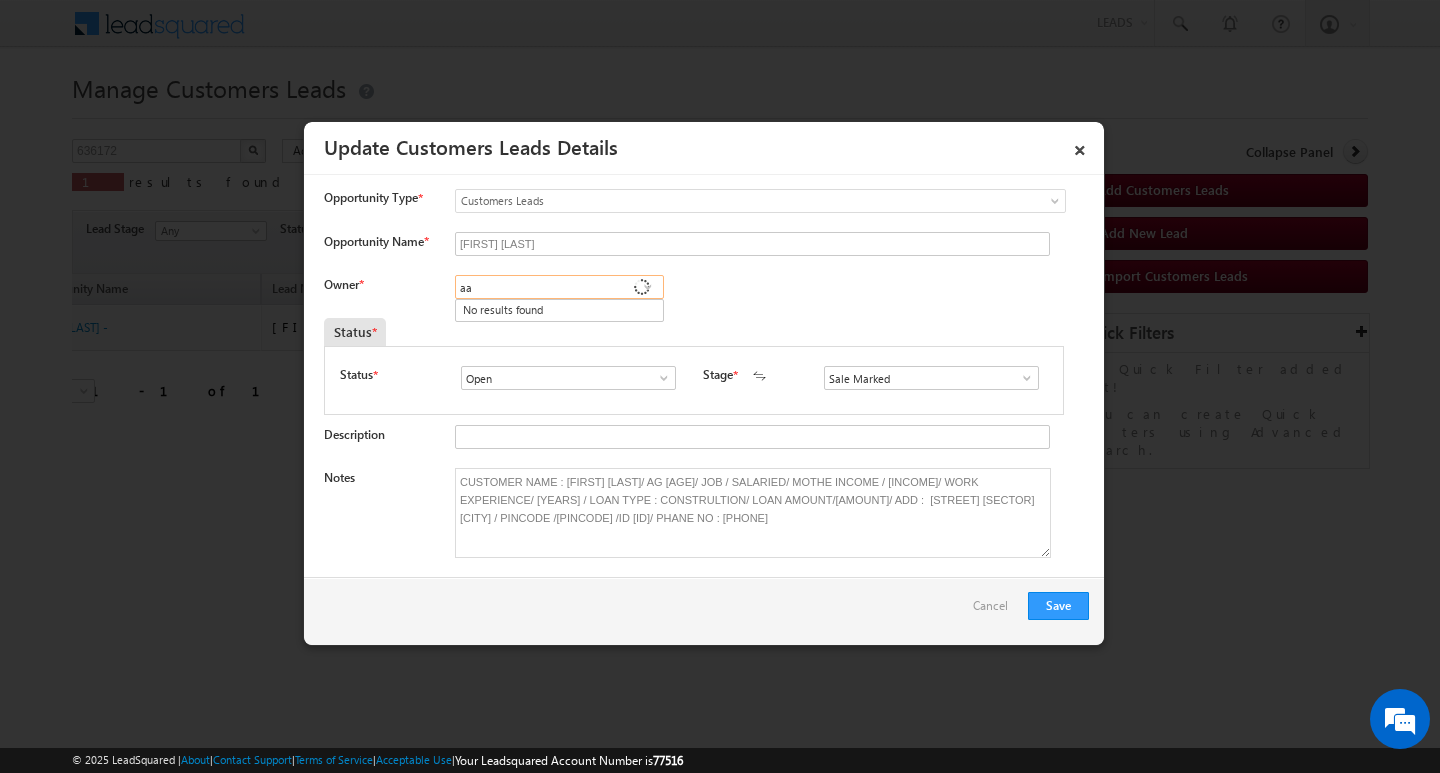 type on "a" 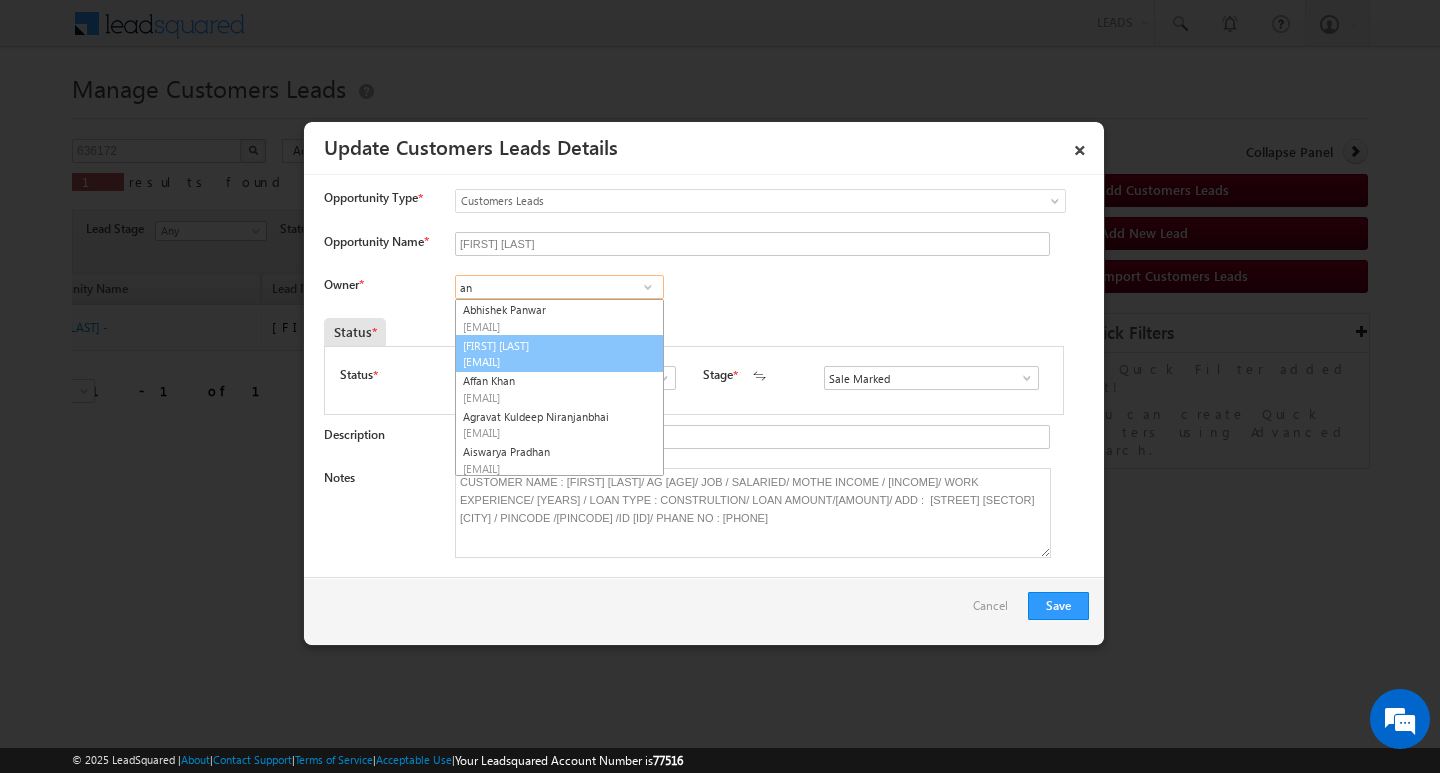 click on "[EMAIL]" at bounding box center (553, 361) 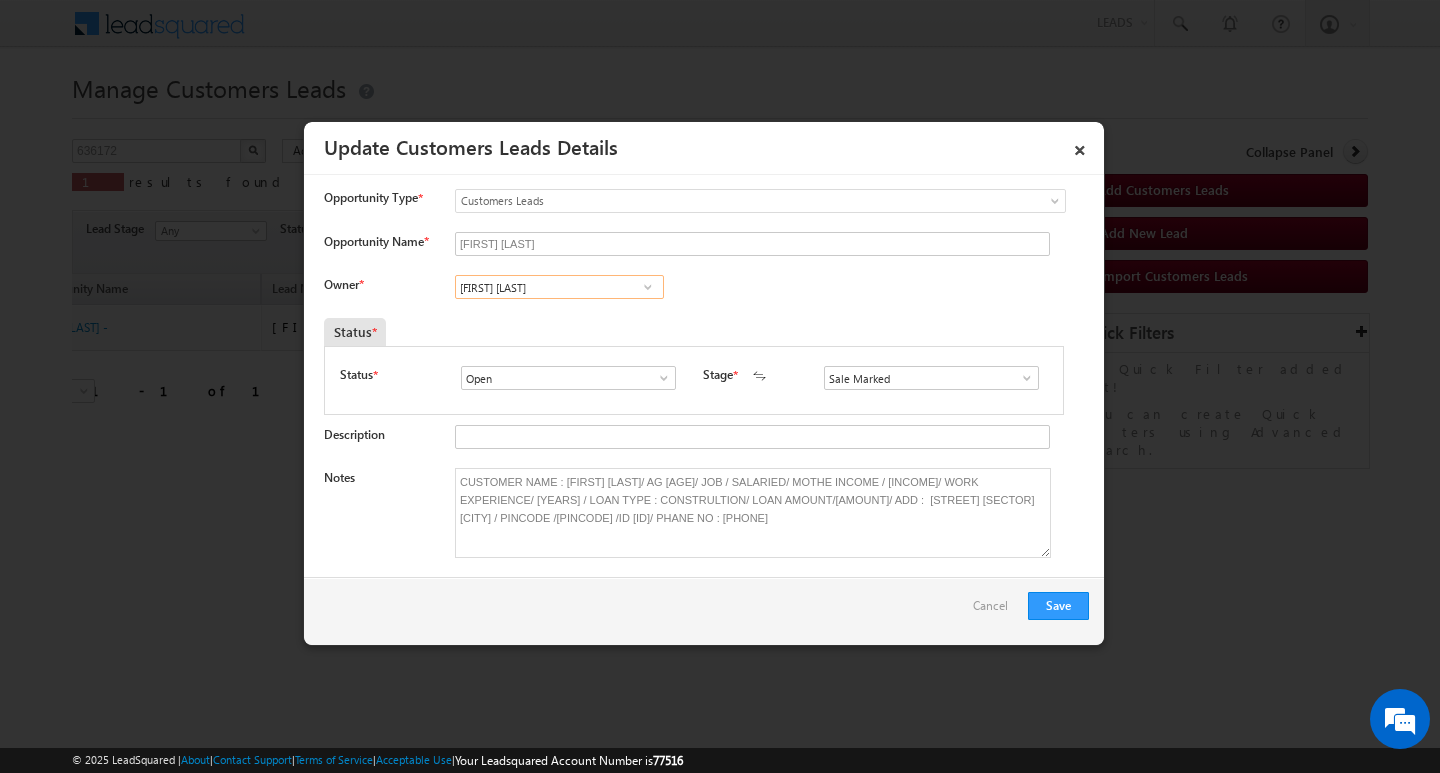 click on "[FIRST] [LAST]" at bounding box center (559, 287) 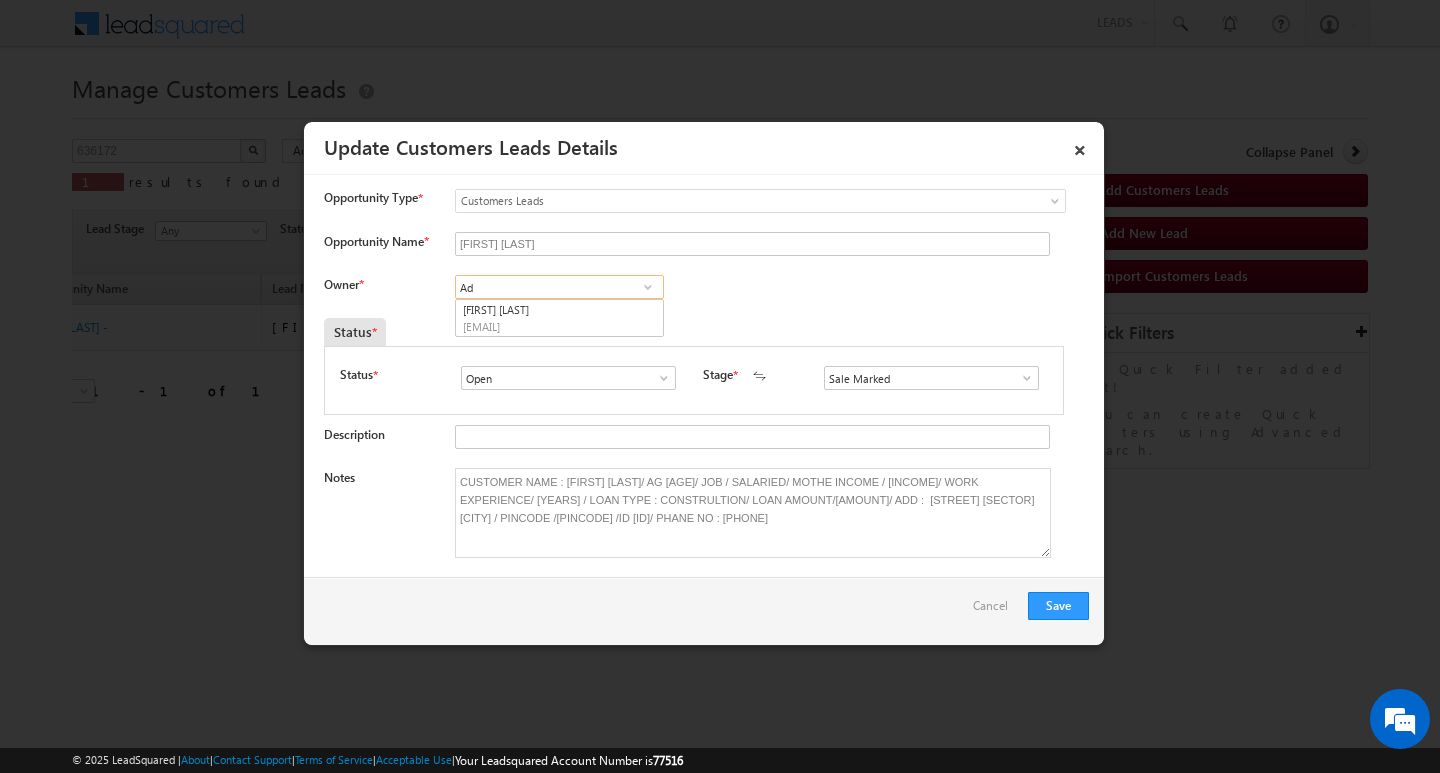 type on "A" 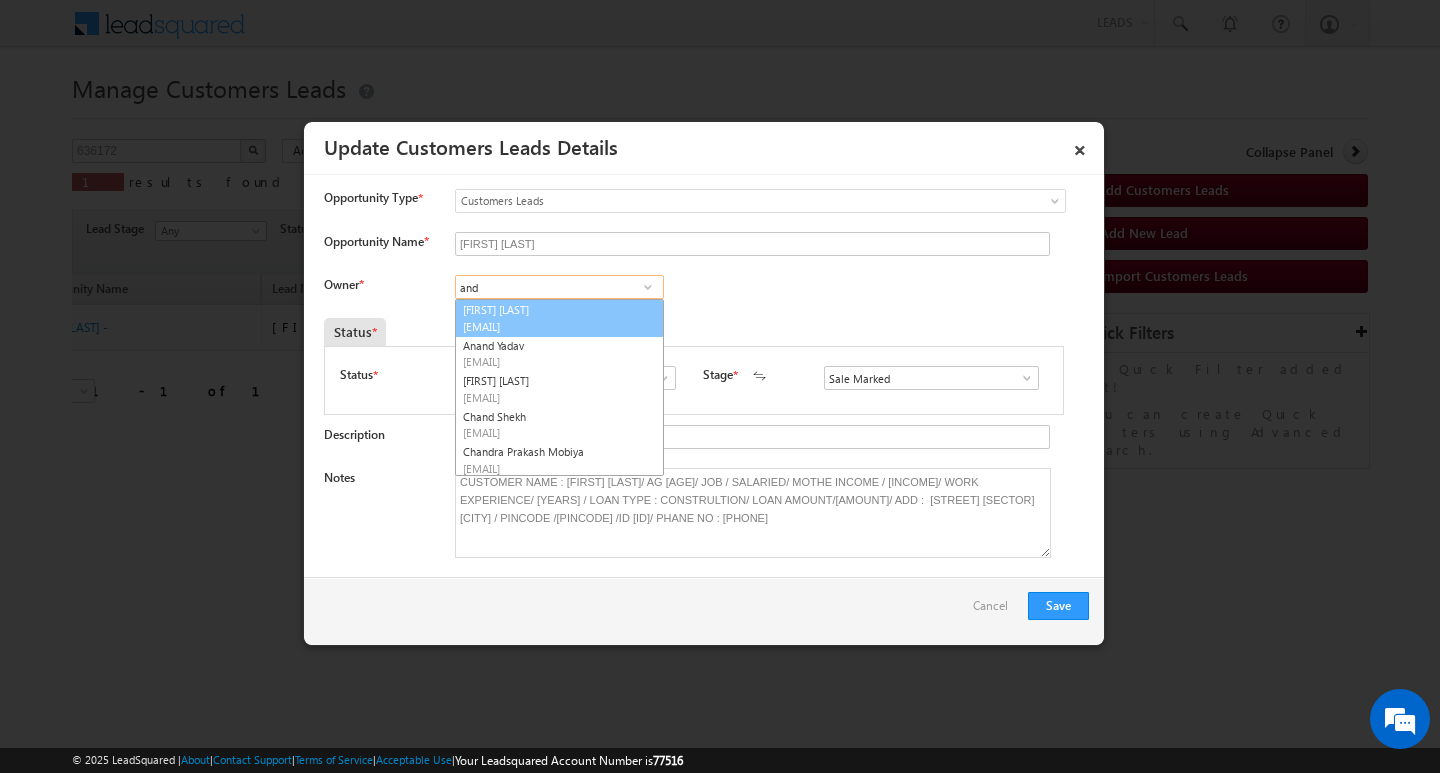 click on "Anand Khandelwal   anand.khandelwal@sgrlimited.in" at bounding box center (559, 318) 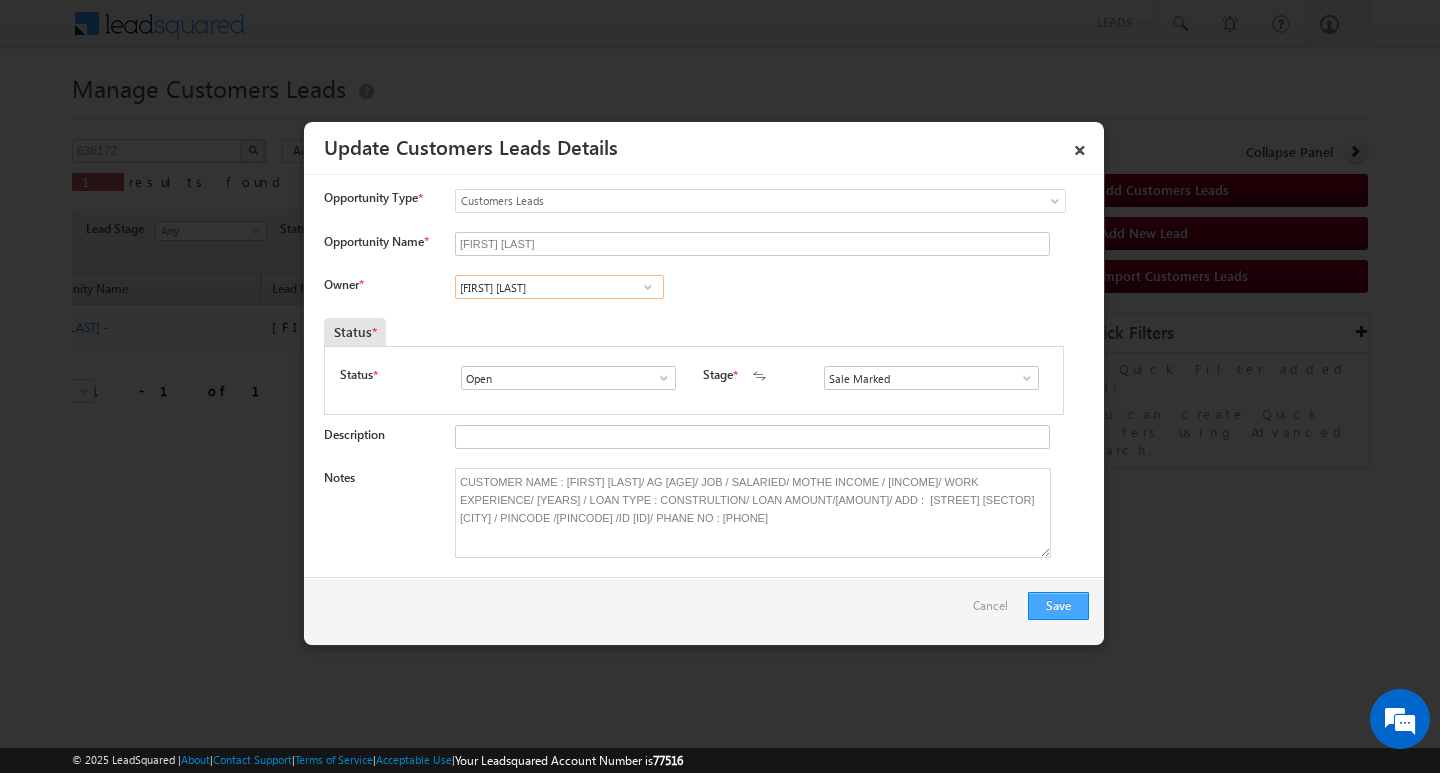 type on "Anand Khandelwal" 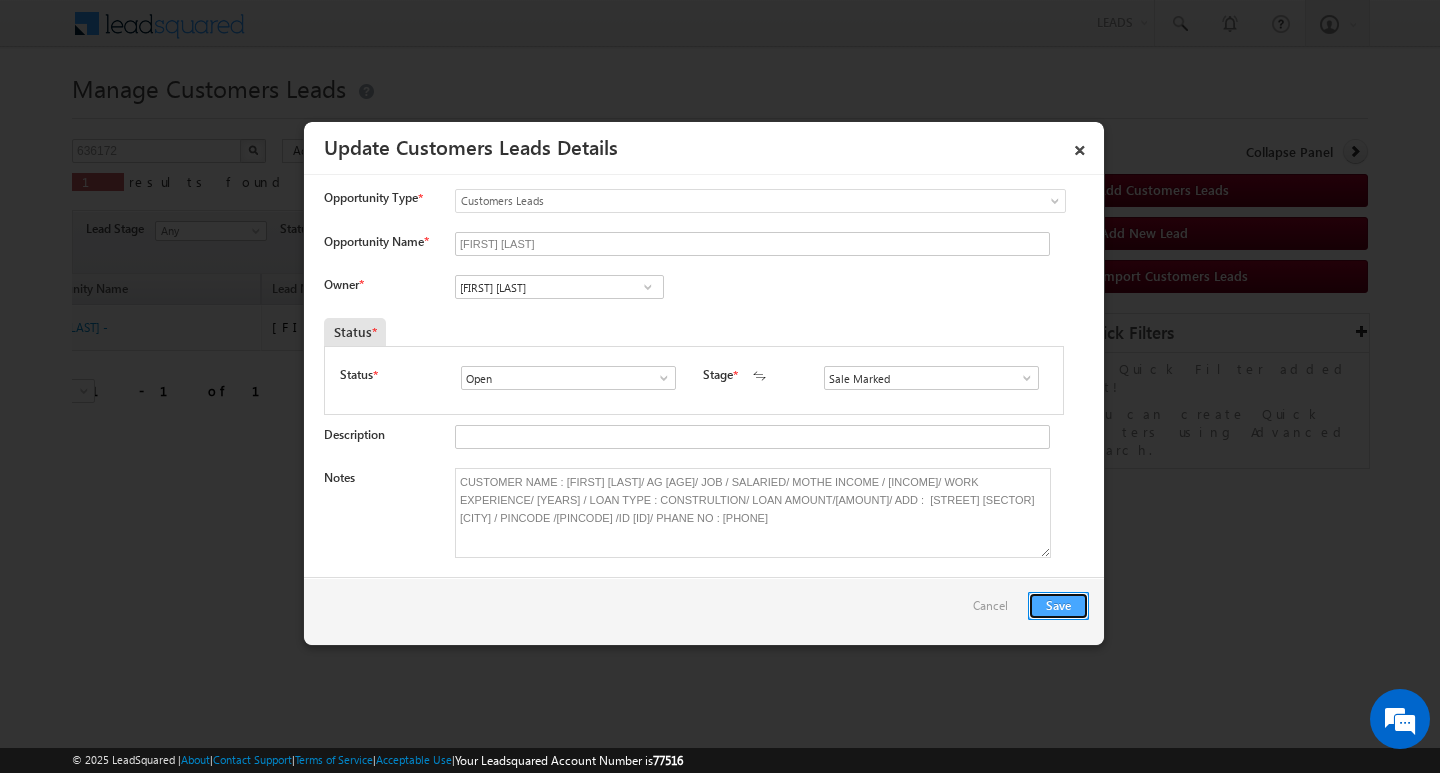 click on "Save" at bounding box center (1058, 606) 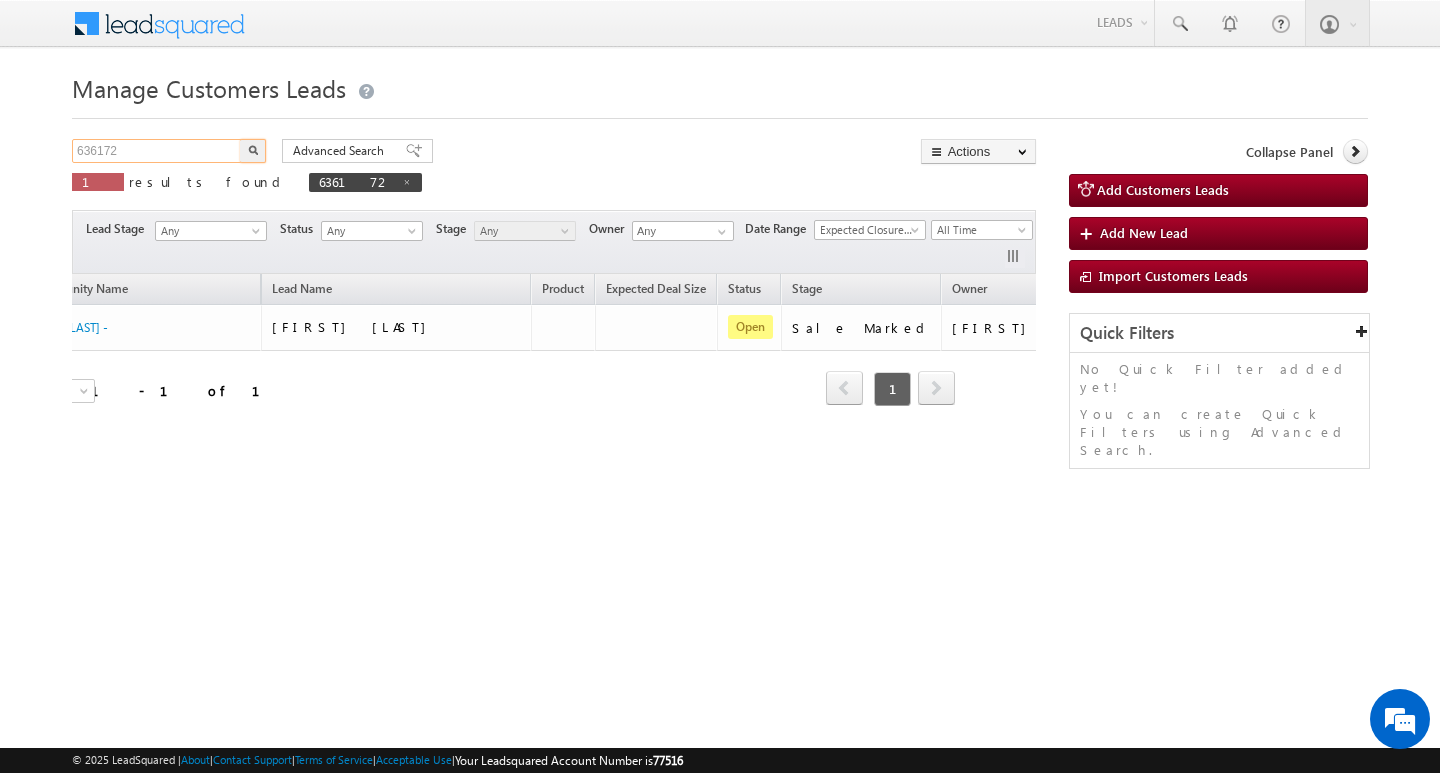 click on "636172" at bounding box center [157, 151] 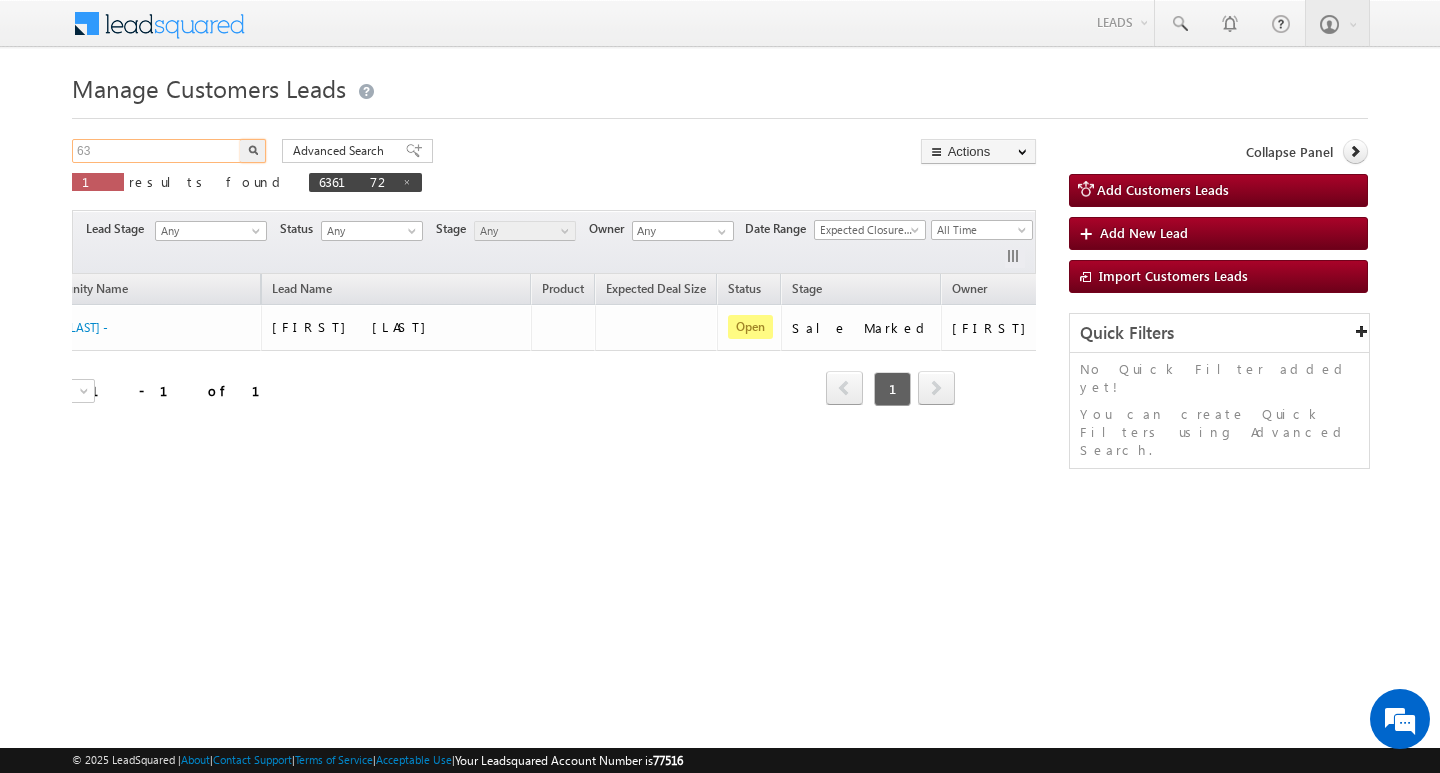 type on "6" 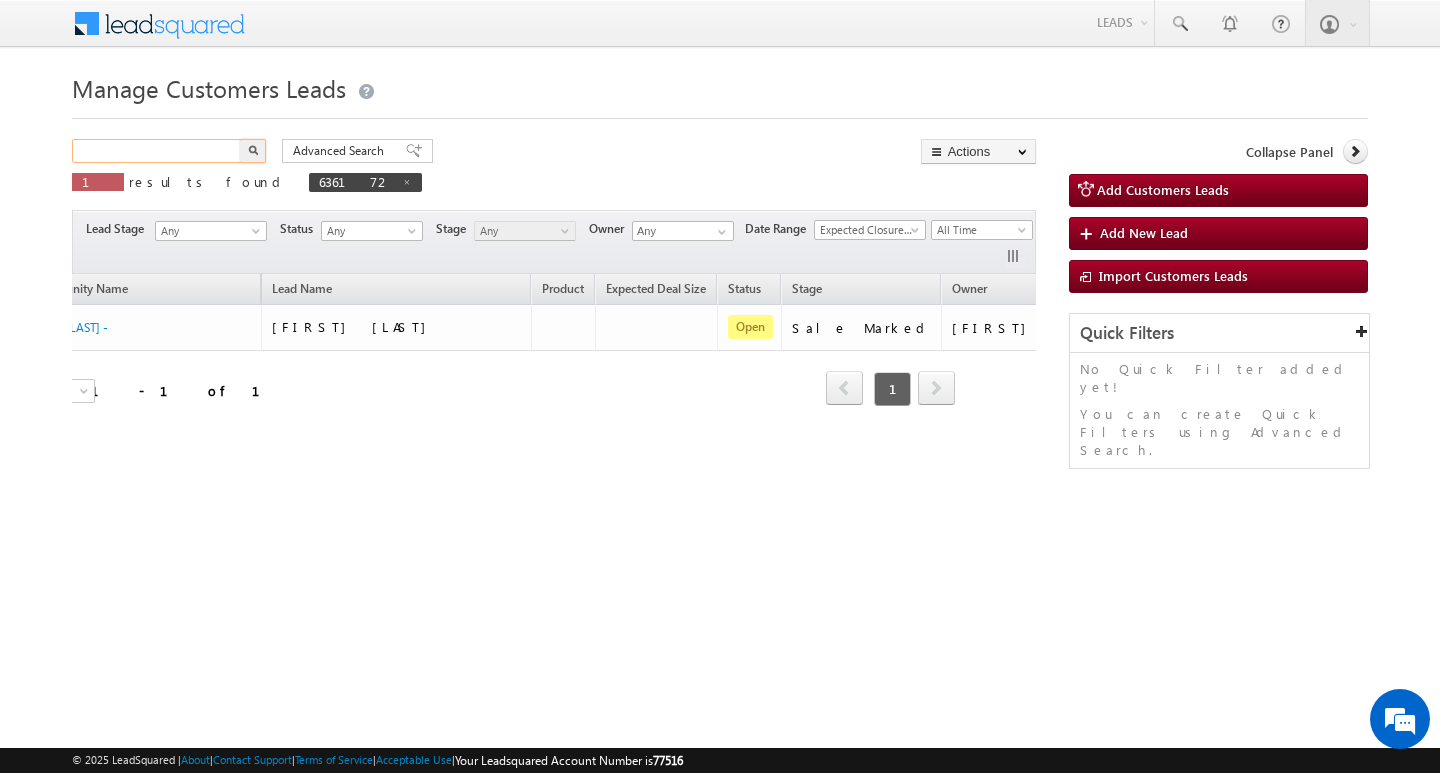 click at bounding box center [157, 151] 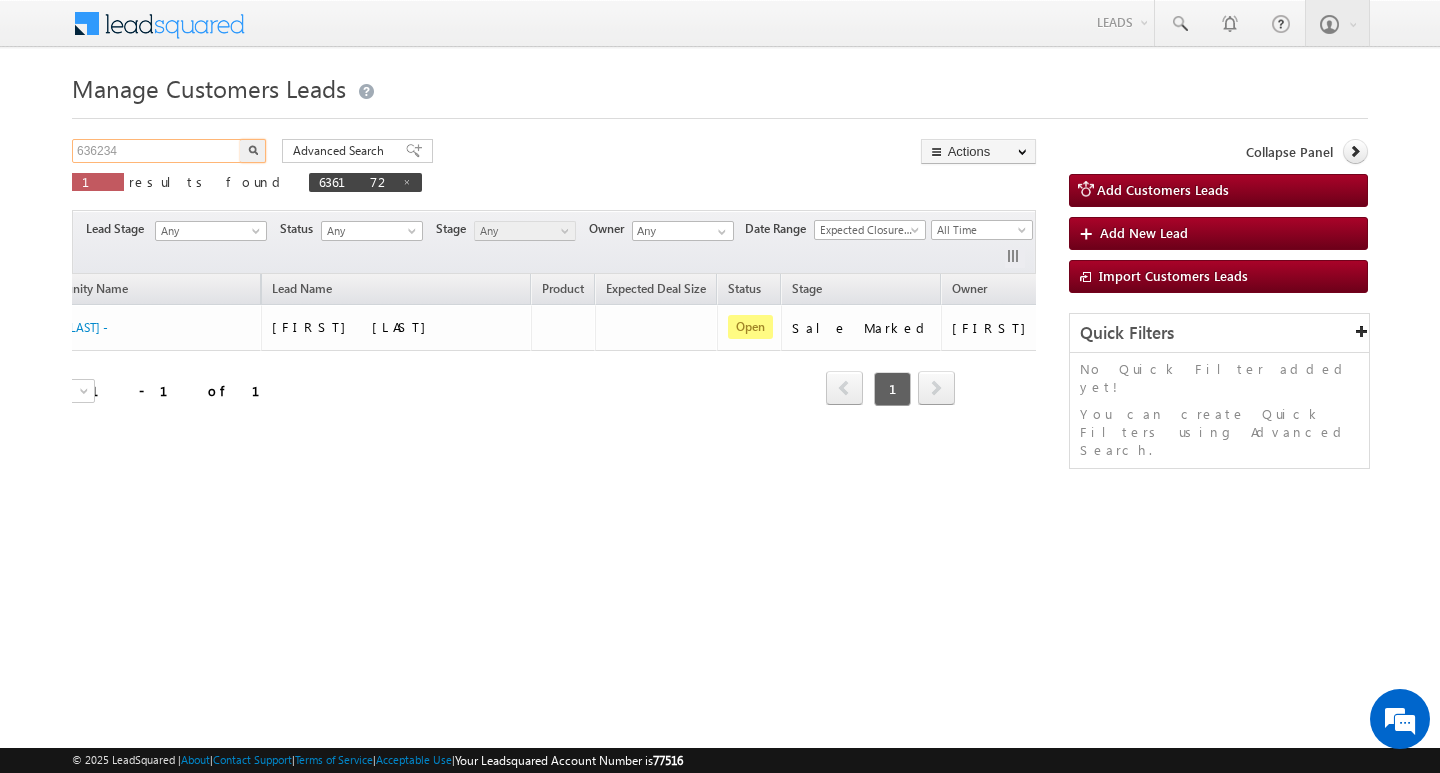 type on "636234" 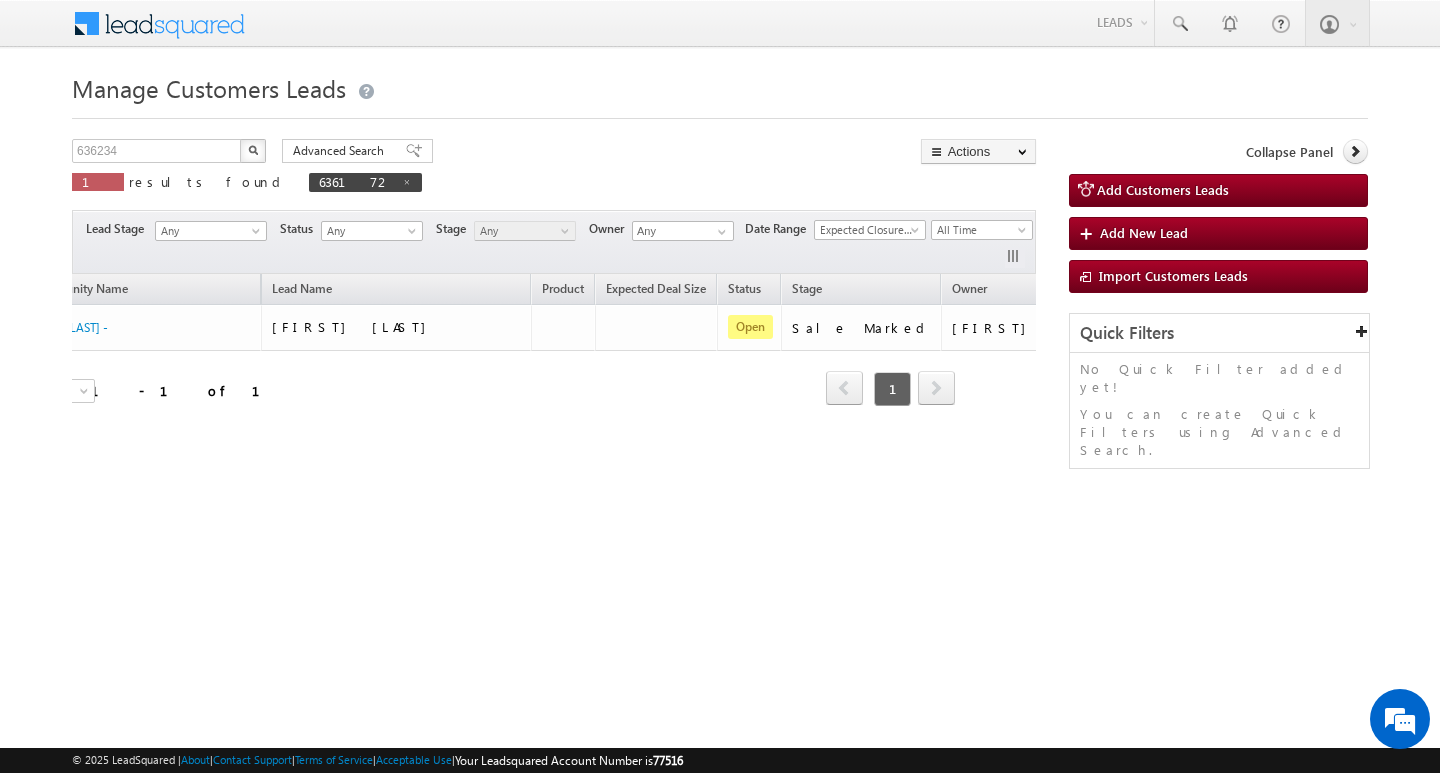 click at bounding box center [253, 151] 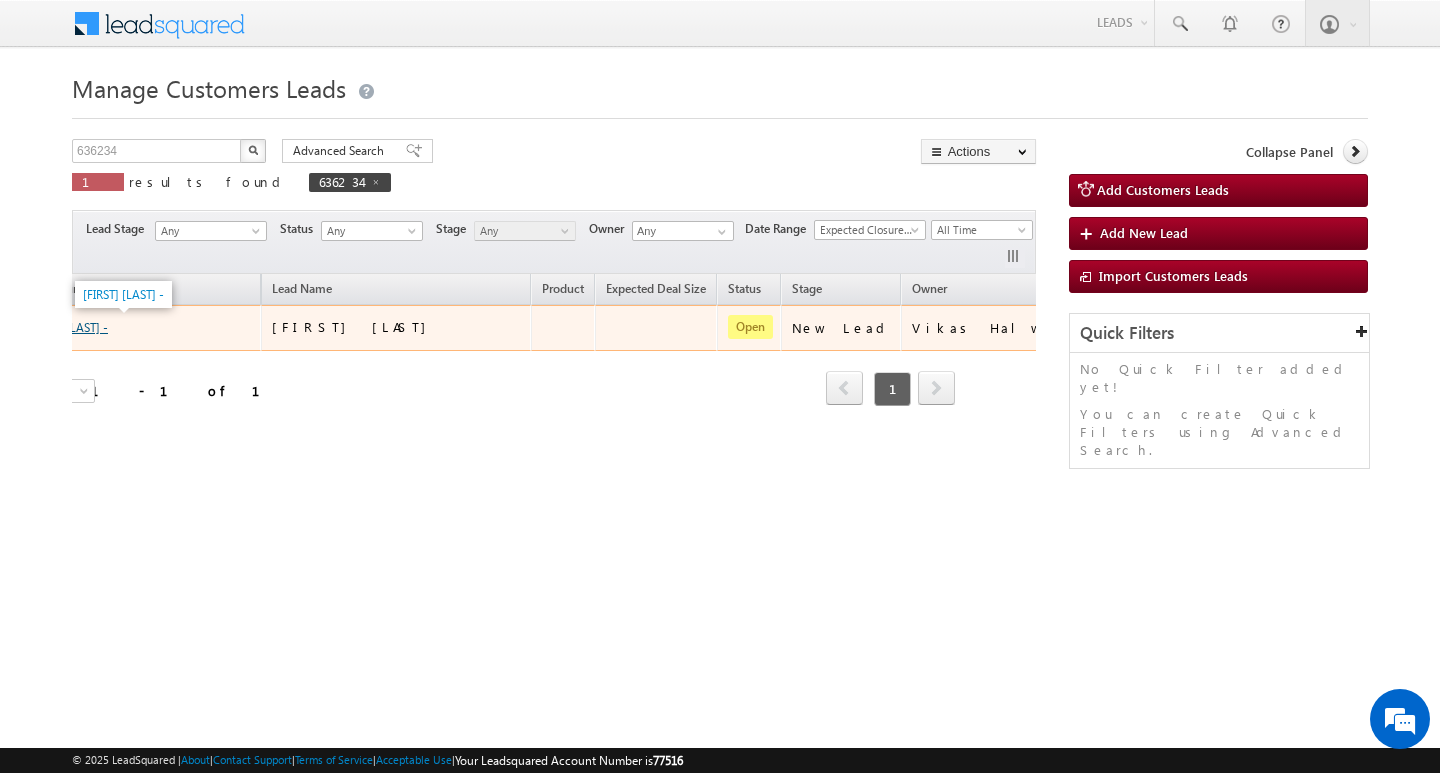 click on "[FIRST] [LAST] -" at bounding box center [67, 327] 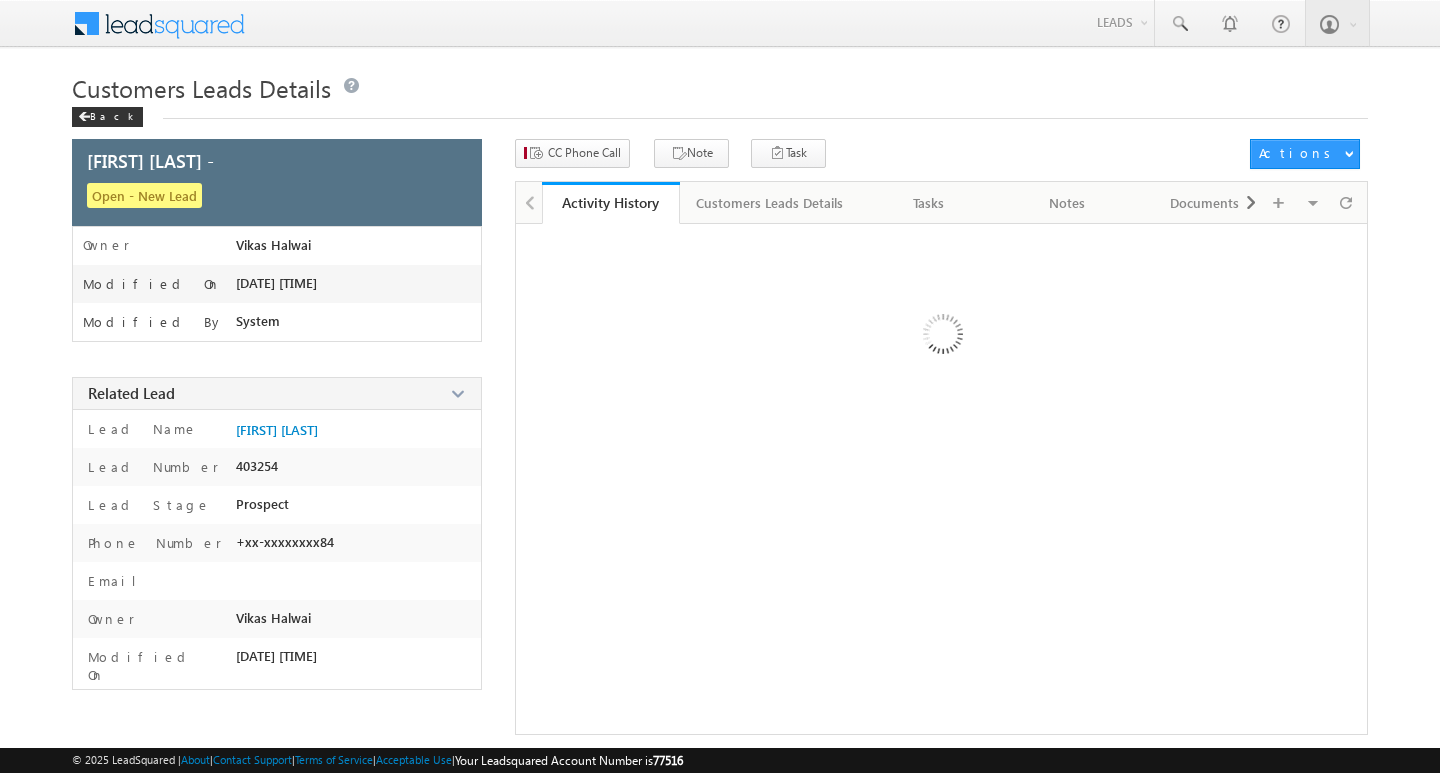 scroll, scrollTop: 0, scrollLeft: 0, axis: both 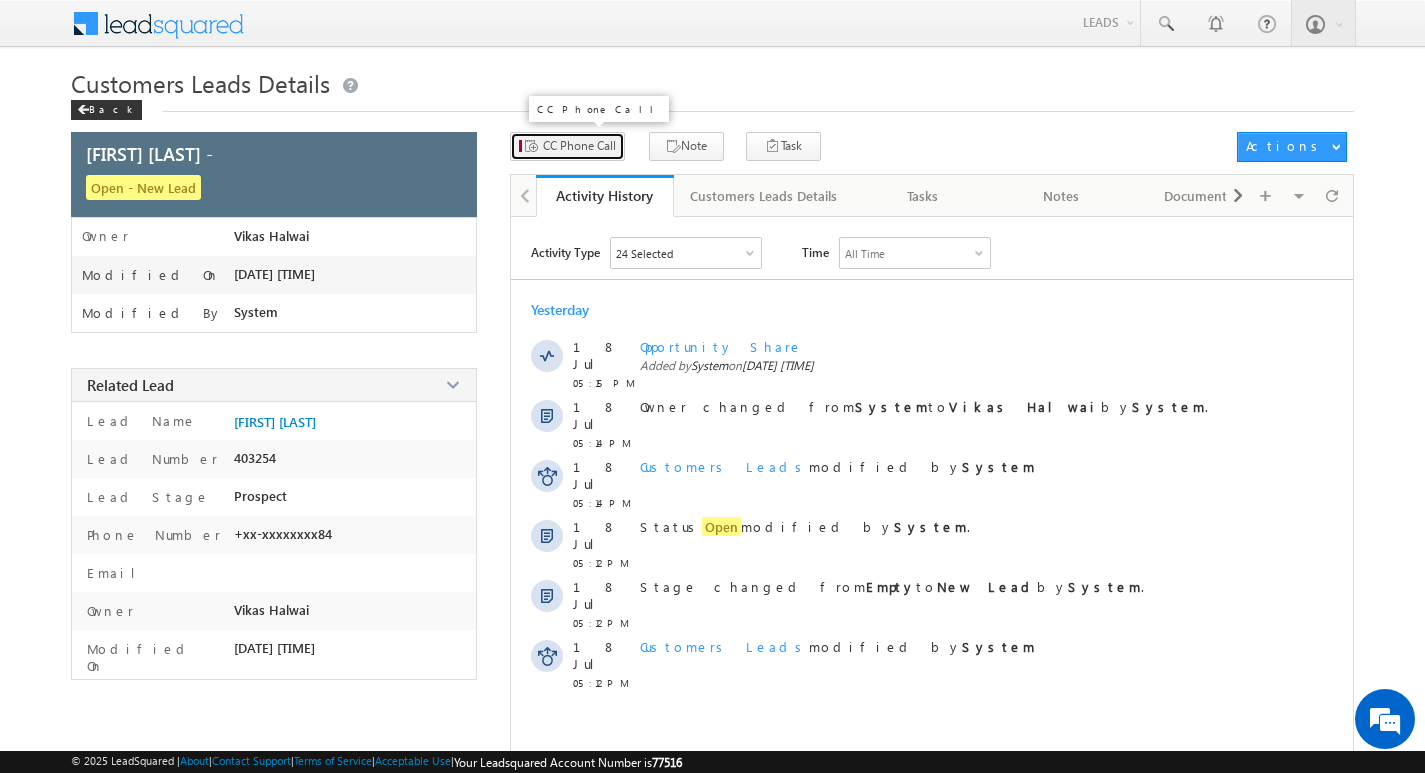 click on "CC Phone Call" at bounding box center [579, 146] 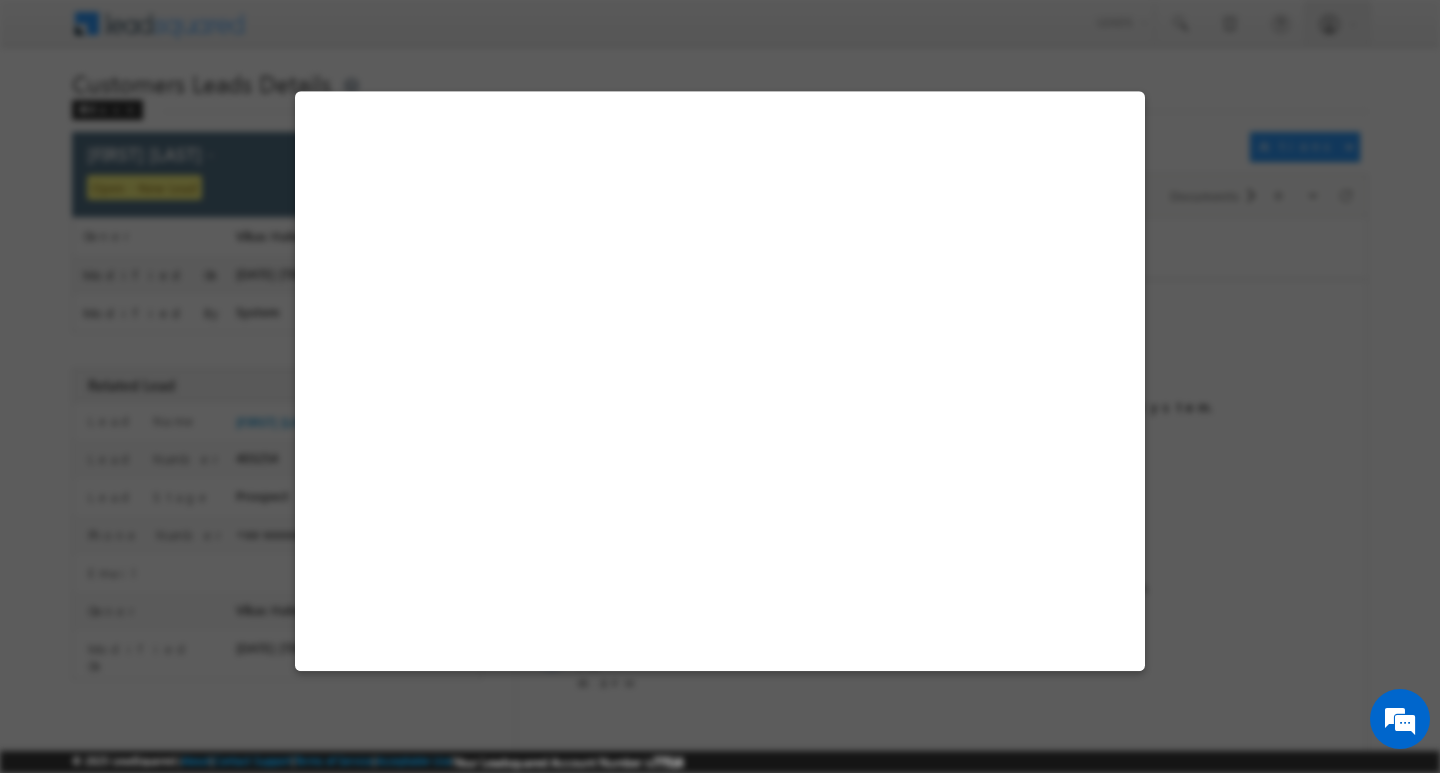 select on "Chhindwara" 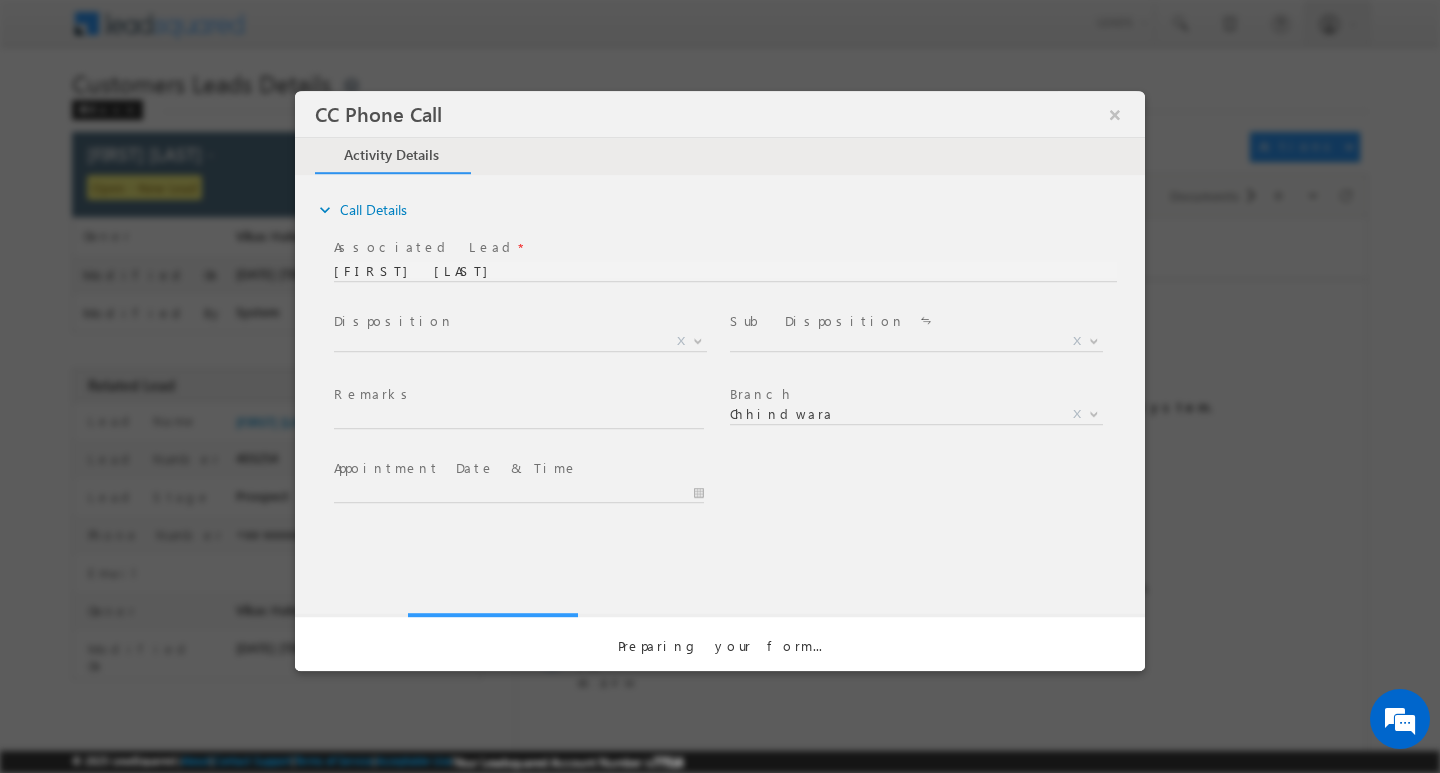 scroll, scrollTop: 0, scrollLeft: 0, axis: both 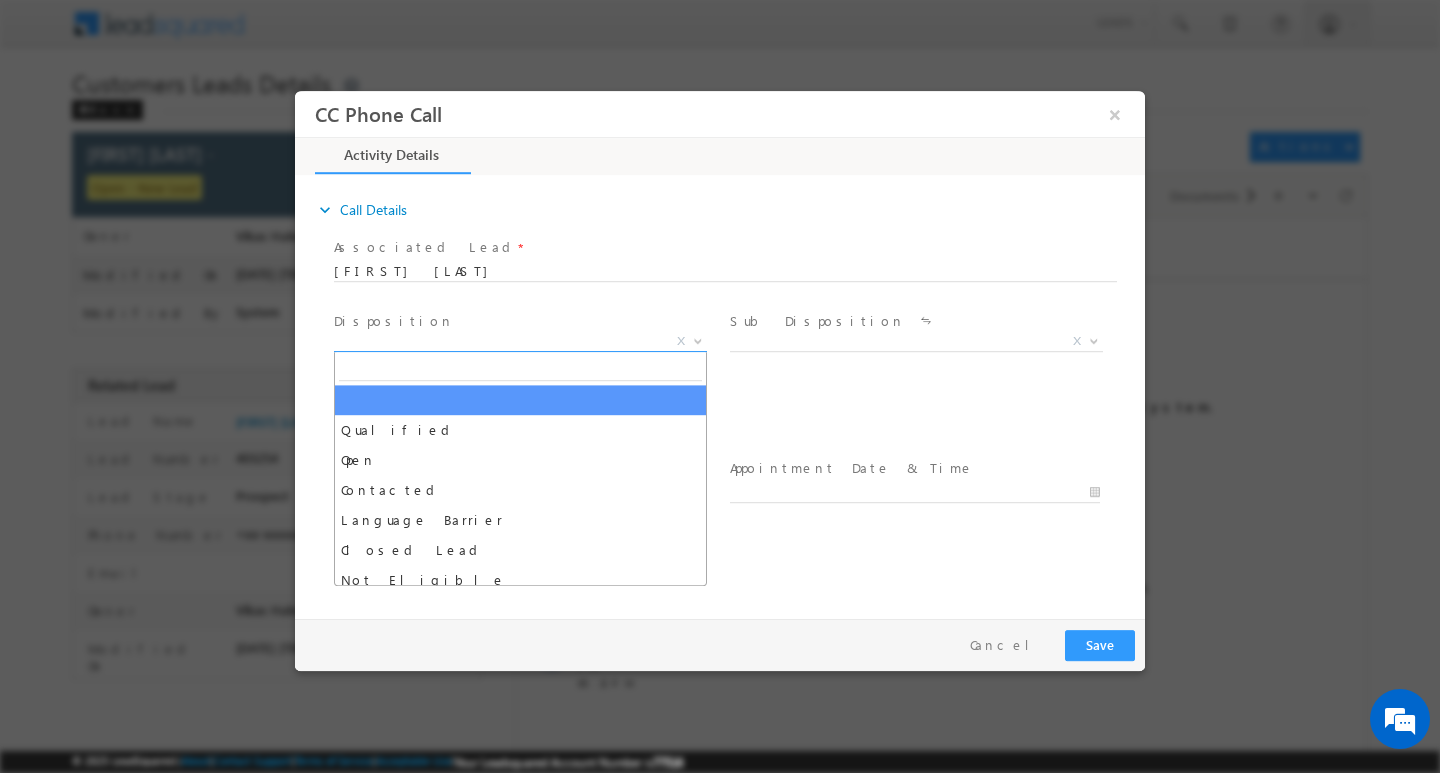 click at bounding box center [698, 339] 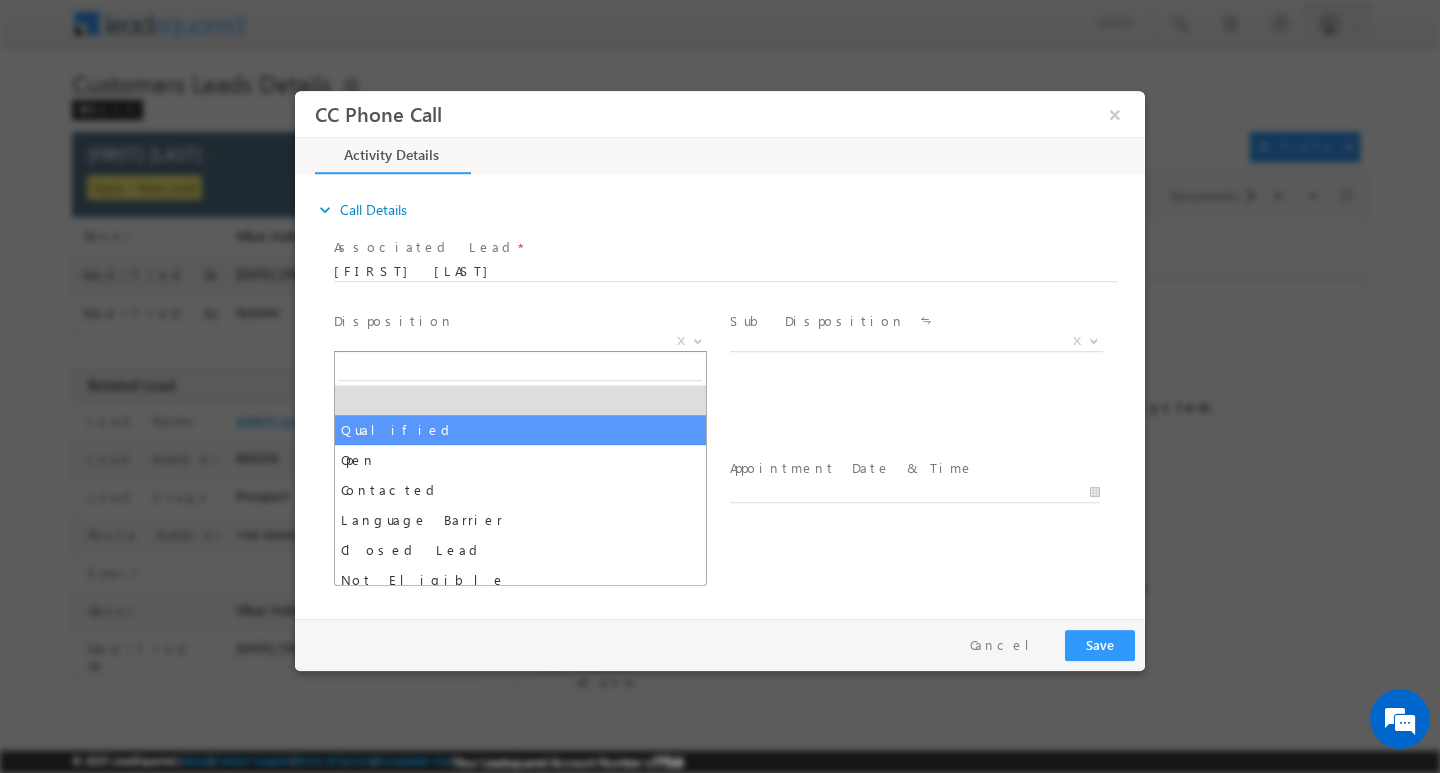 select on "Qualified" 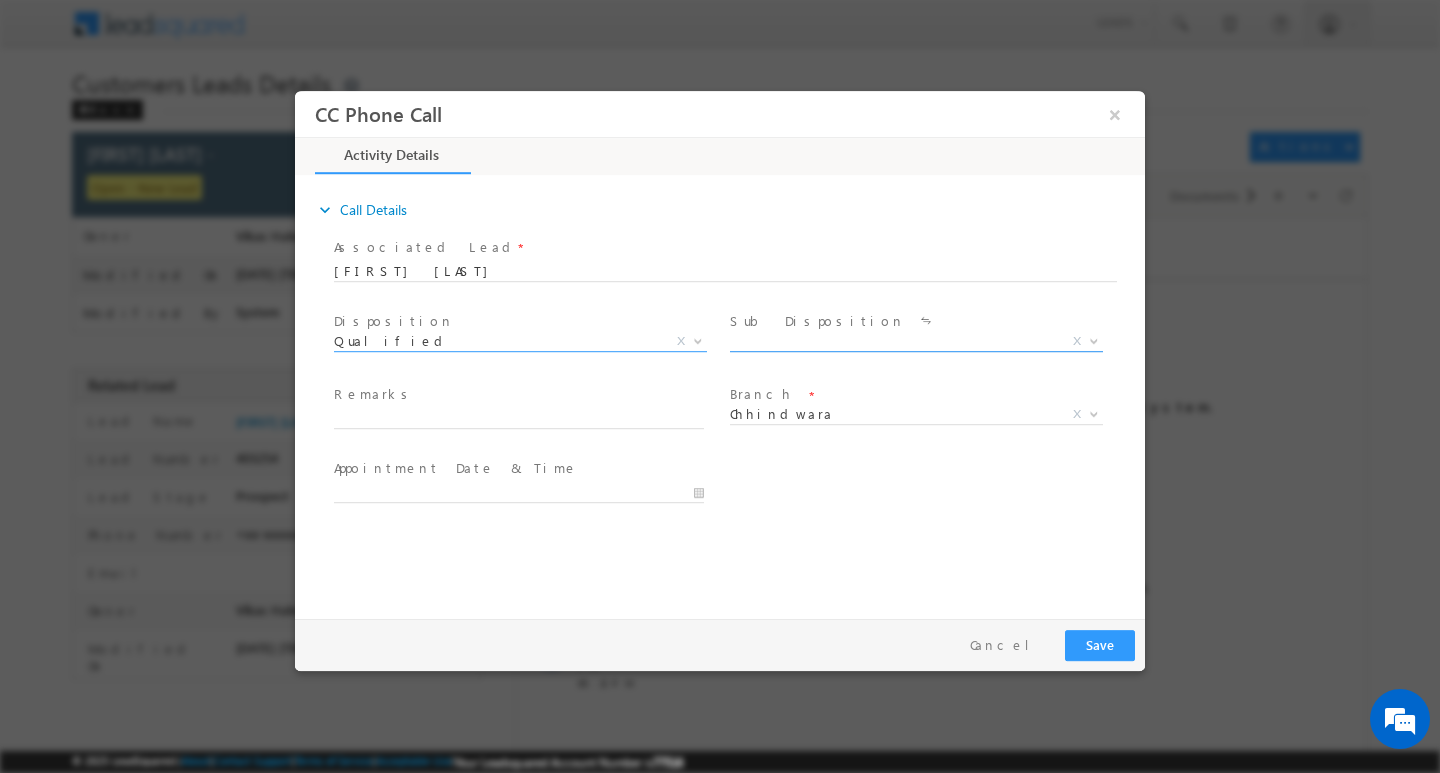click at bounding box center [1092, 340] 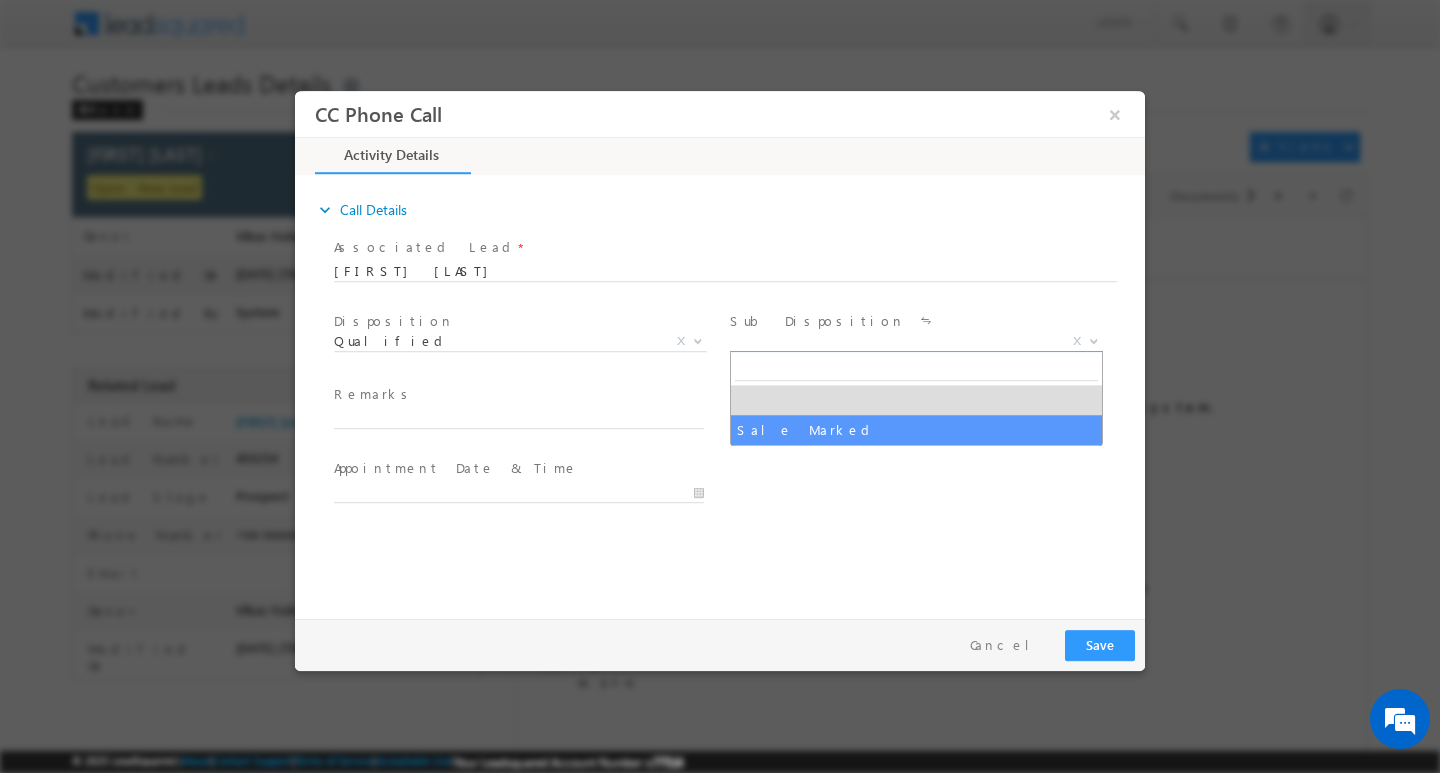 select on "Sale Marked" 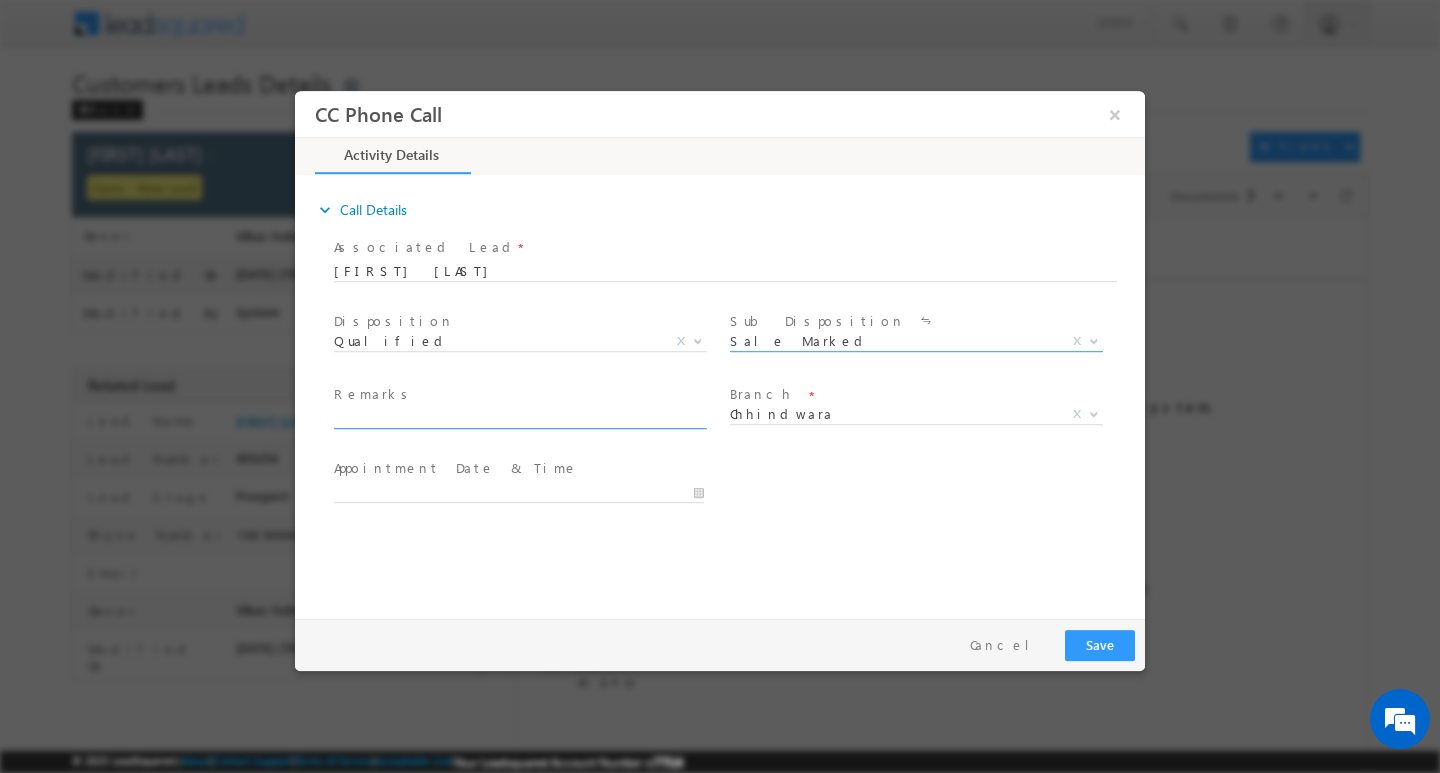 click at bounding box center (519, 418) 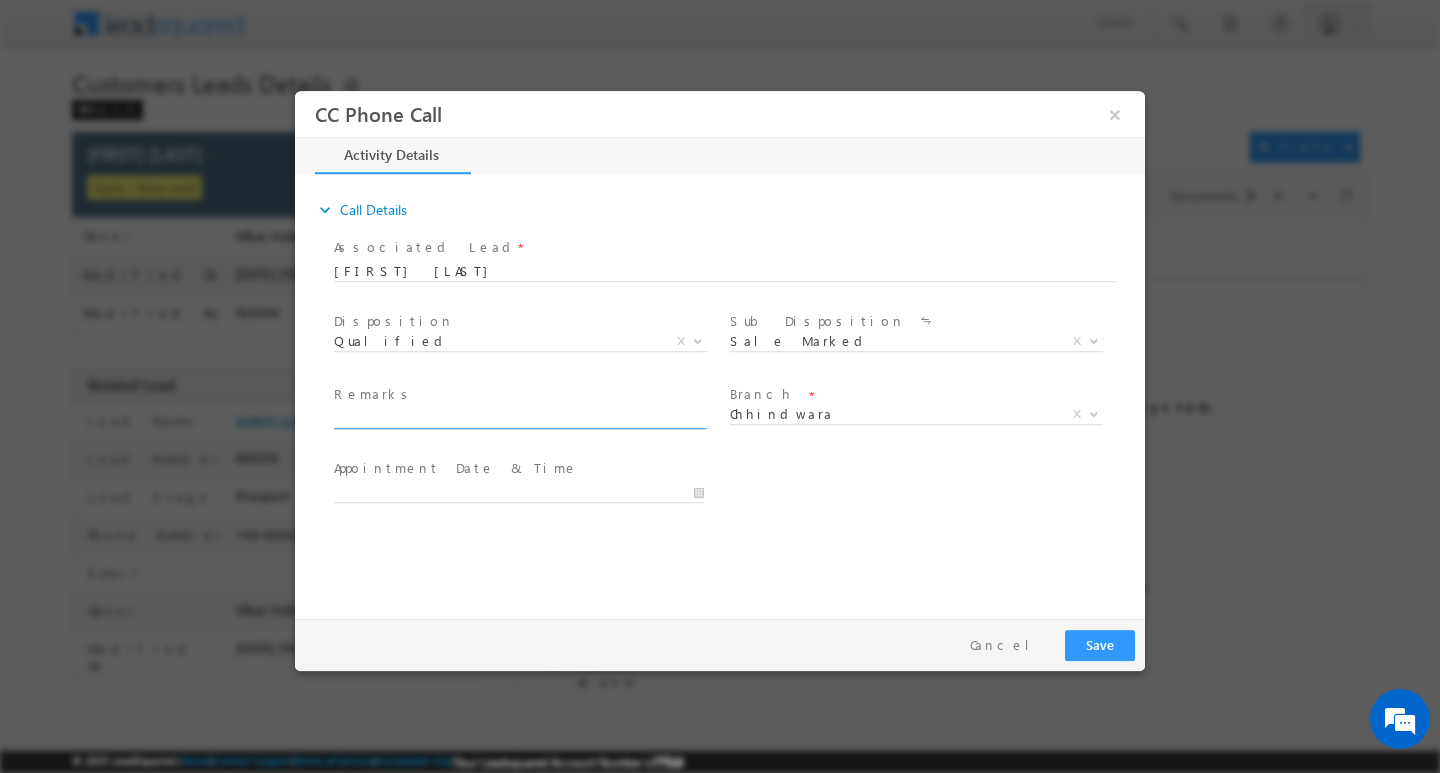 click at bounding box center (519, 418) 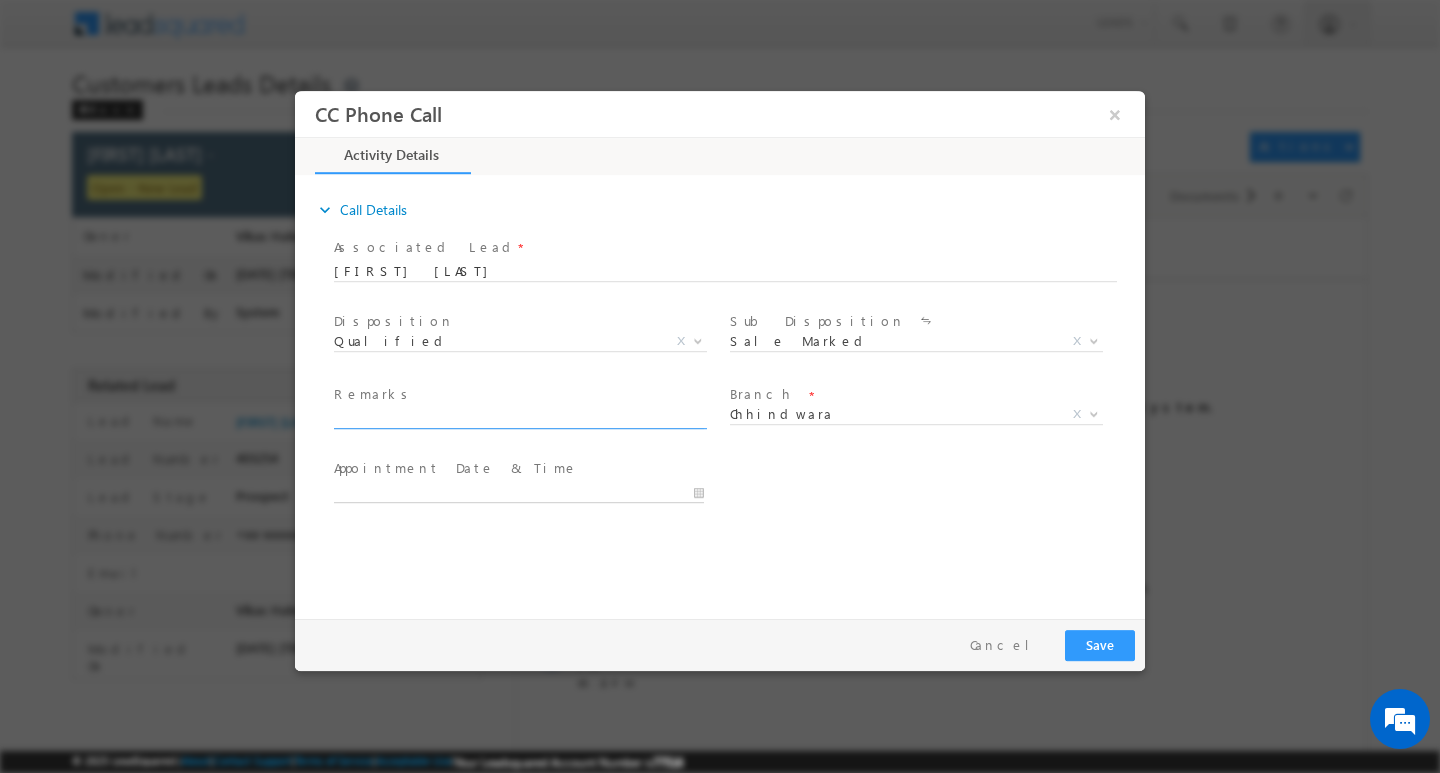 type on "07/19/2025 12:54 PM" 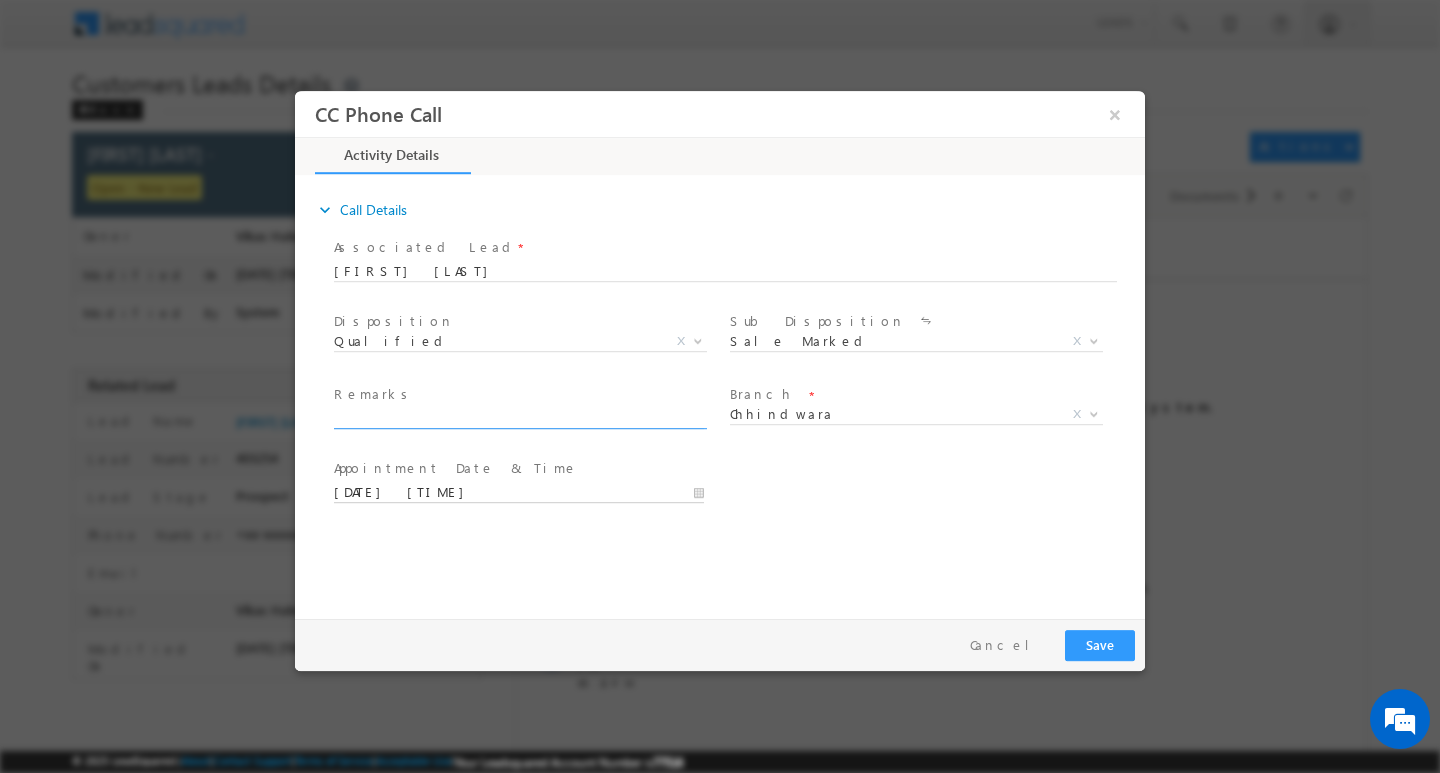 click on "07/19/2025 12:54 PM" at bounding box center [519, 492] 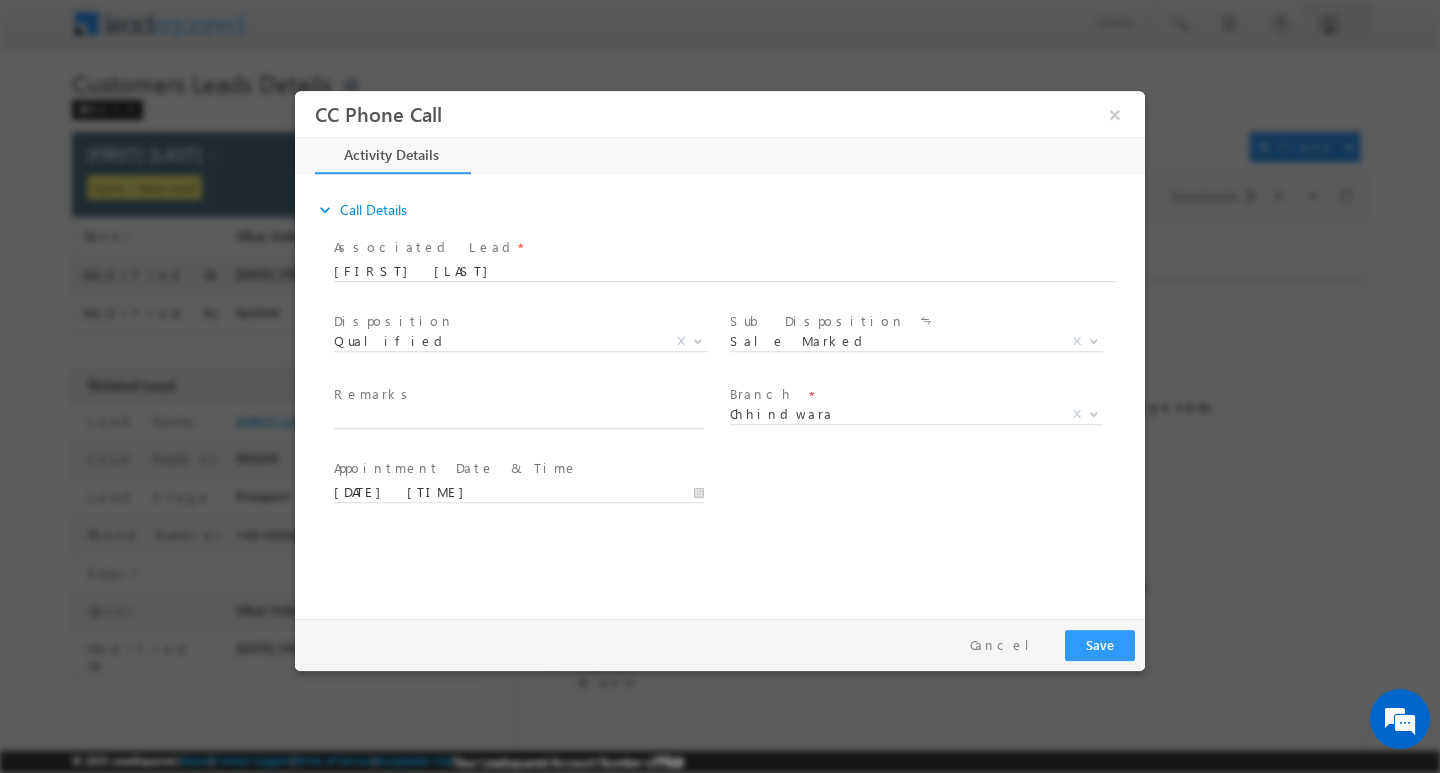 click on "expand_more Call Details
Associated Lead * Shubham Sahu Shubham Sahu Yes   No   *" at bounding box center [725, 393] 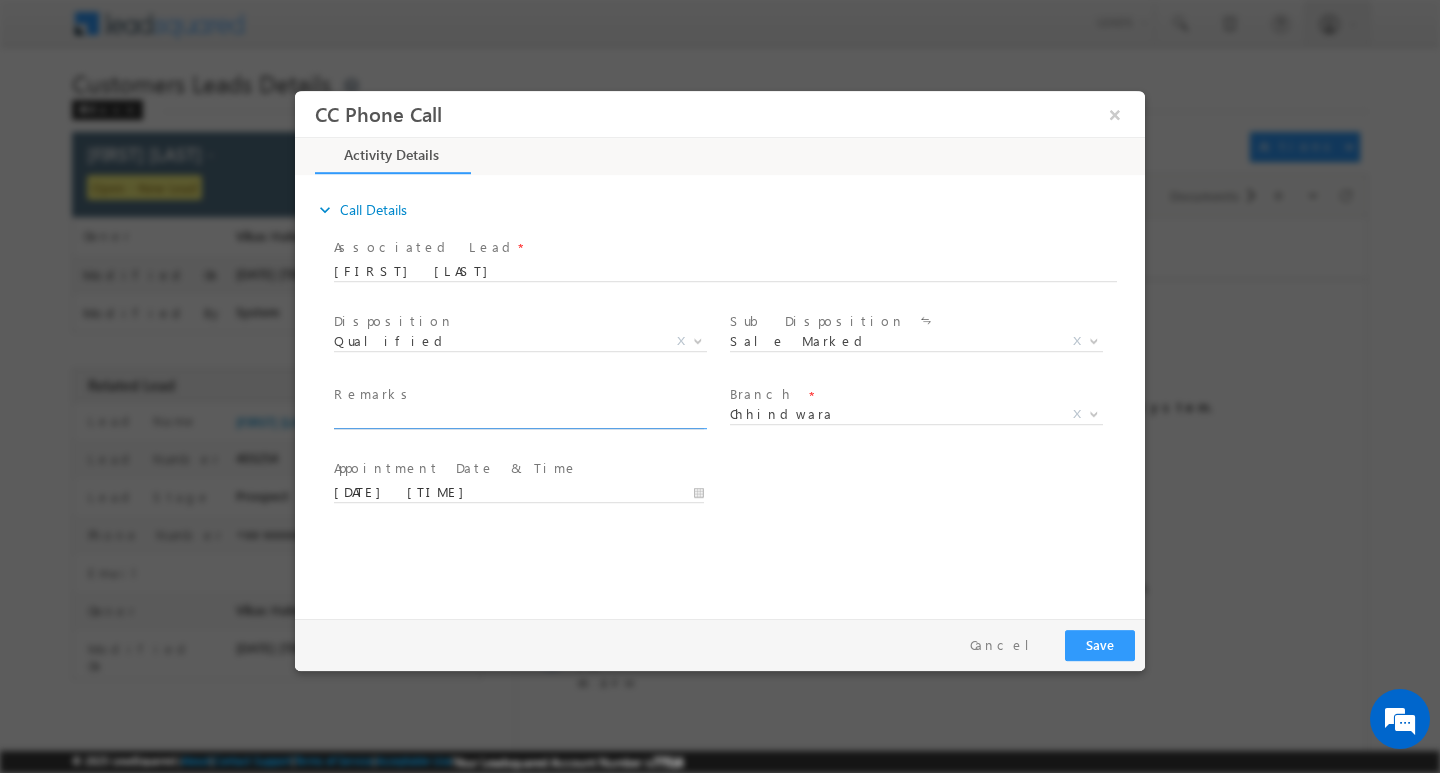 click at bounding box center (519, 418) 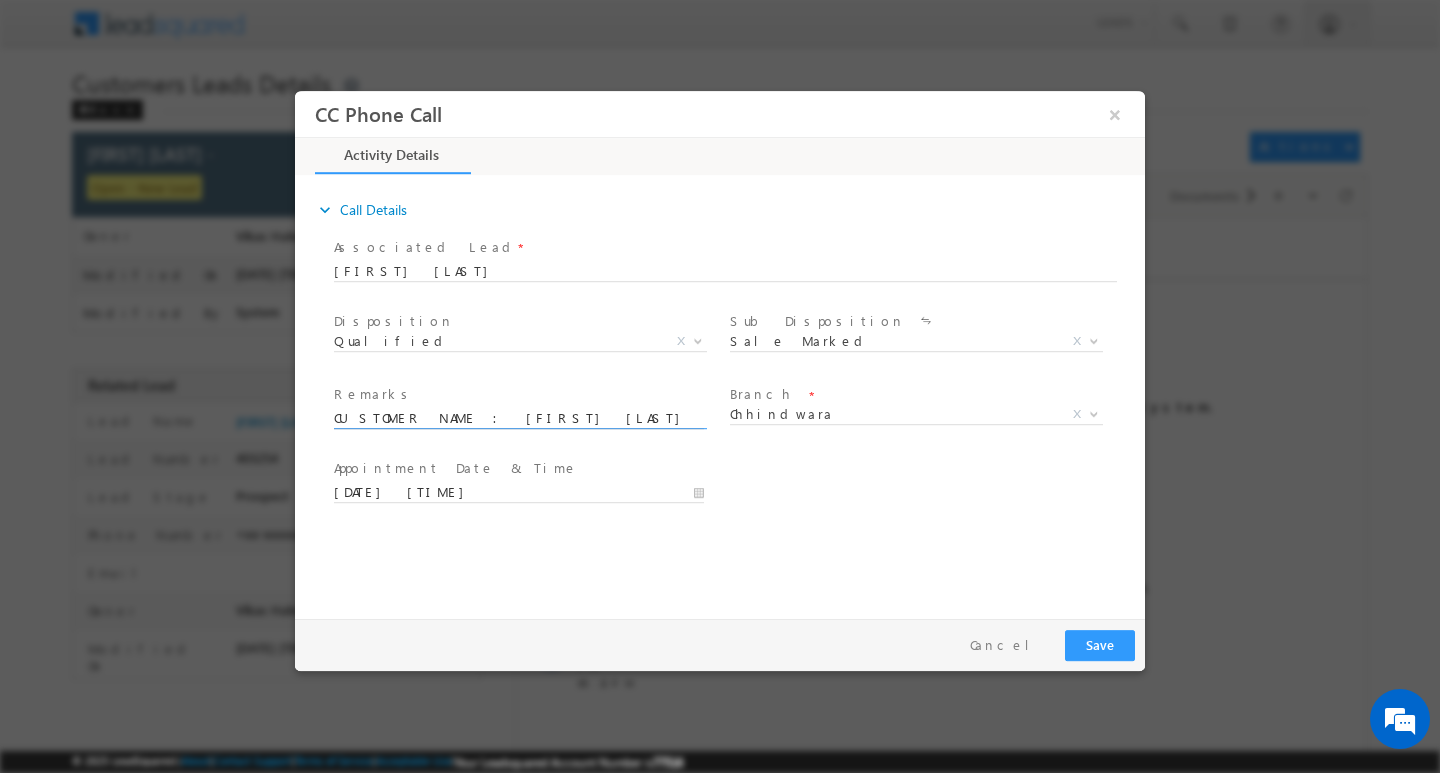 scroll, scrollTop: 0, scrollLeft: 968, axis: horizontal 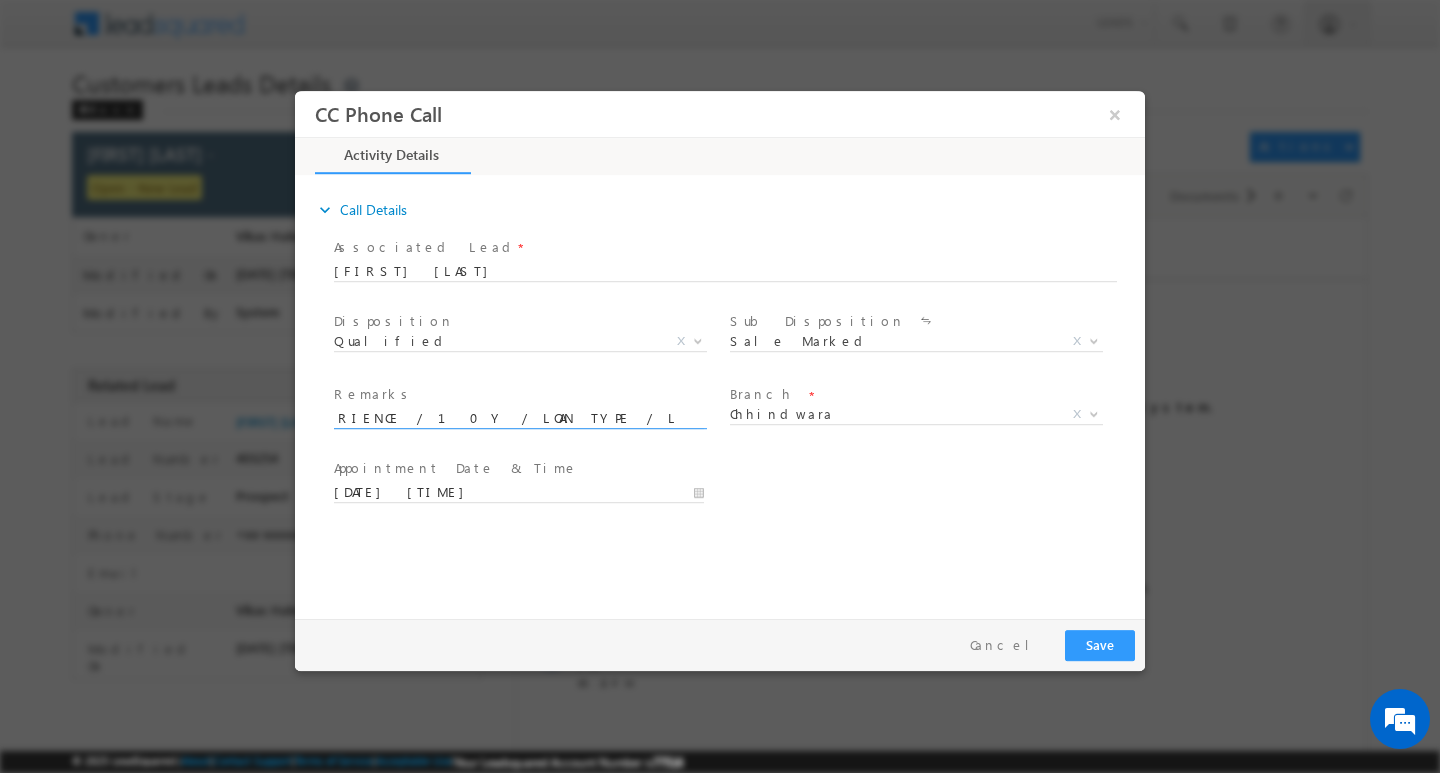 type on "CUSTOMER NAME : Shubham Sahu/ AG 27/ B / SELF EMPLOYED/ MOTHE INCOME 20K / WORK EXPERIENCE / 10Y / LOAN TYPE / LB / LOAN AMOUNT : 5L / ADD CHIRAT  Chhindwara/ PINCODE  480115/ ID : 636234/ PHONE NO :" 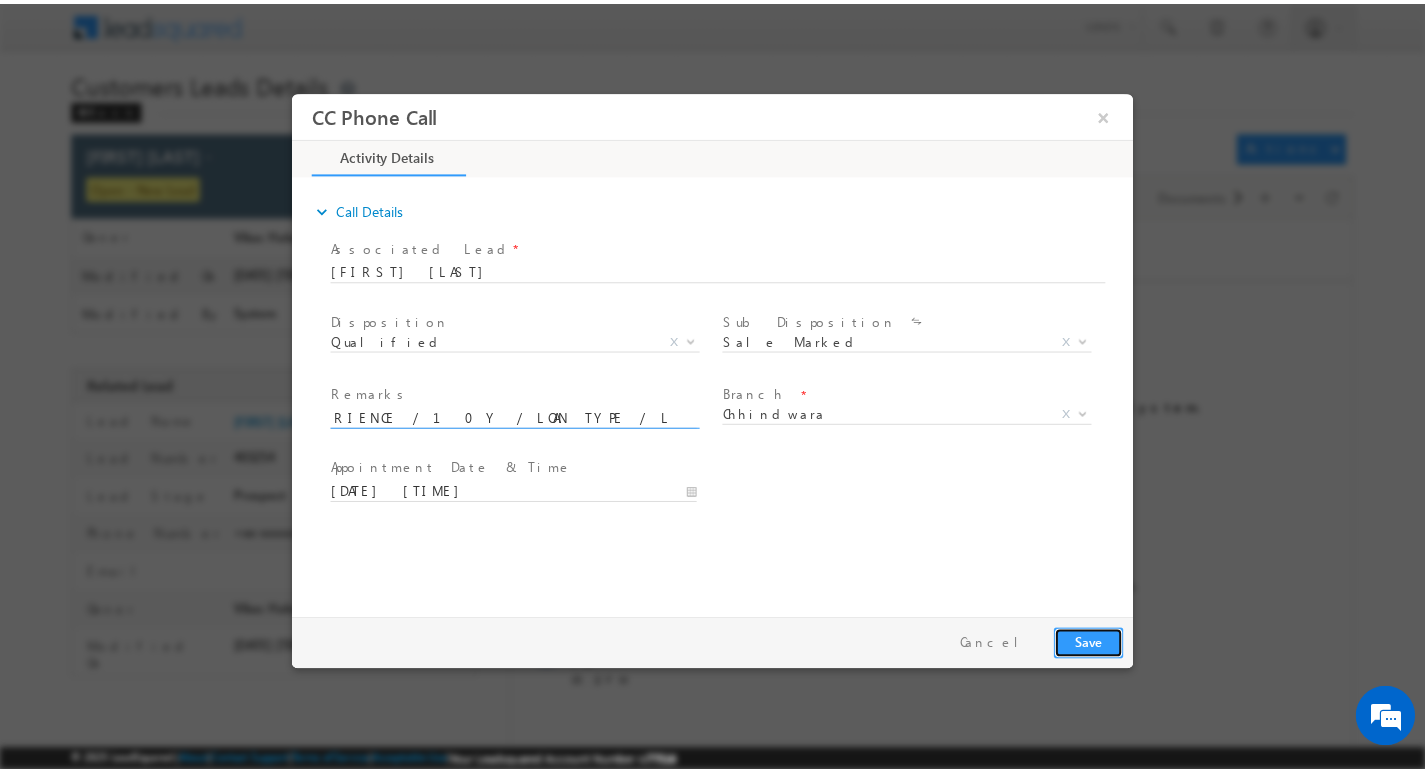 scroll, scrollTop: 0, scrollLeft: 0, axis: both 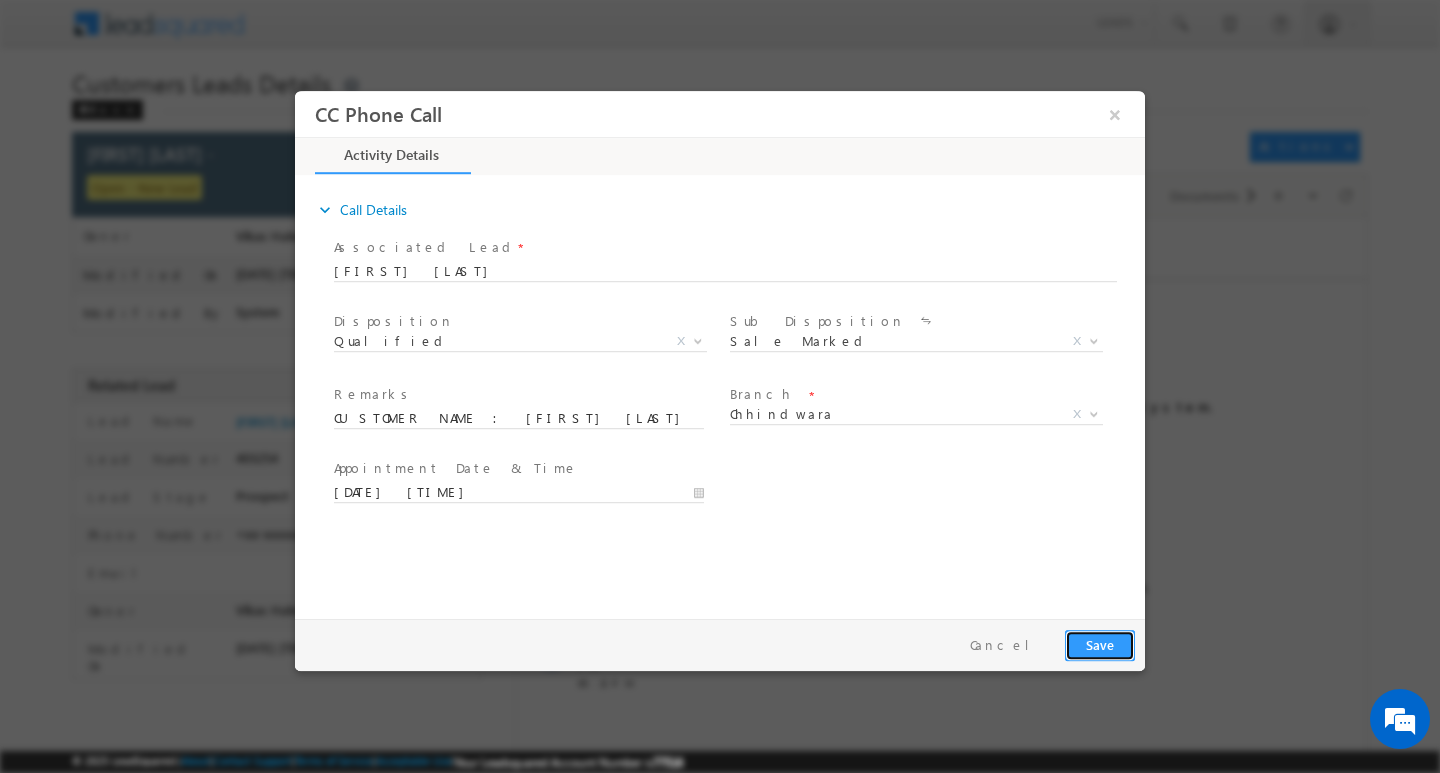 click on "Save" at bounding box center [1100, 644] 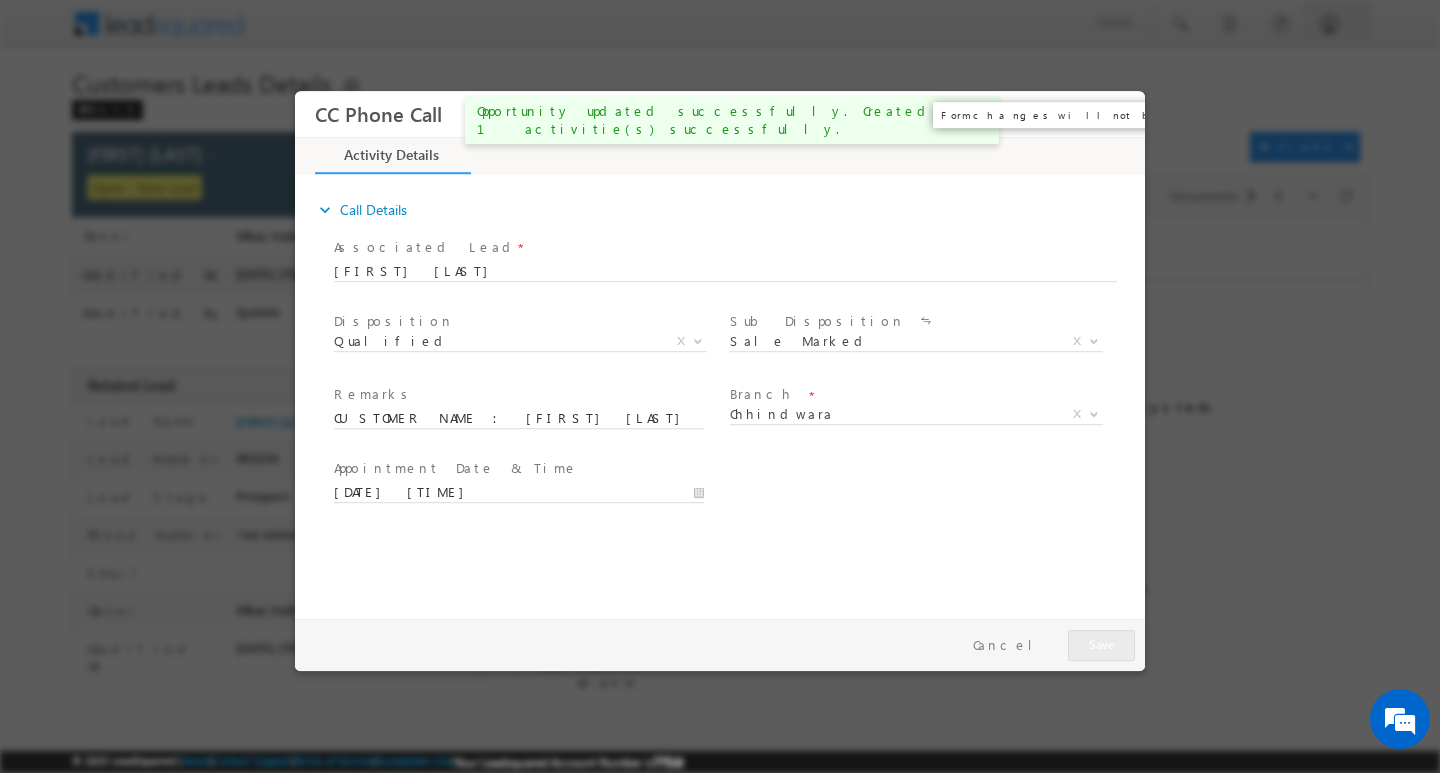 click on "×" at bounding box center [1115, 113] 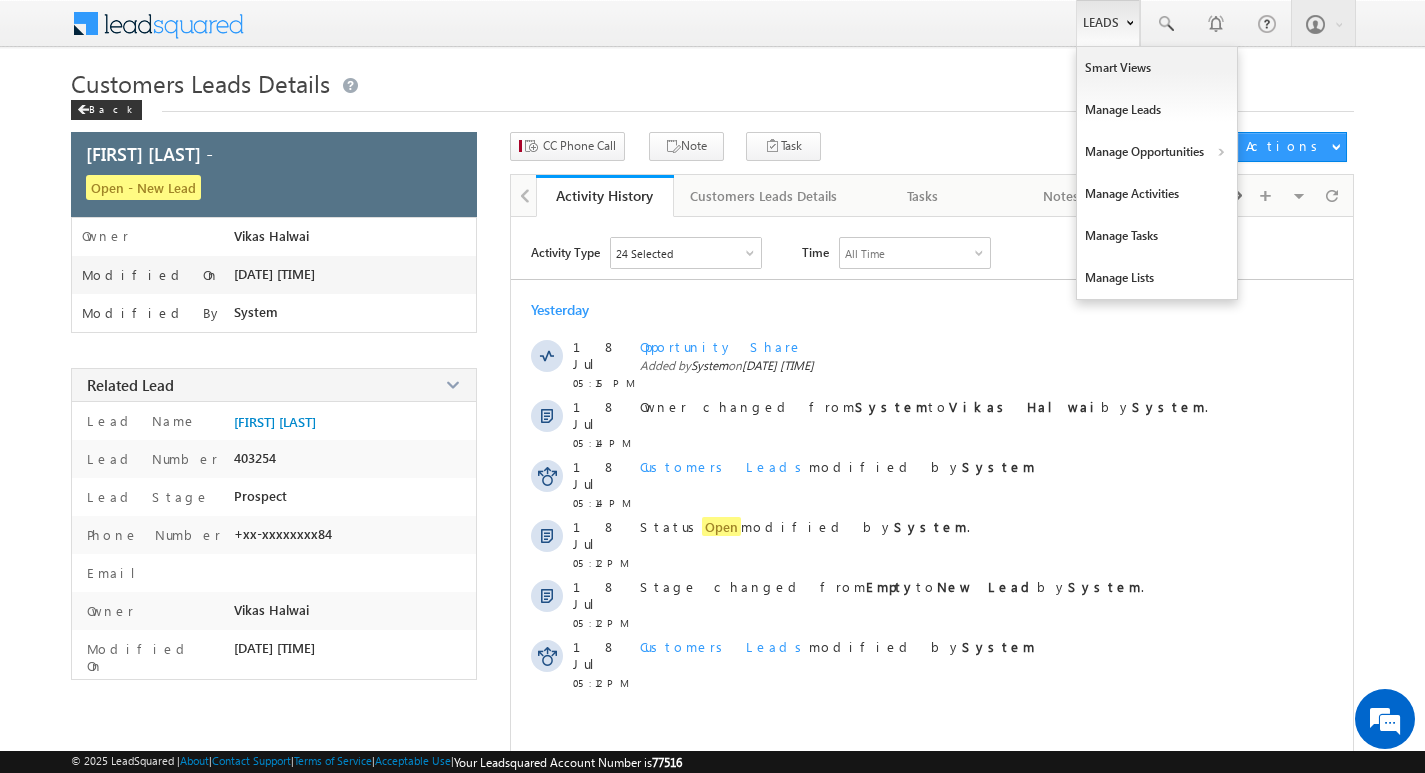 click on "Leads" at bounding box center (1108, 23) 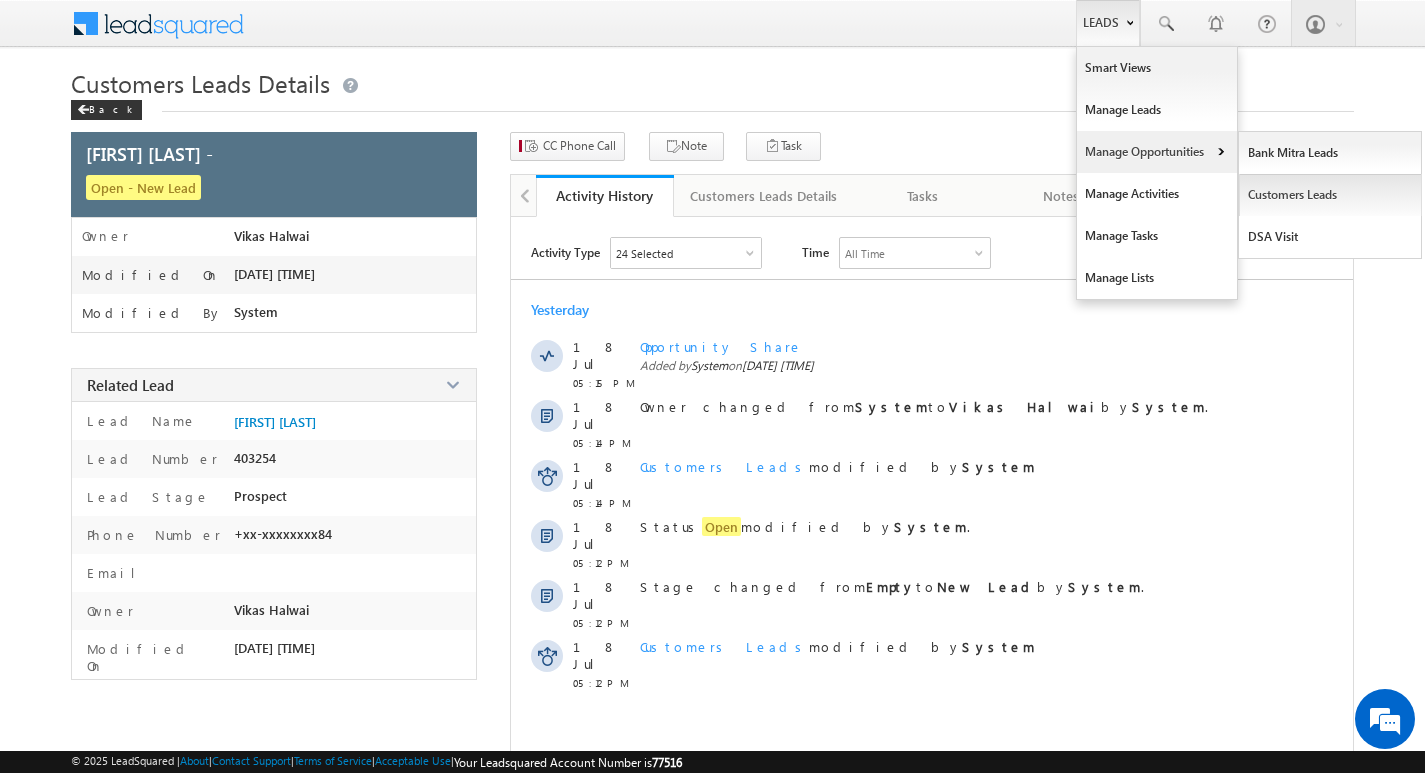 click on "Customers Leads" at bounding box center (1330, 195) 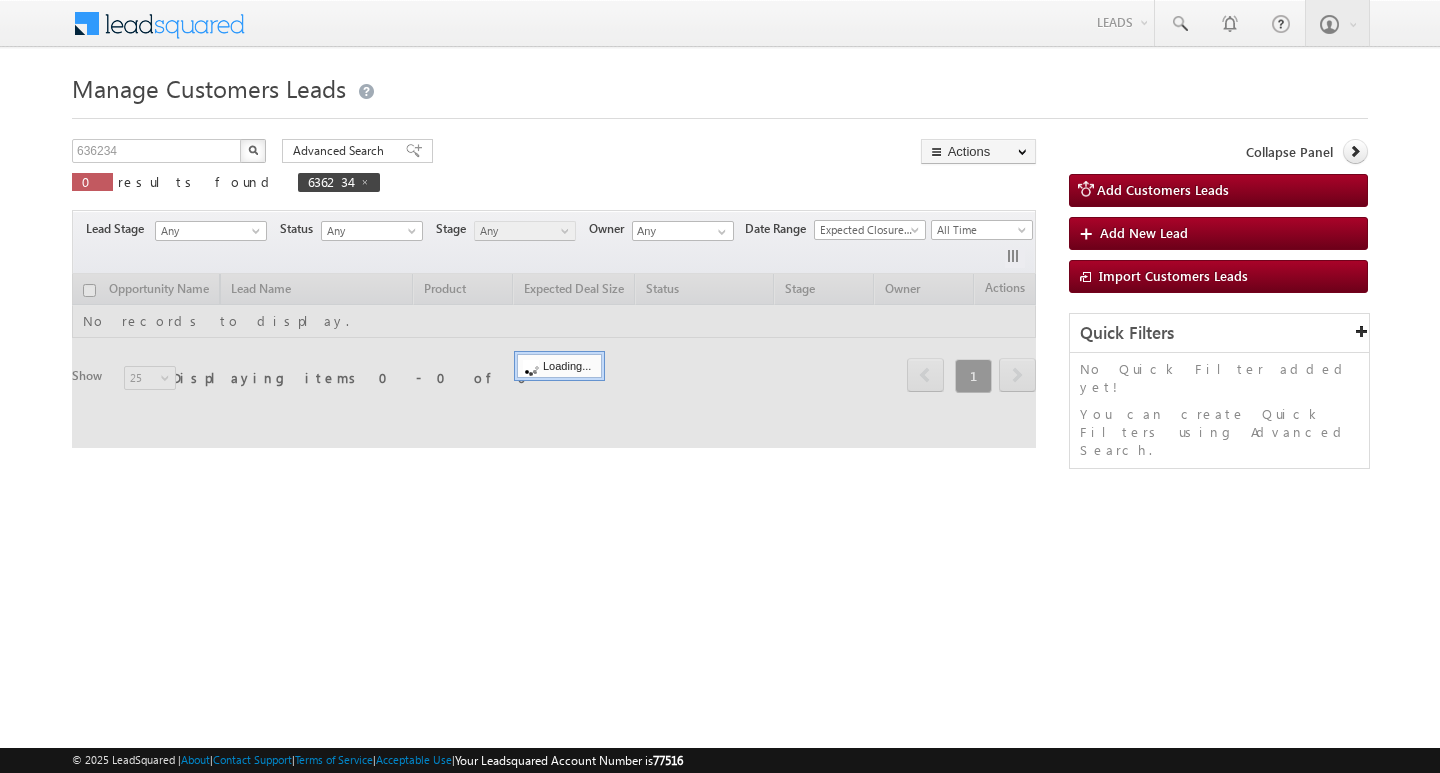 scroll, scrollTop: 0, scrollLeft: 0, axis: both 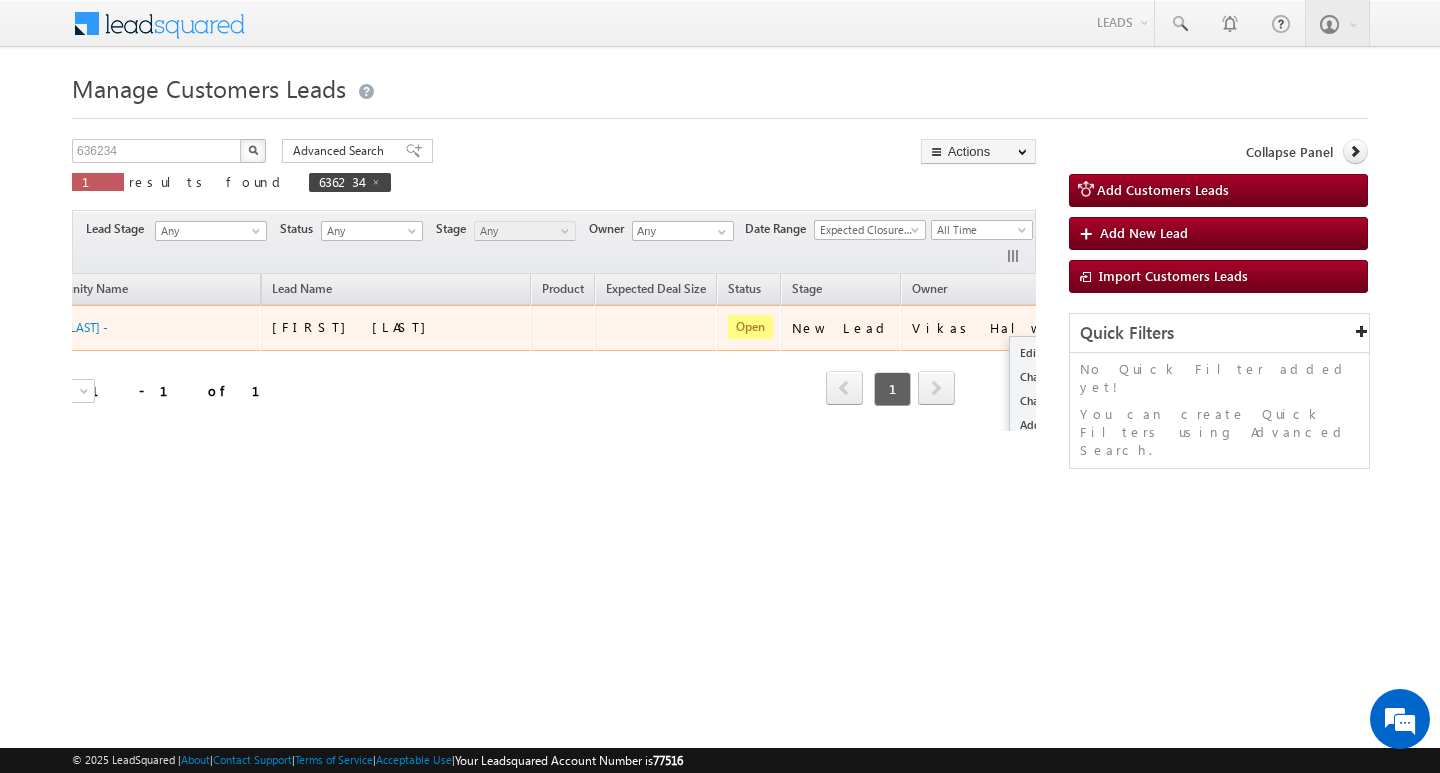 click at bounding box center (1100, 327) 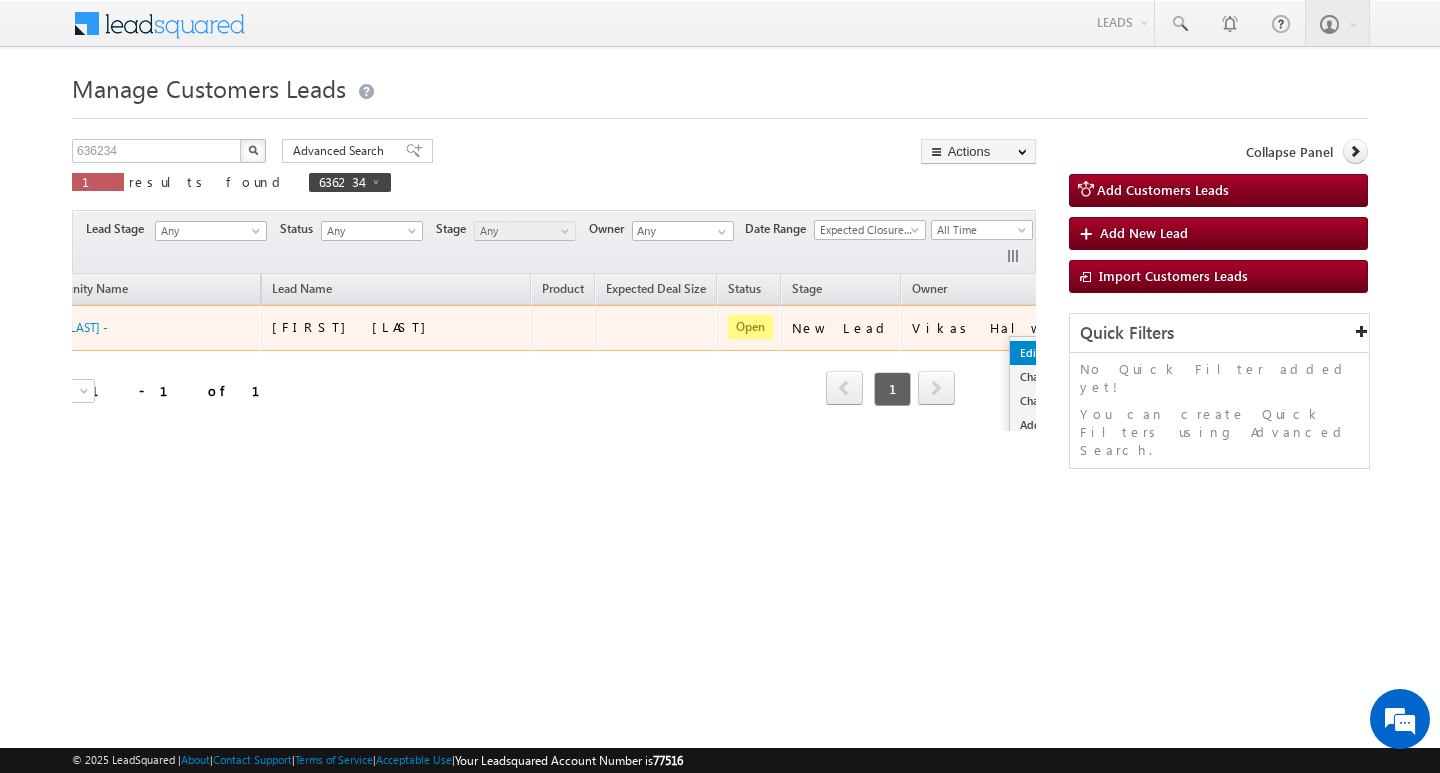 click on "Edit" at bounding box center [1060, 353] 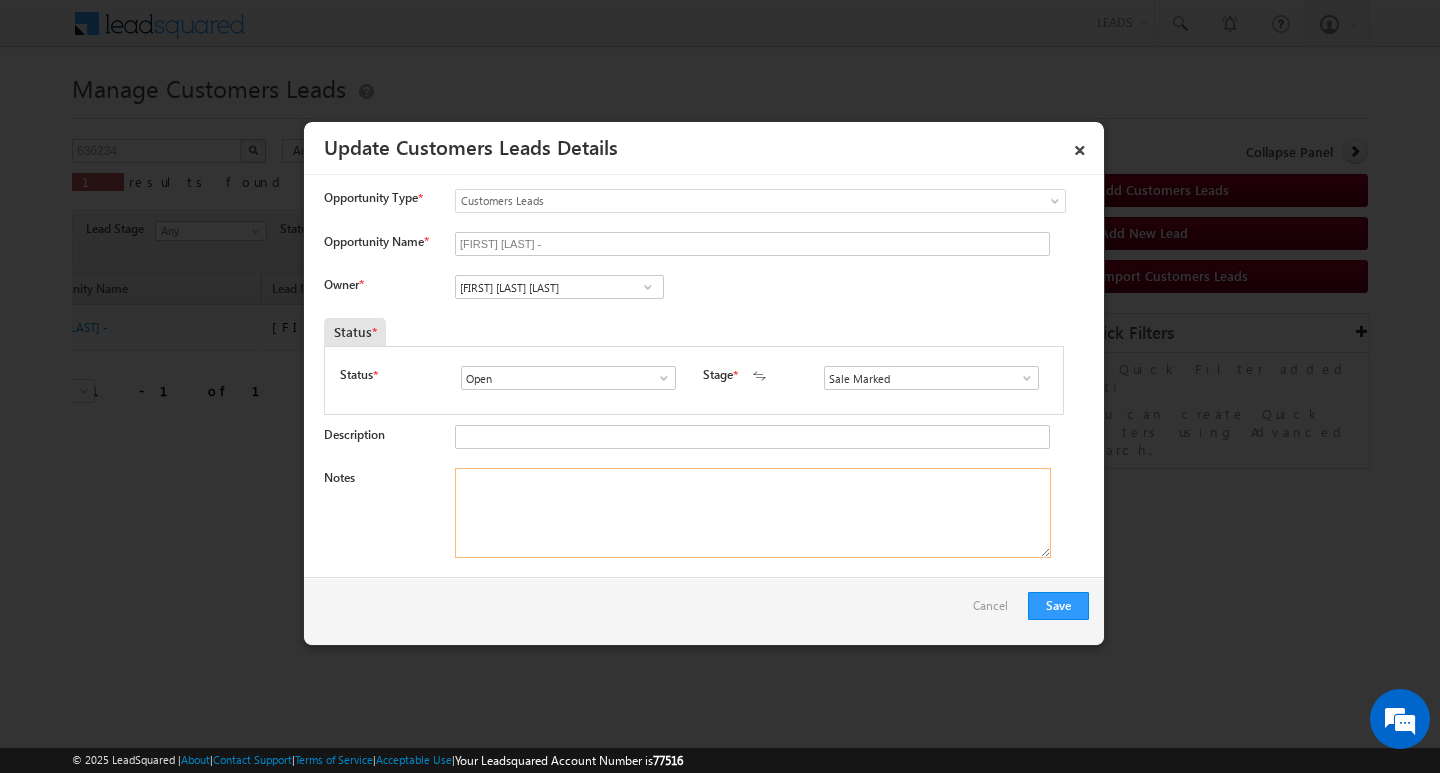 click on "Notes" at bounding box center [753, 513] 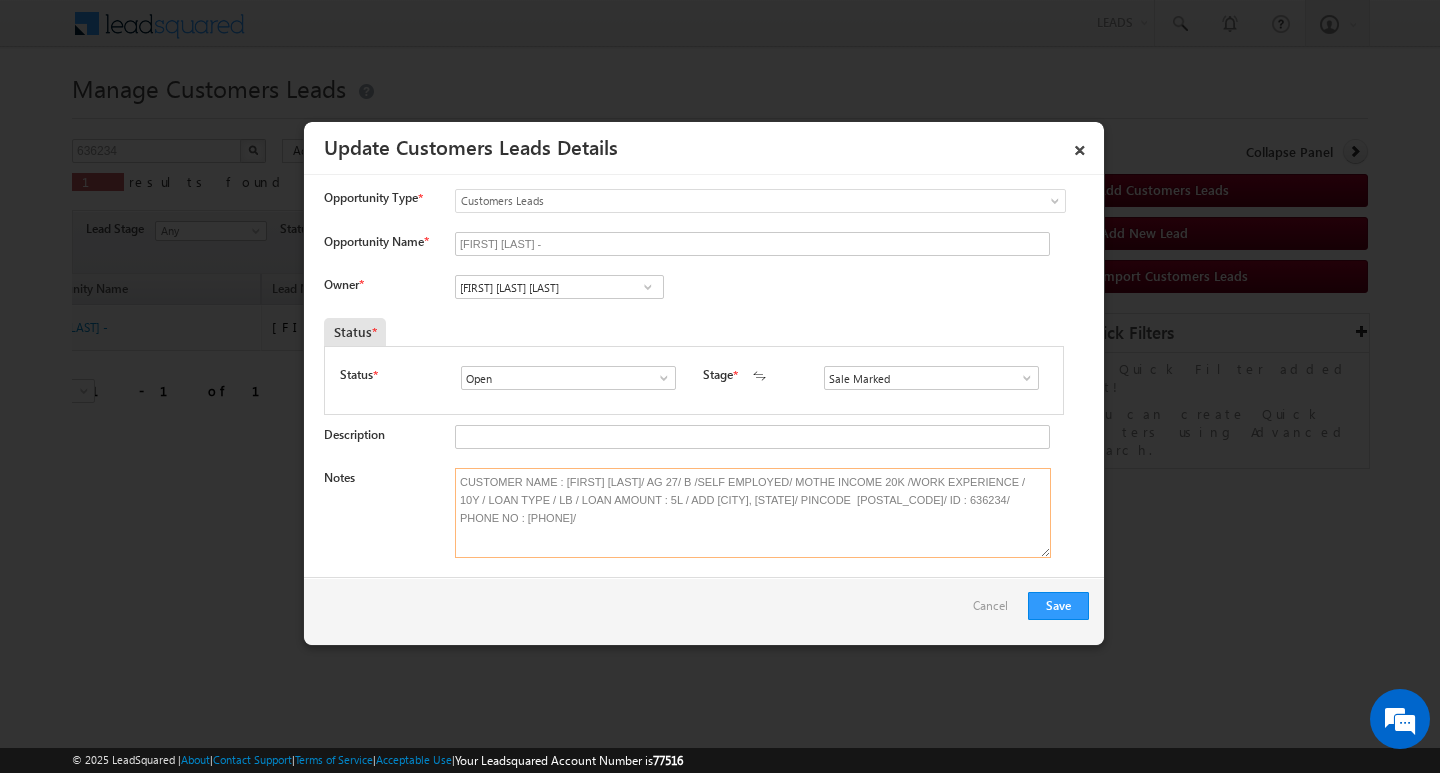 type on "CUSTOMER NAME : [FIRST] [LAST]/ AG 27/ B /SELF EMPLOYED/ MOTHE INCOME 20K /WORK EXPERIENCE / 10Y / LOAN TYPE / LB / LOAN AMOUNT : 5L / ADD [CITY], [STATE]/ PINCODE  [POSTAL_CODE]/ ID : 636234/ PHONE NO : [PHONE]/" 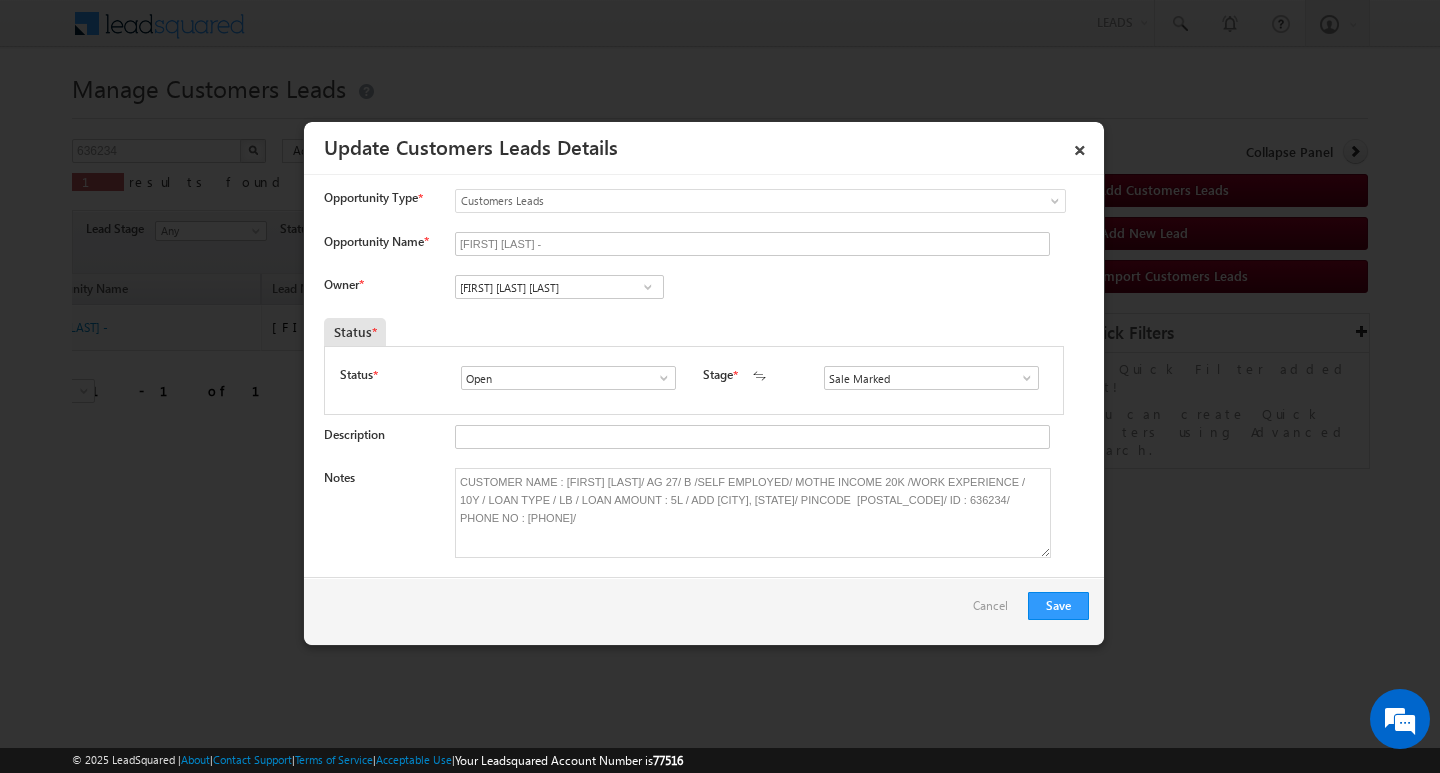 click at bounding box center (648, 287) 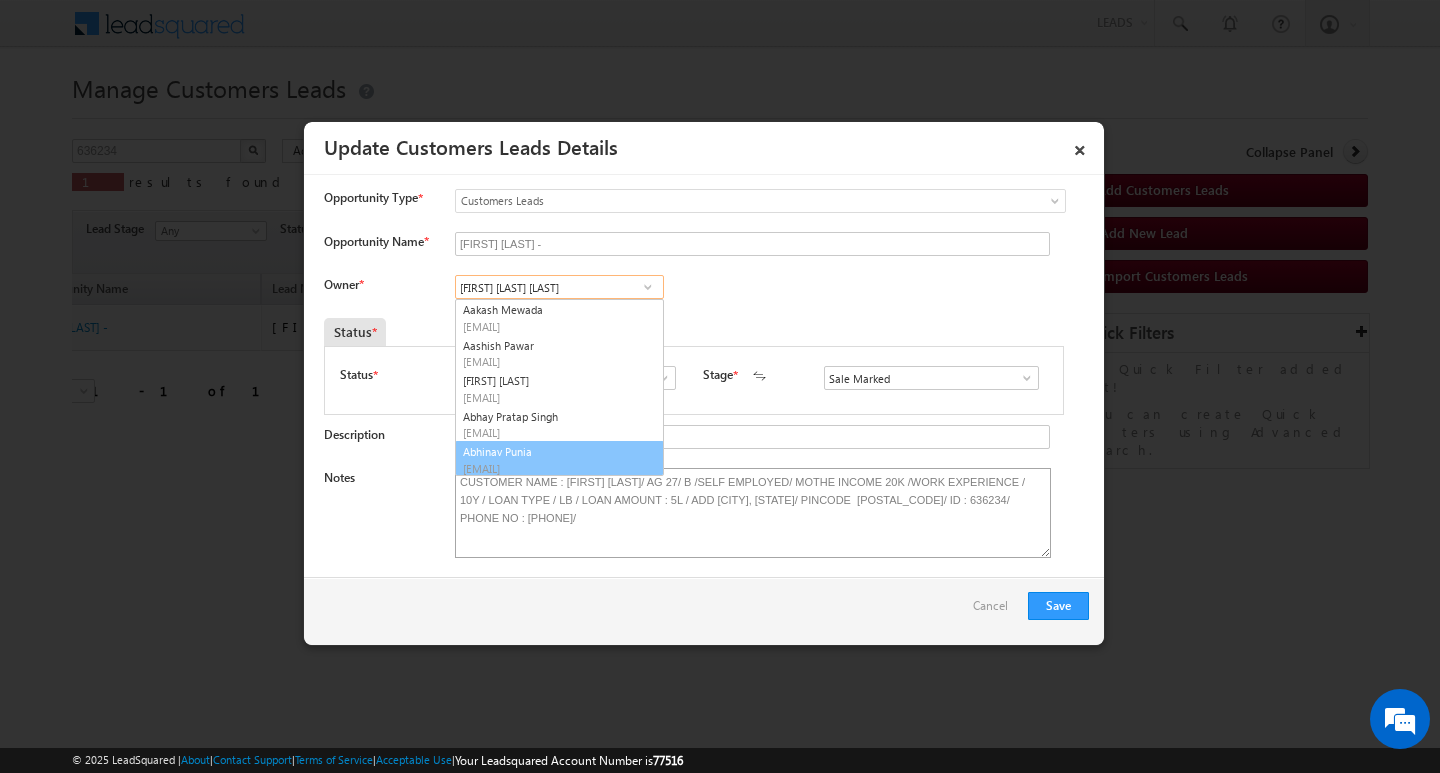 scroll, scrollTop: 5, scrollLeft: 0, axis: vertical 